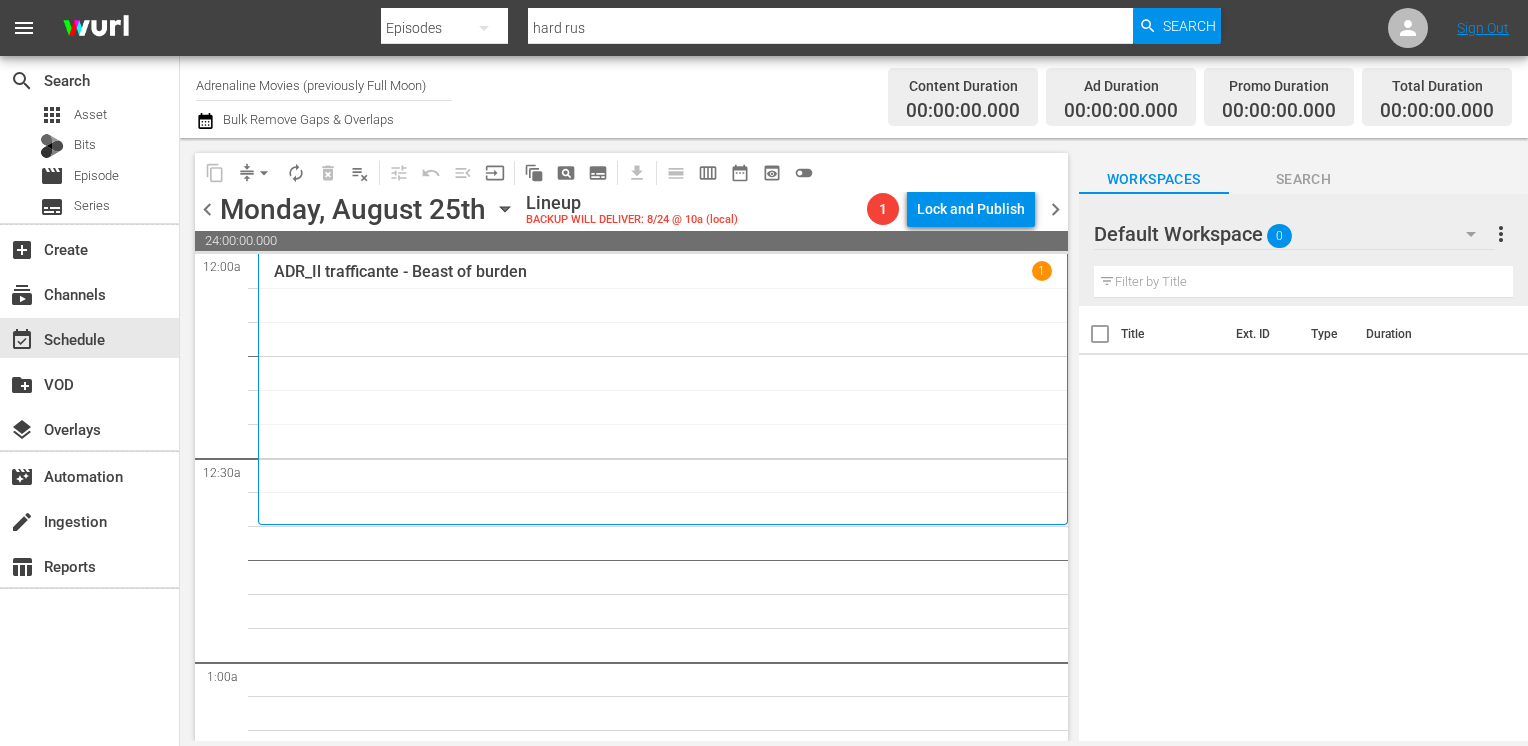 scroll, scrollTop: 0, scrollLeft: 0, axis: both 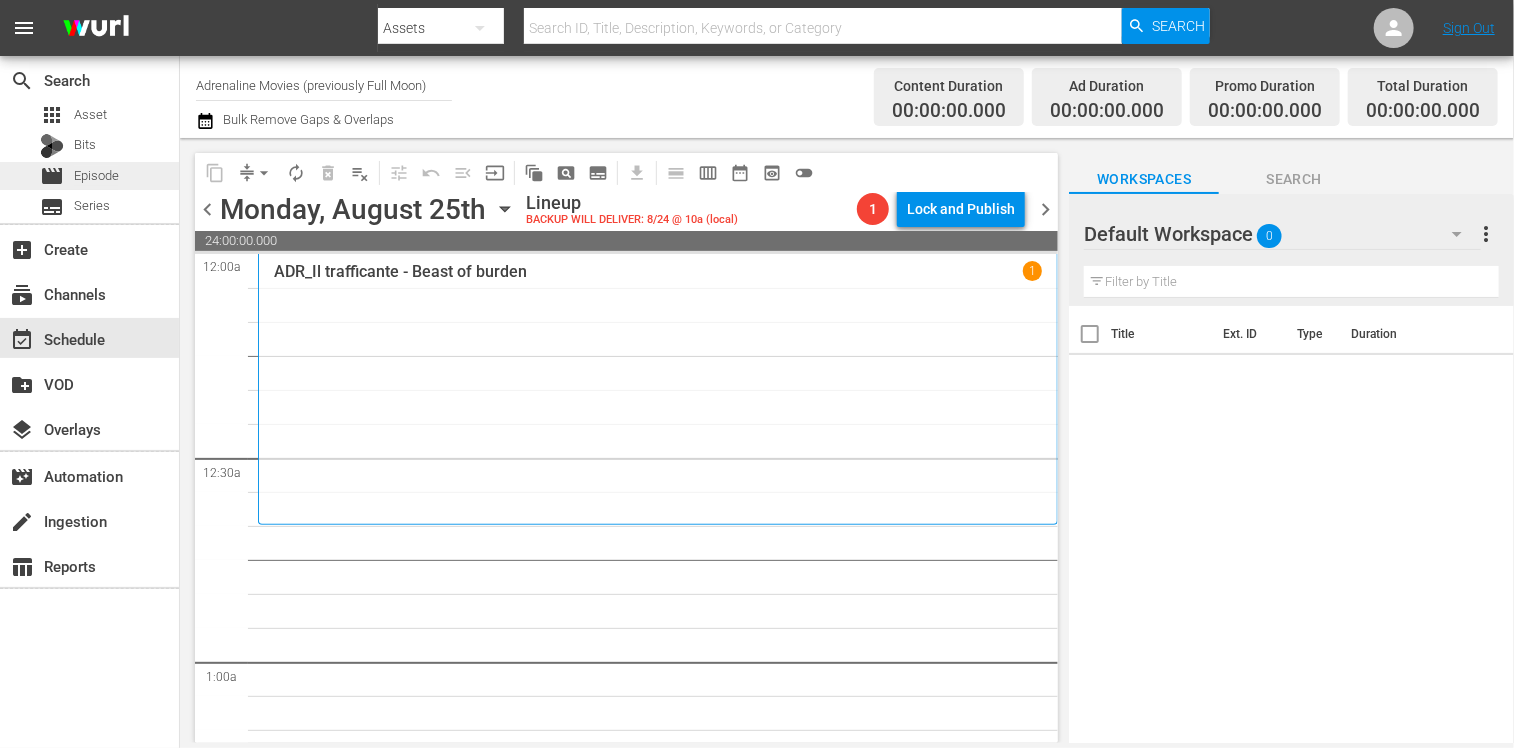 click on "Episode" at bounding box center (96, 176) 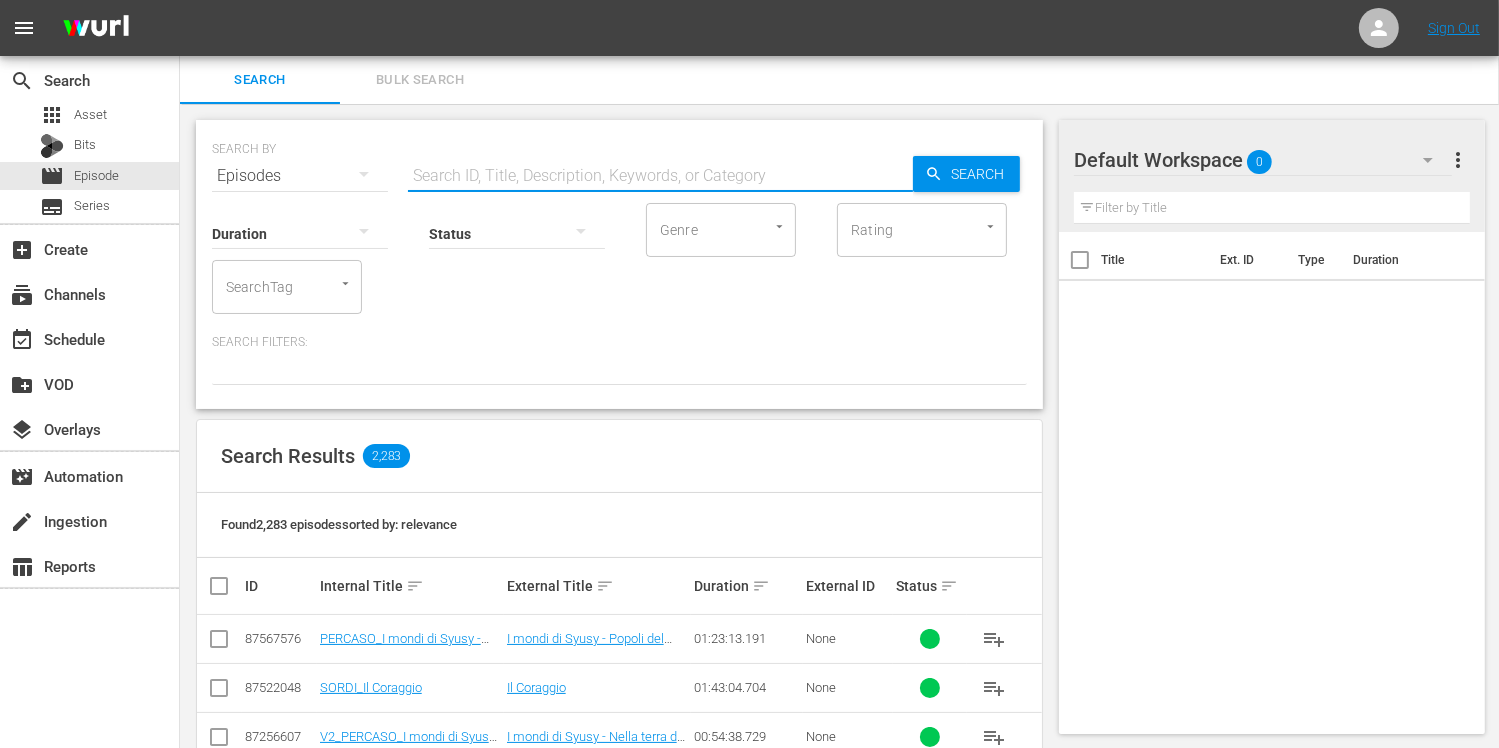 click at bounding box center [660, 176] 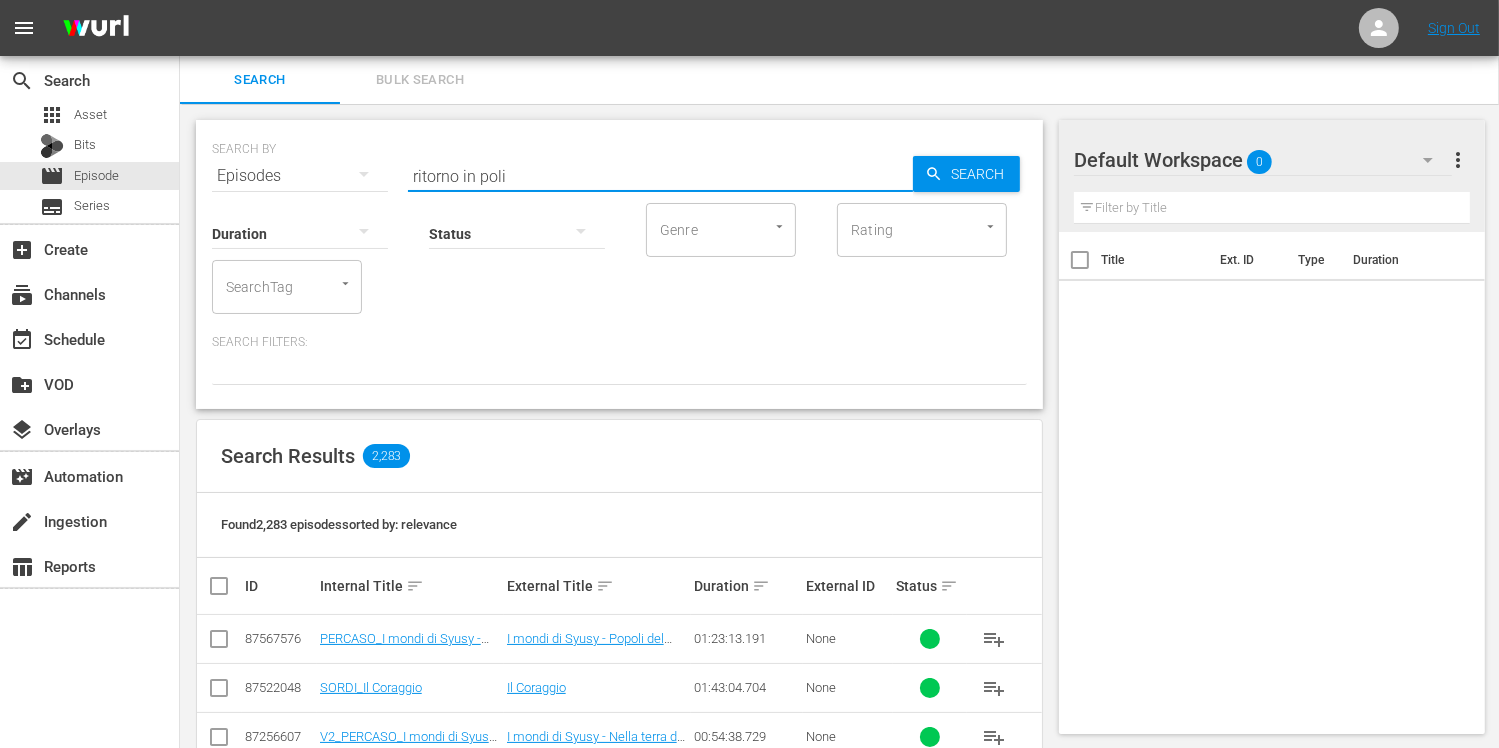 type on "ritorno in poli" 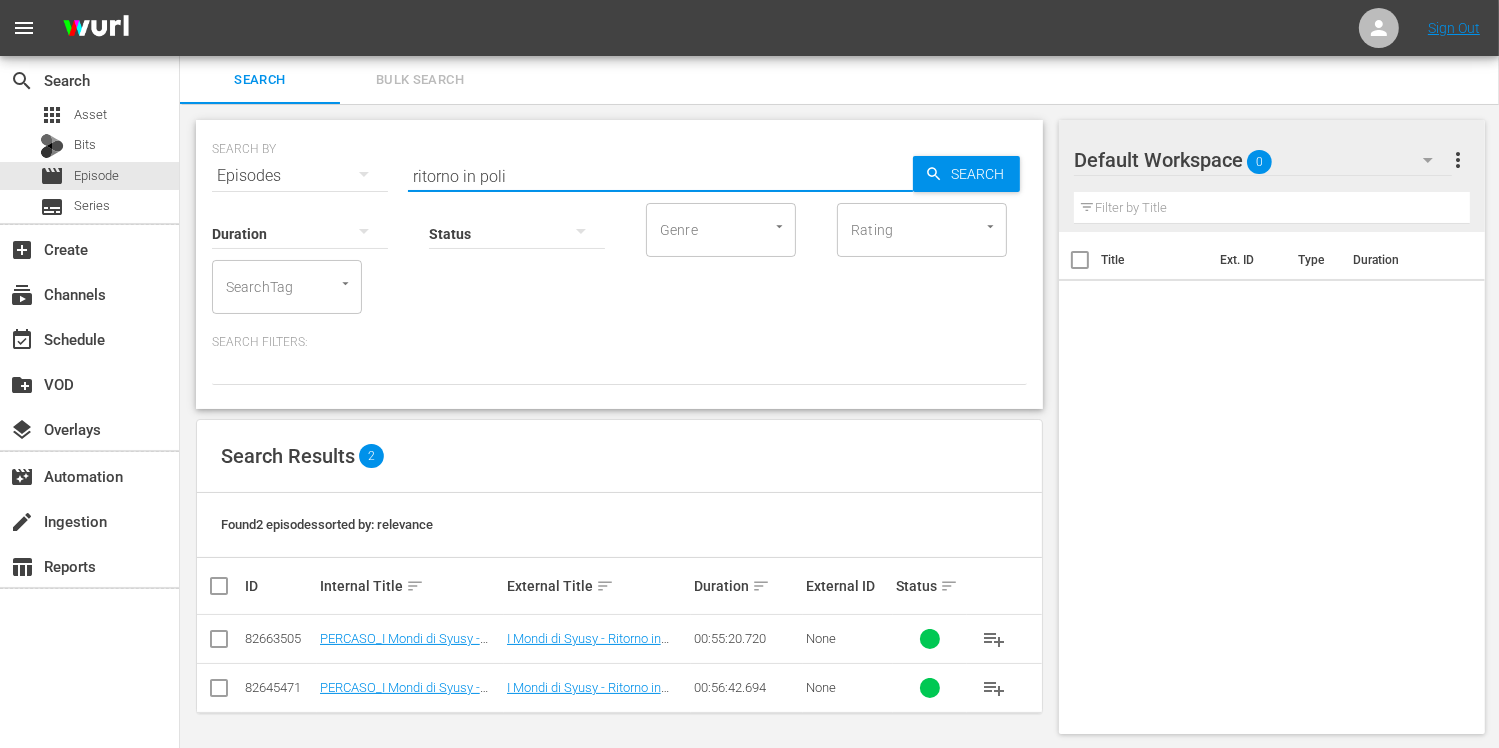 scroll, scrollTop: 2, scrollLeft: 0, axis: vertical 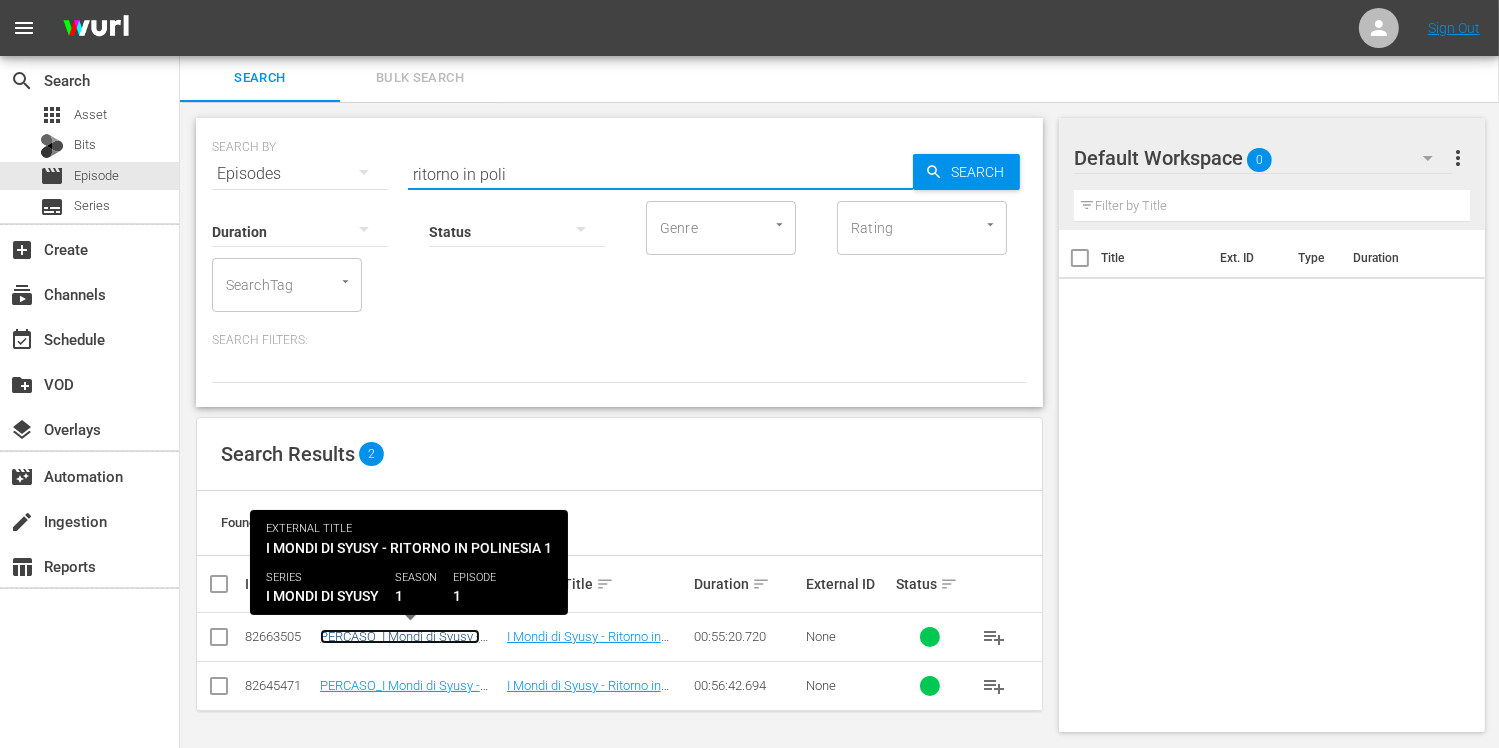 click on "PERCASO_I Mondi di Syusy - Ritorno in Polinesia Ep1" at bounding box center [400, 644] 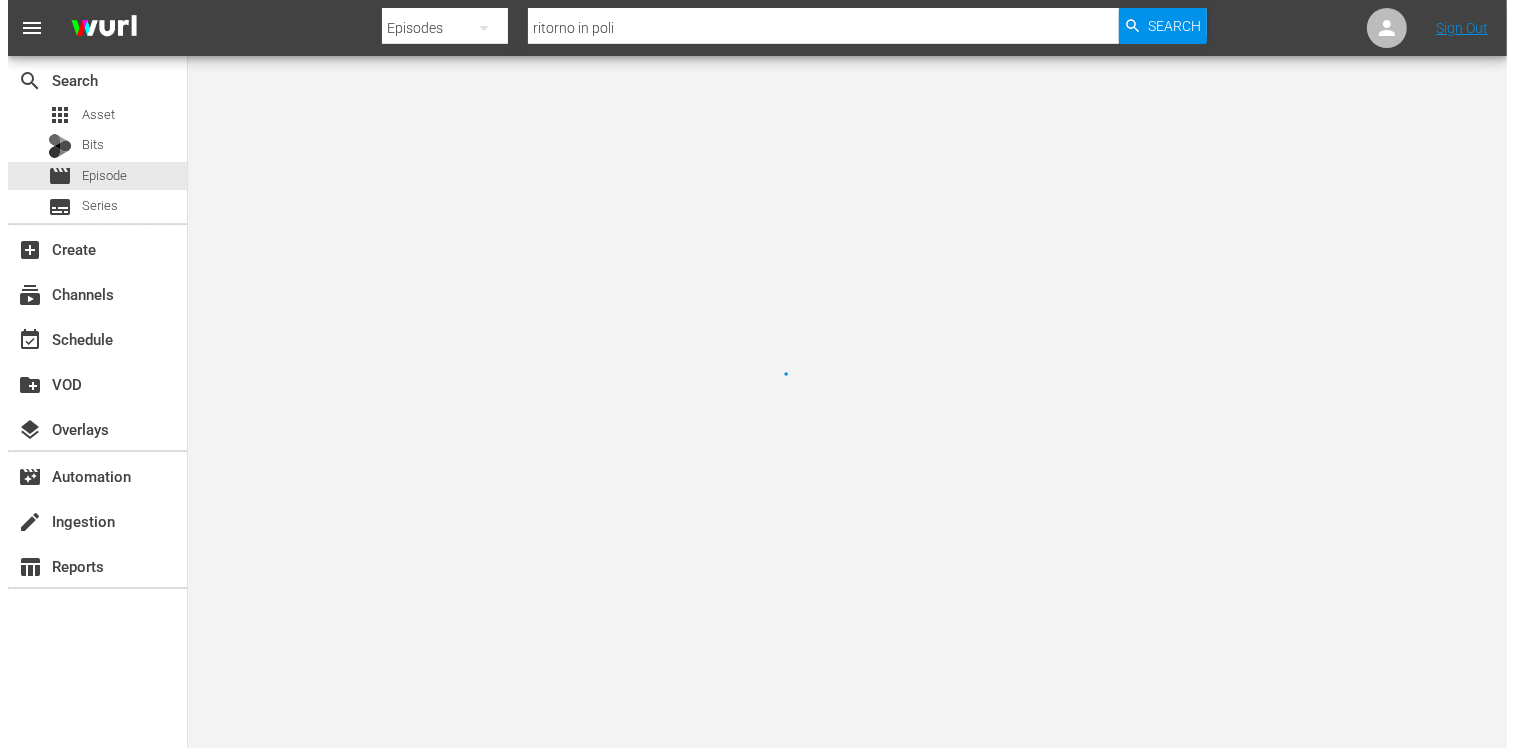scroll, scrollTop: 0, scrollLeft: 0, axis: both 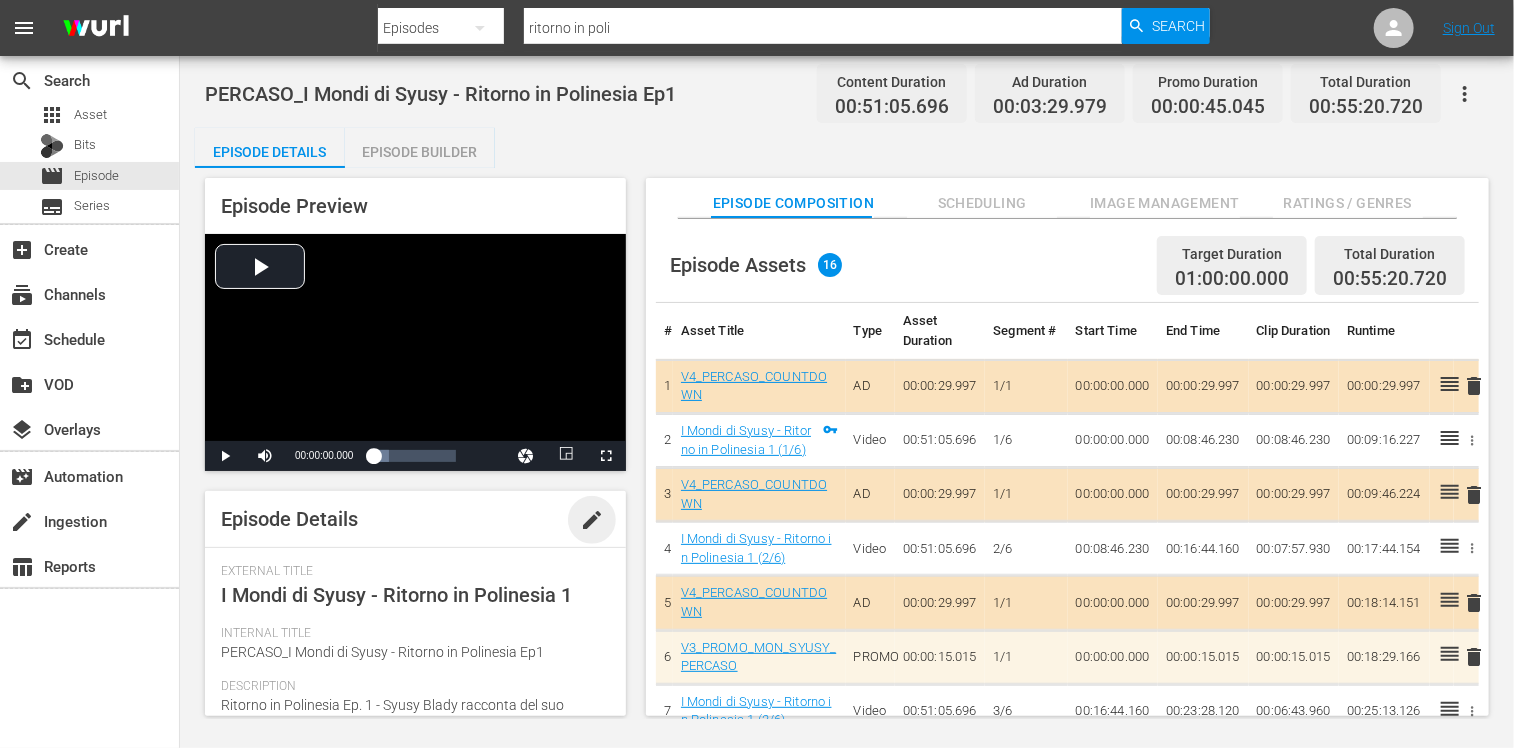 click on "edit" at bounding box center (592, 520) 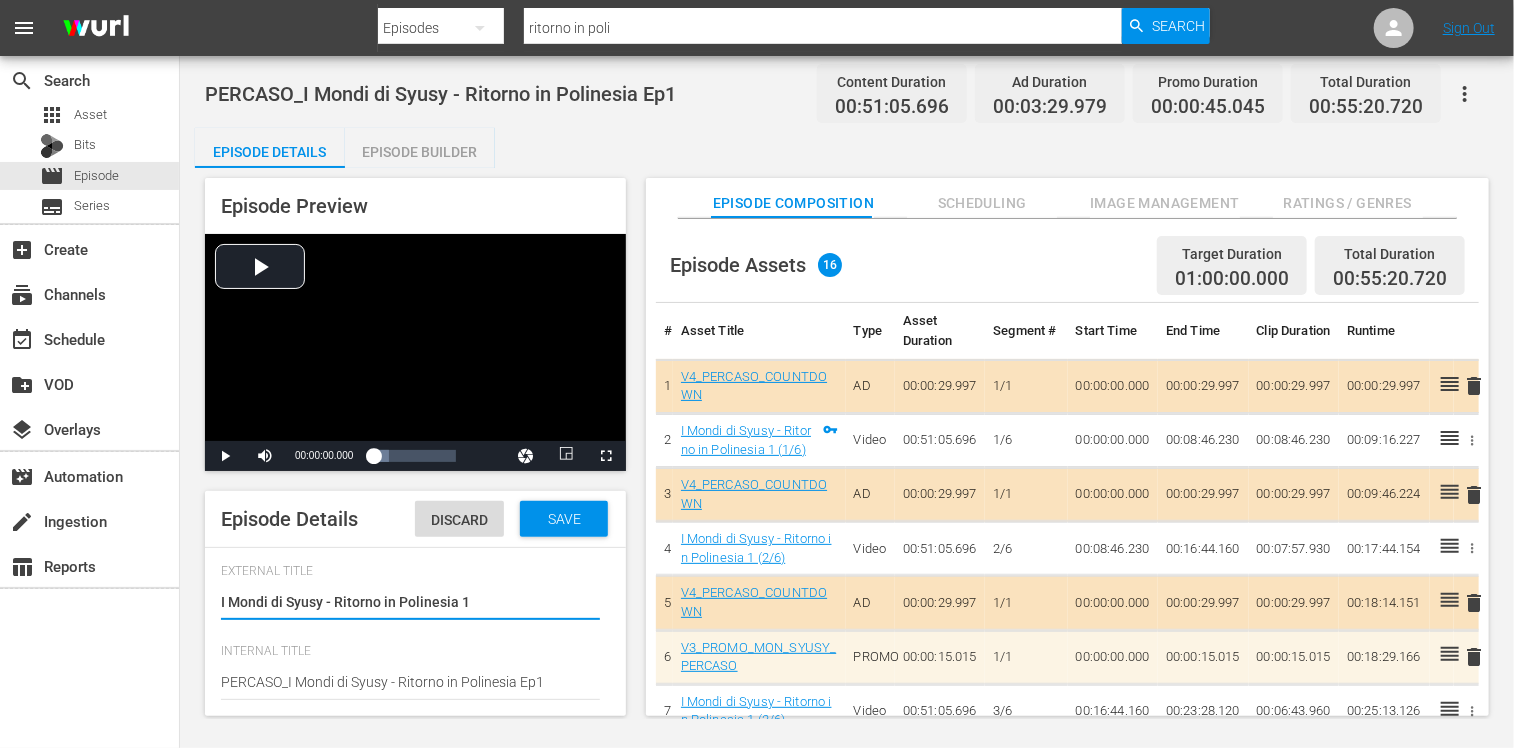 type on "I Mondi di Syusy" 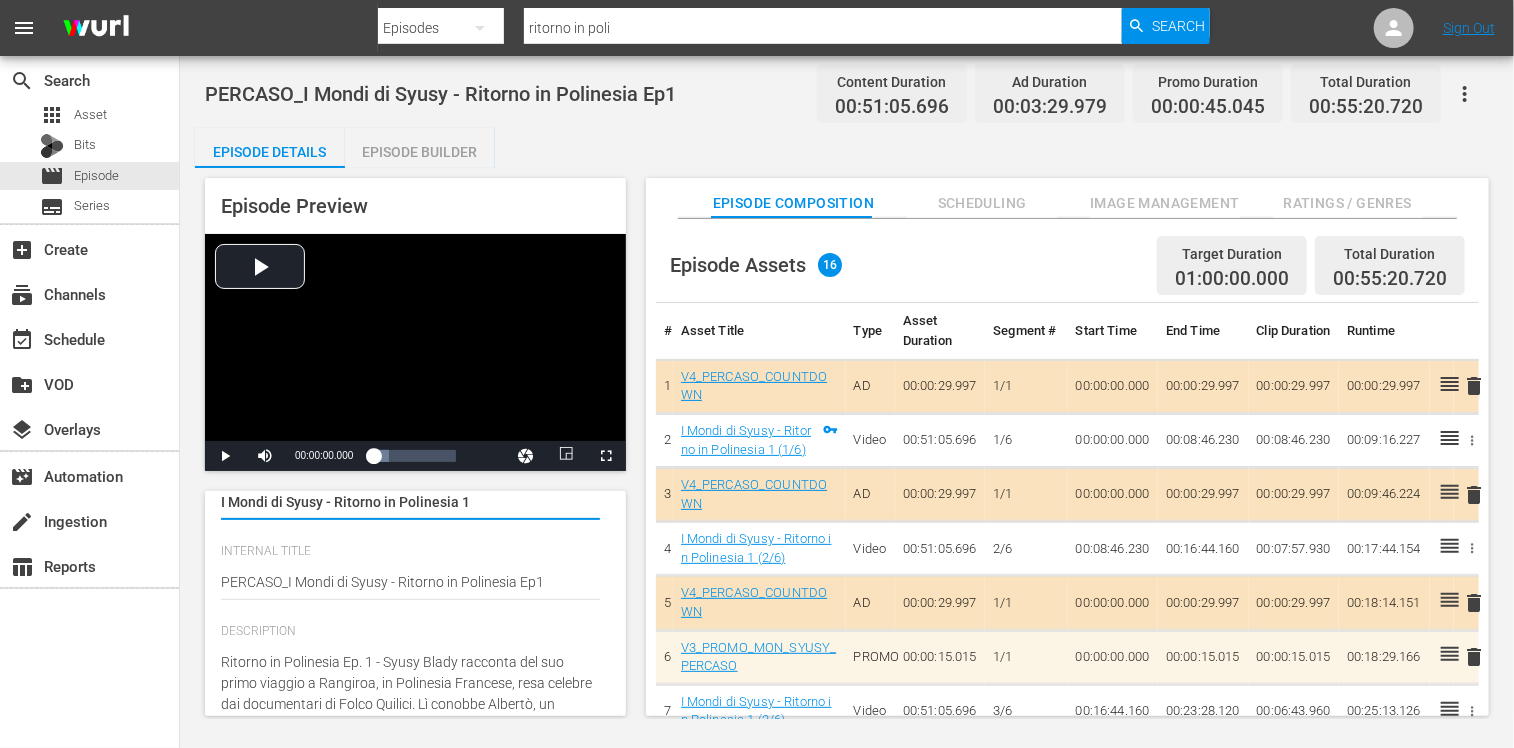 scroll, scrollTop: 100, scrollLeft: 0, axis: vertical 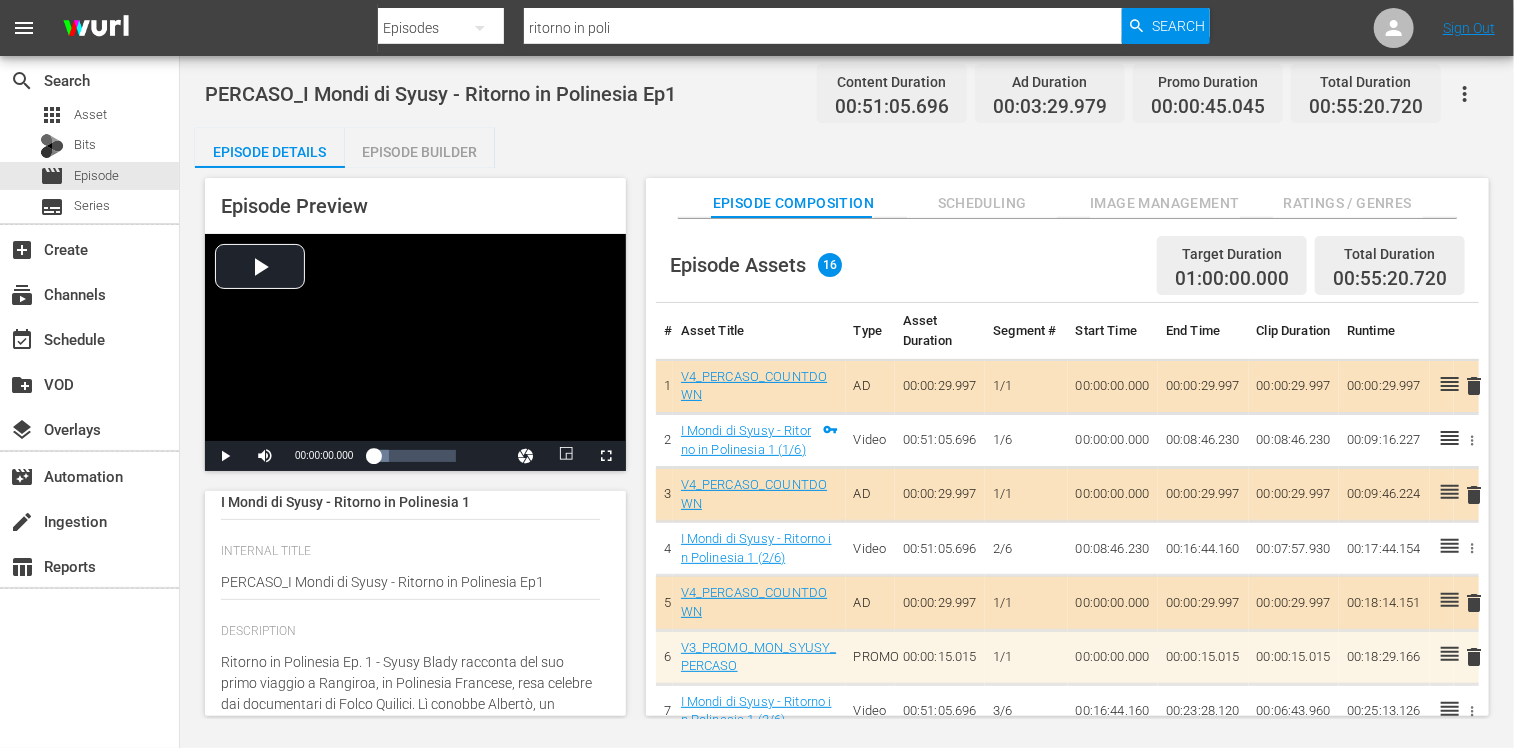 drag, startPoint x: 384, startPoint y: 661, endPoint x: 161, endPoint y: 623, distance: 226.2145 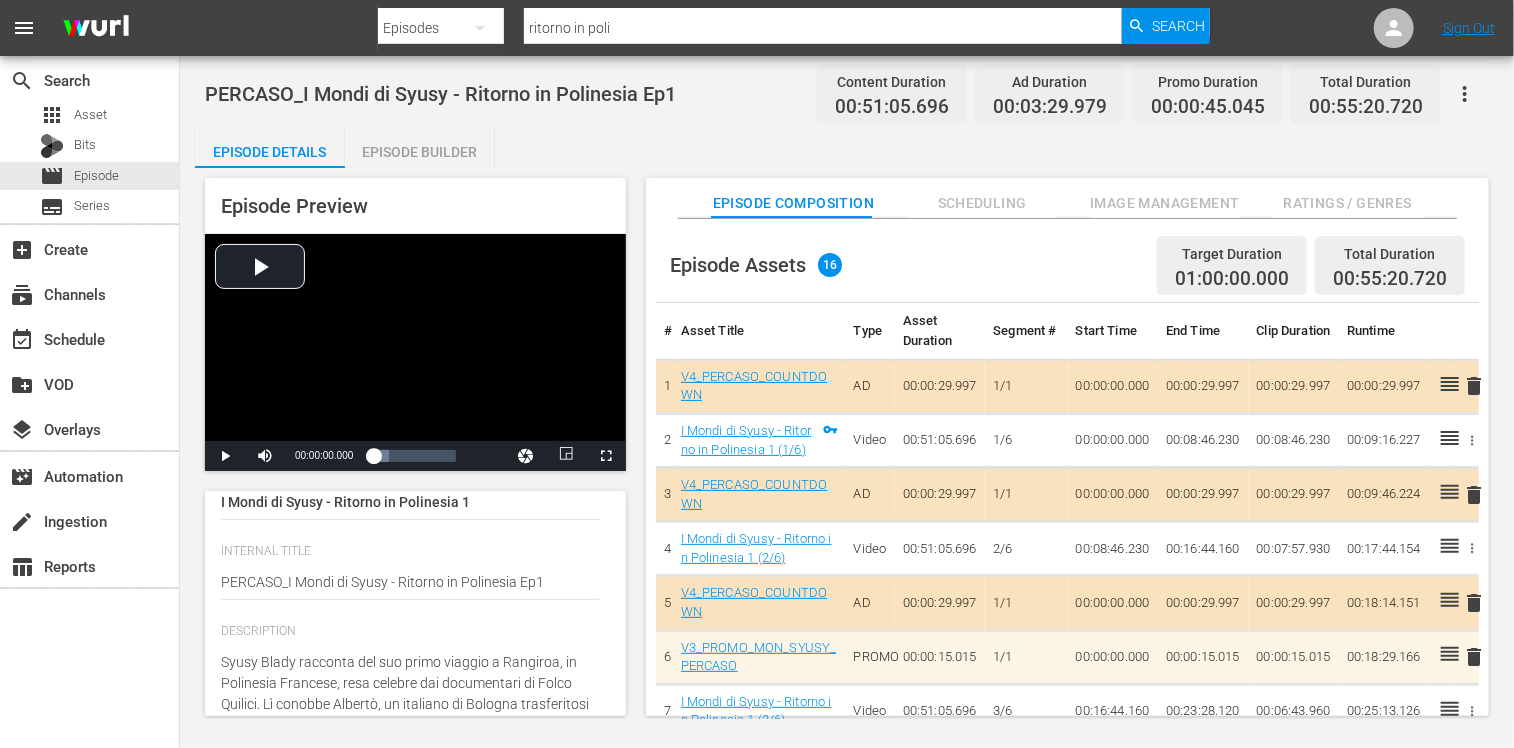 scroll, scrollTop: 0, scrollLeft: 0, axis: both 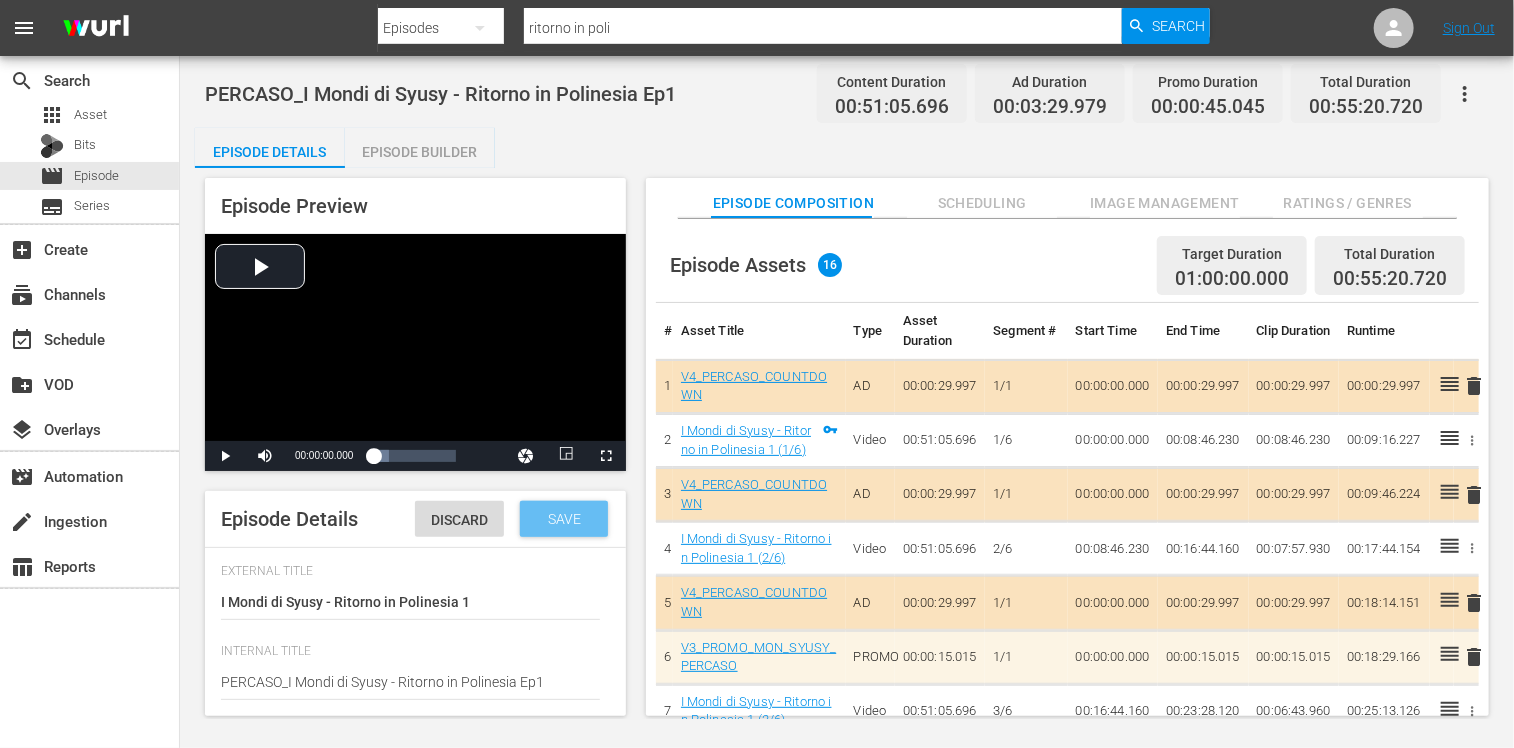 type on "Syusy Blady racconta del suo primo viaggio a Rangiroa, in Polinesia Francese, resa celebre dai documentari di Folco Quilici. Lì conobbe Albertò, un italiano di Bologna trasferitosi in Polinesia, e sua figlia India, coetanea di sua figlia Zoe. Le due bambine strinsero un'amicizia inseparabile. India crebbe poi in Italia con Zoe, ma desiderava profondamente tornare nella sua terra natale per conoscere la sua famiglia polinesiana e stare con la madre. Al compimento dei diciotto anni, realizzò questo desiderio e Syusy Blady e Zoe la accompagnarono nel suo viaggio di ritorno. Questa è la storia di India e della sua esplorazione delle proprie radici." 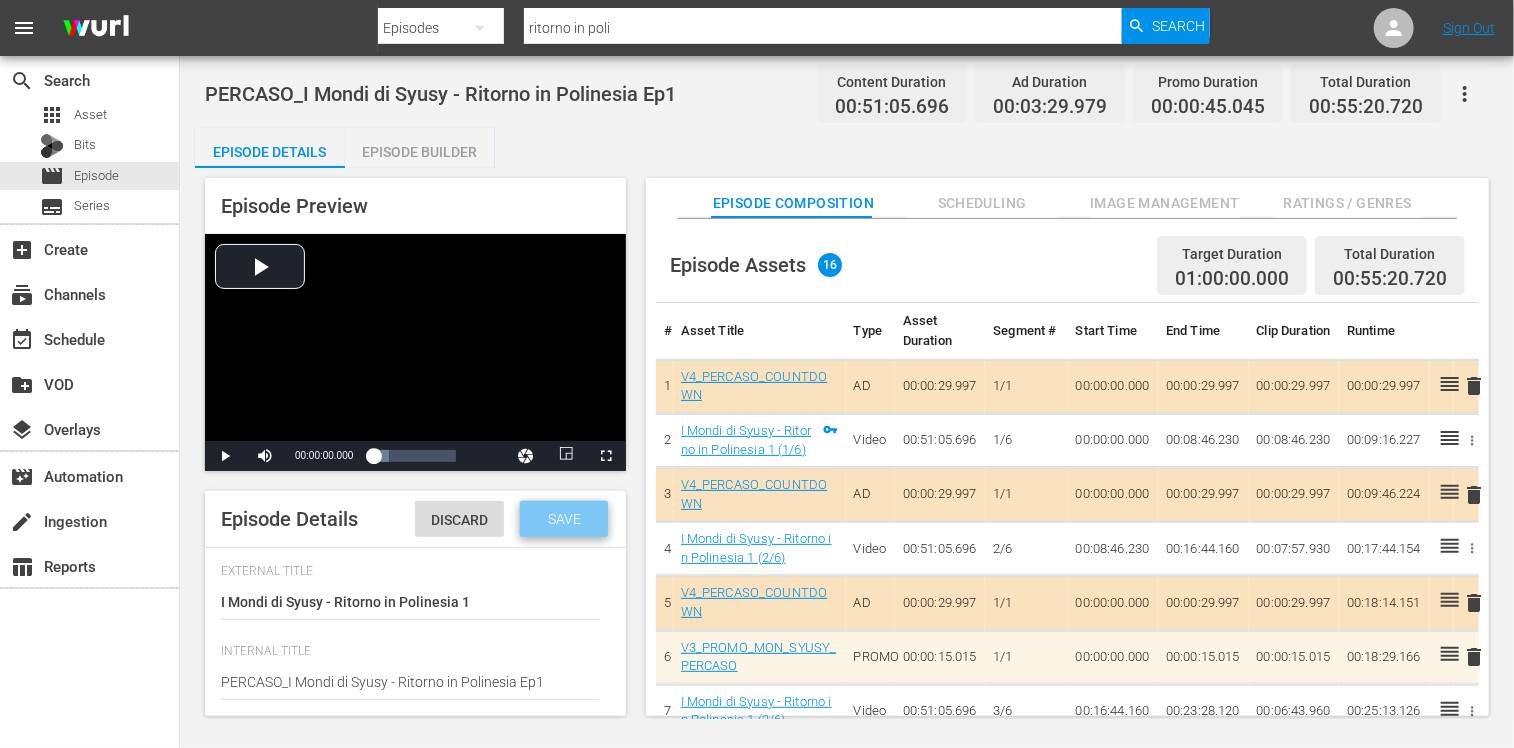 click on "Save" at bounding box center (564, 519) 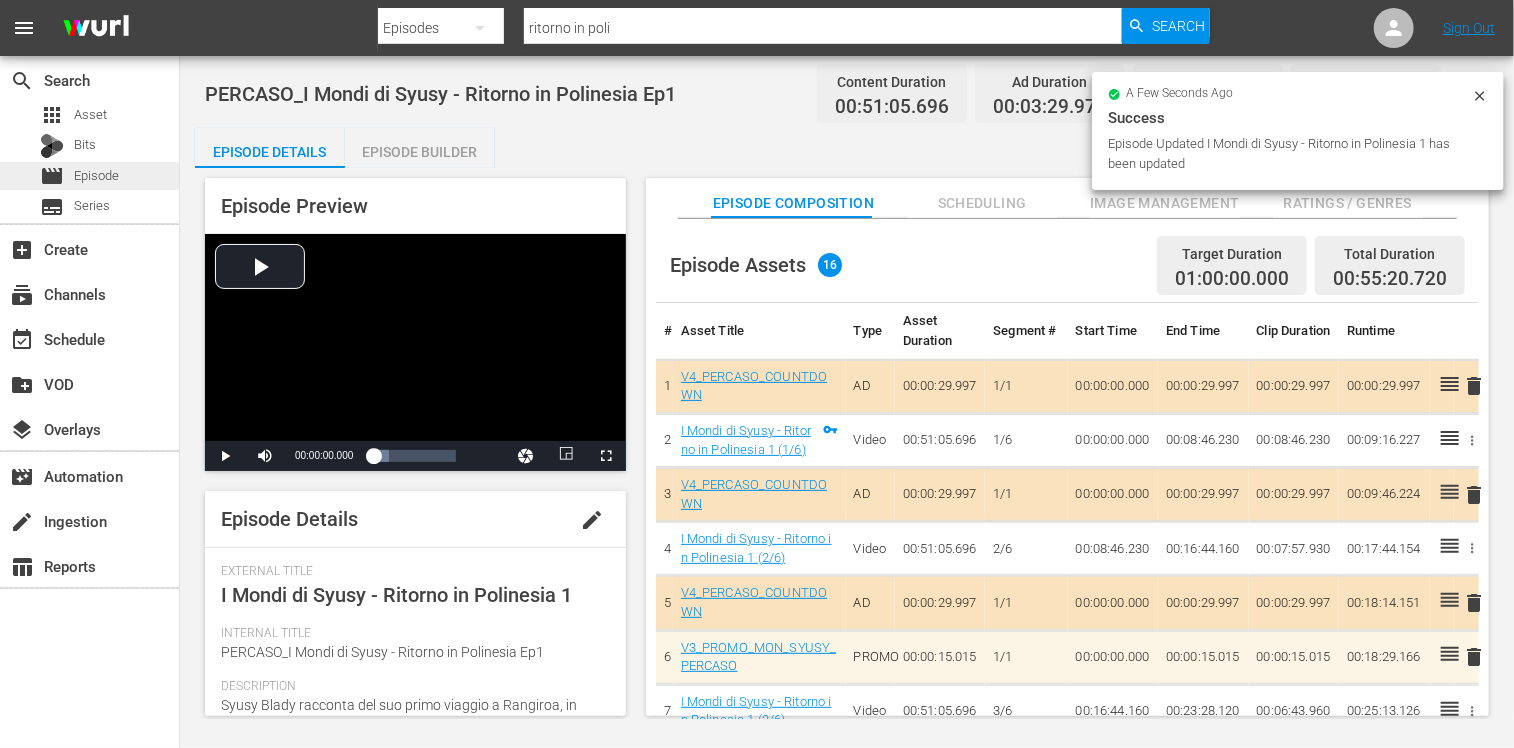 click on "movie Episode" at bounding box center (89, 176) 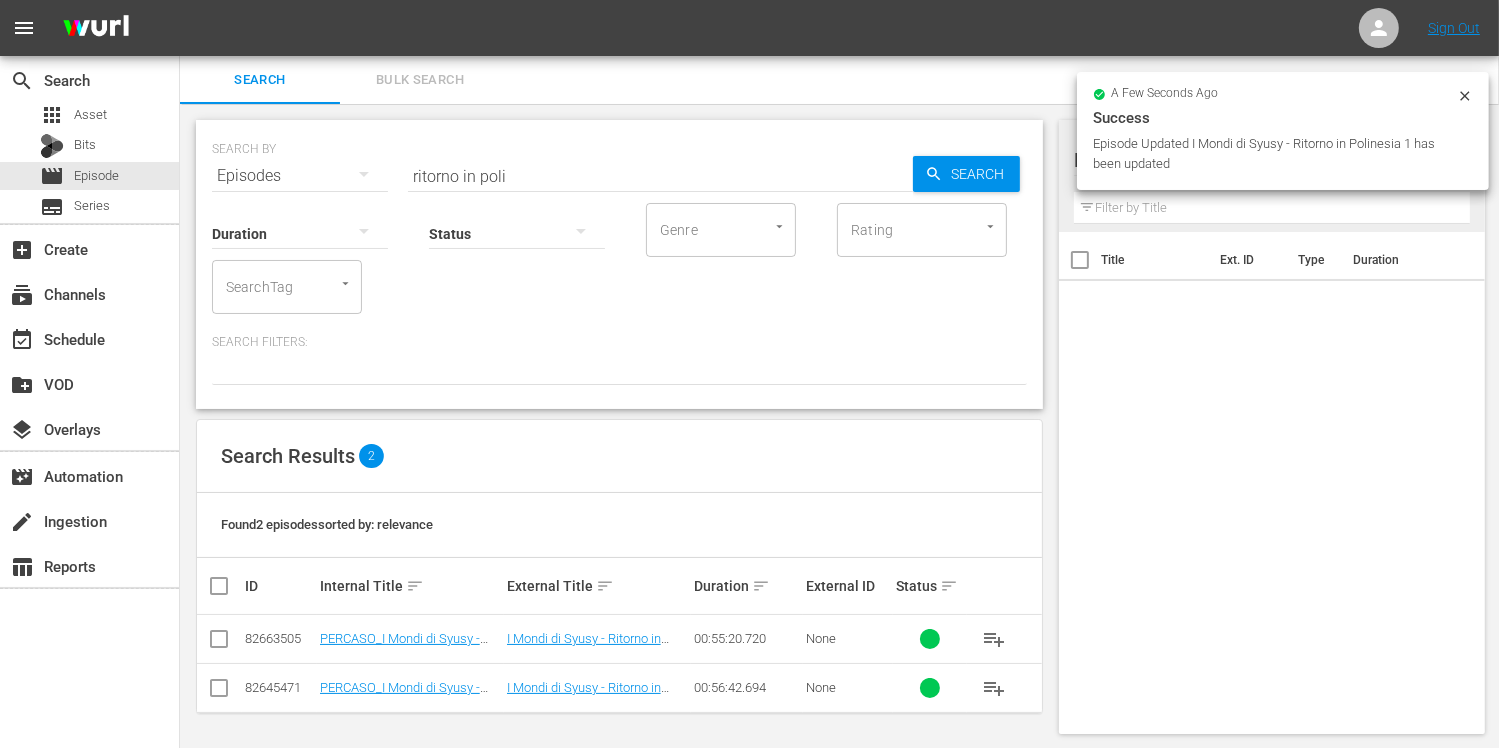 click on "PERCASO_I Mondi di Syusy - Ritorno in Polinesia Ep2" at bounding box center (410, 687) 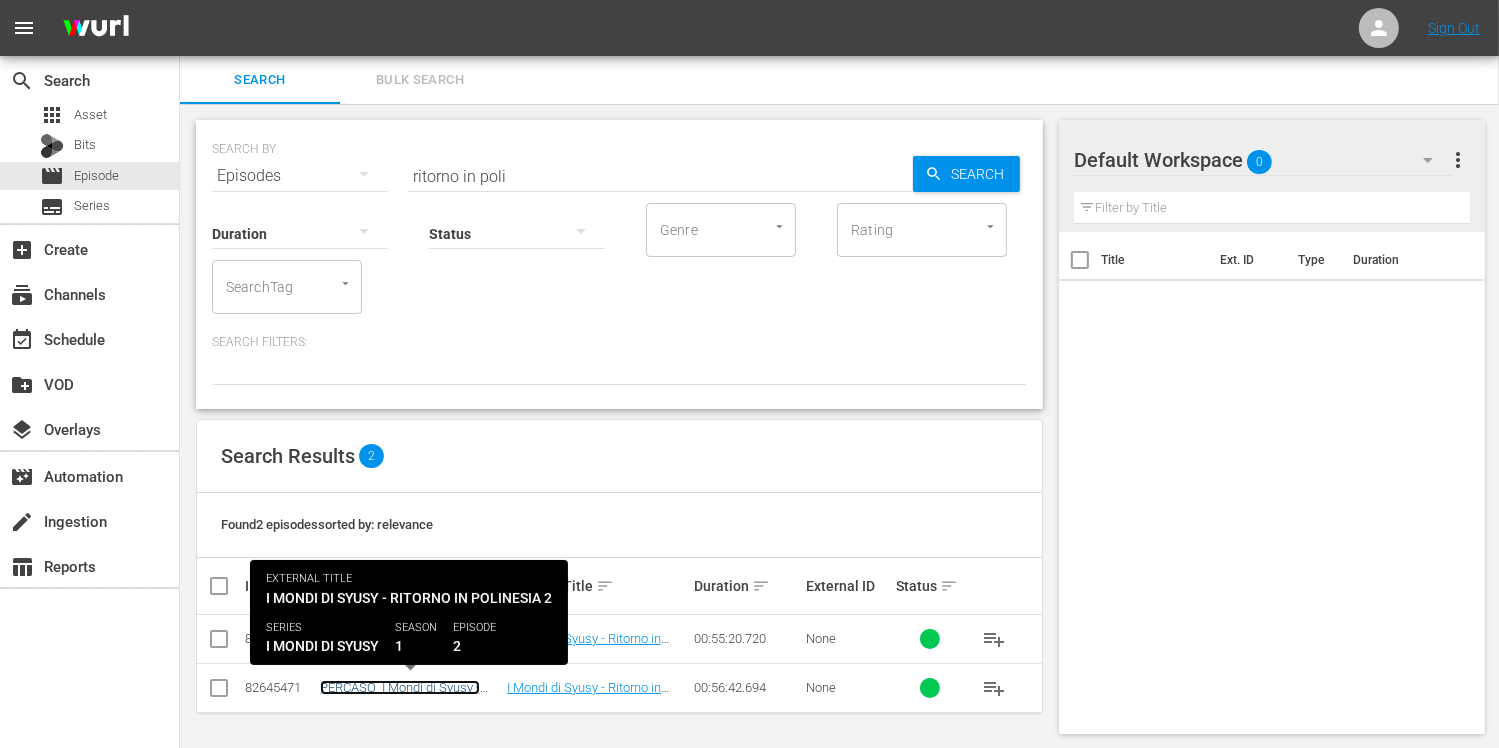 click on "PERCASO_I Mondi di Syusy - Ritorno in Polinesia Ep2" at bounding box center (400, 695) 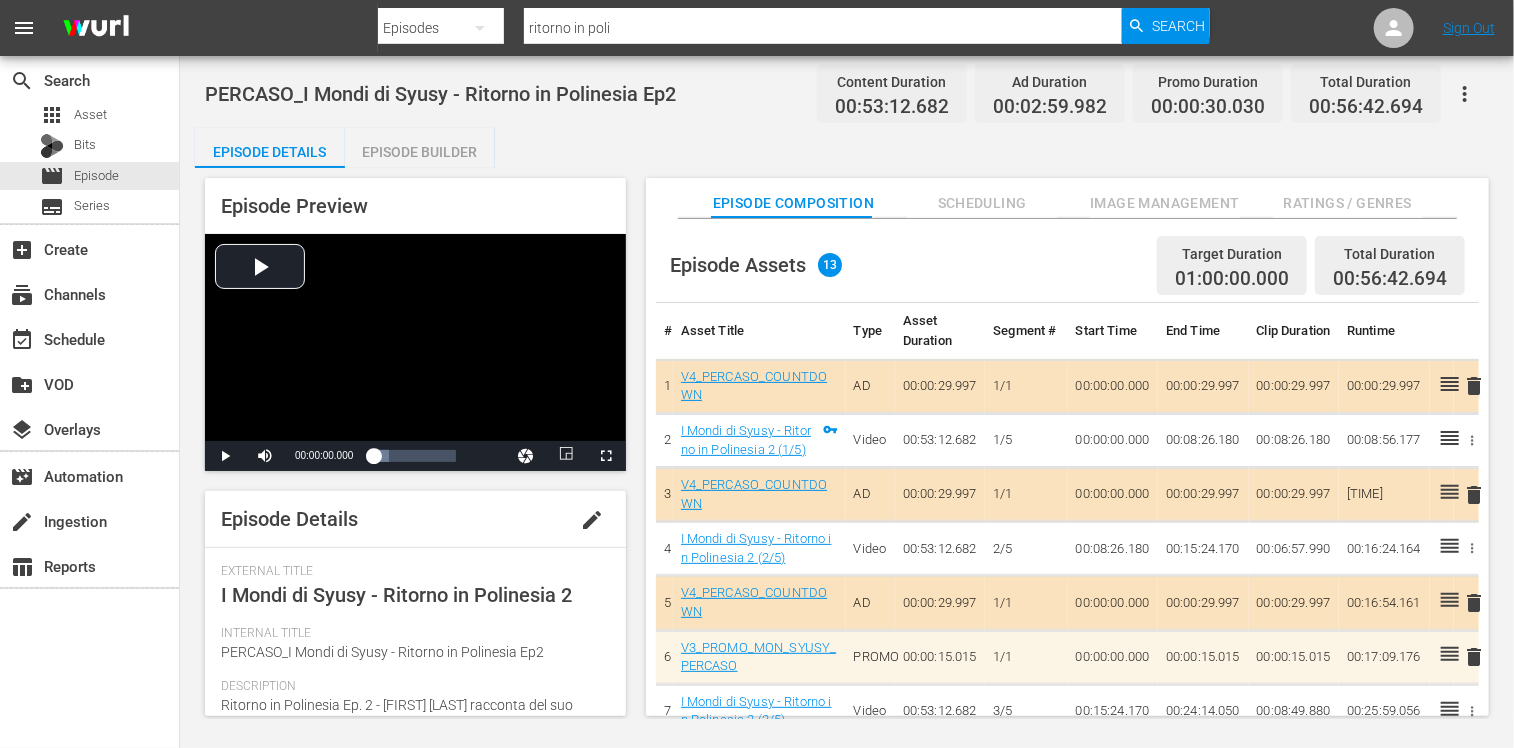 click on "edit" at bounding box center (592, 520) 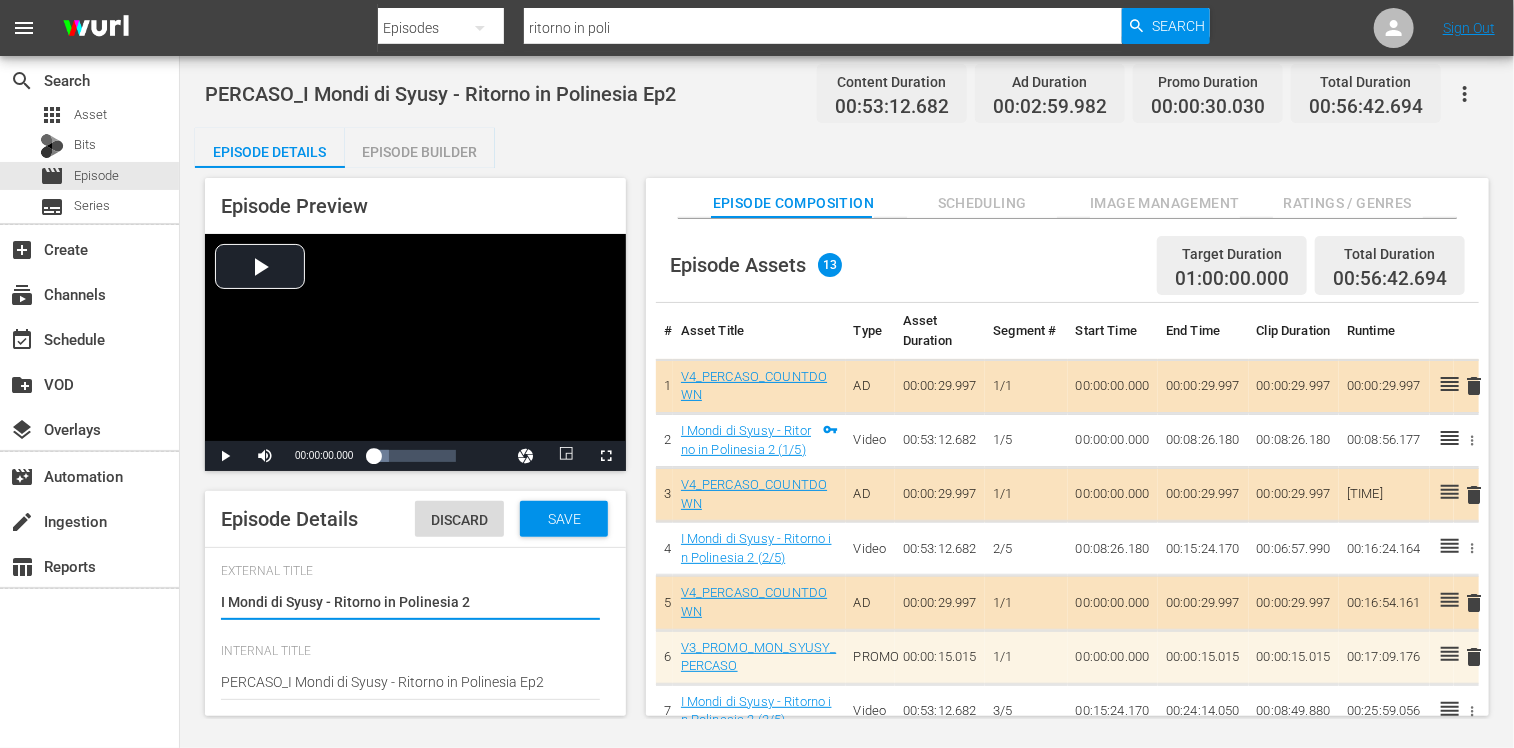 scroll, scrollTop: 100, scrollLeft: 0, axis: vertical 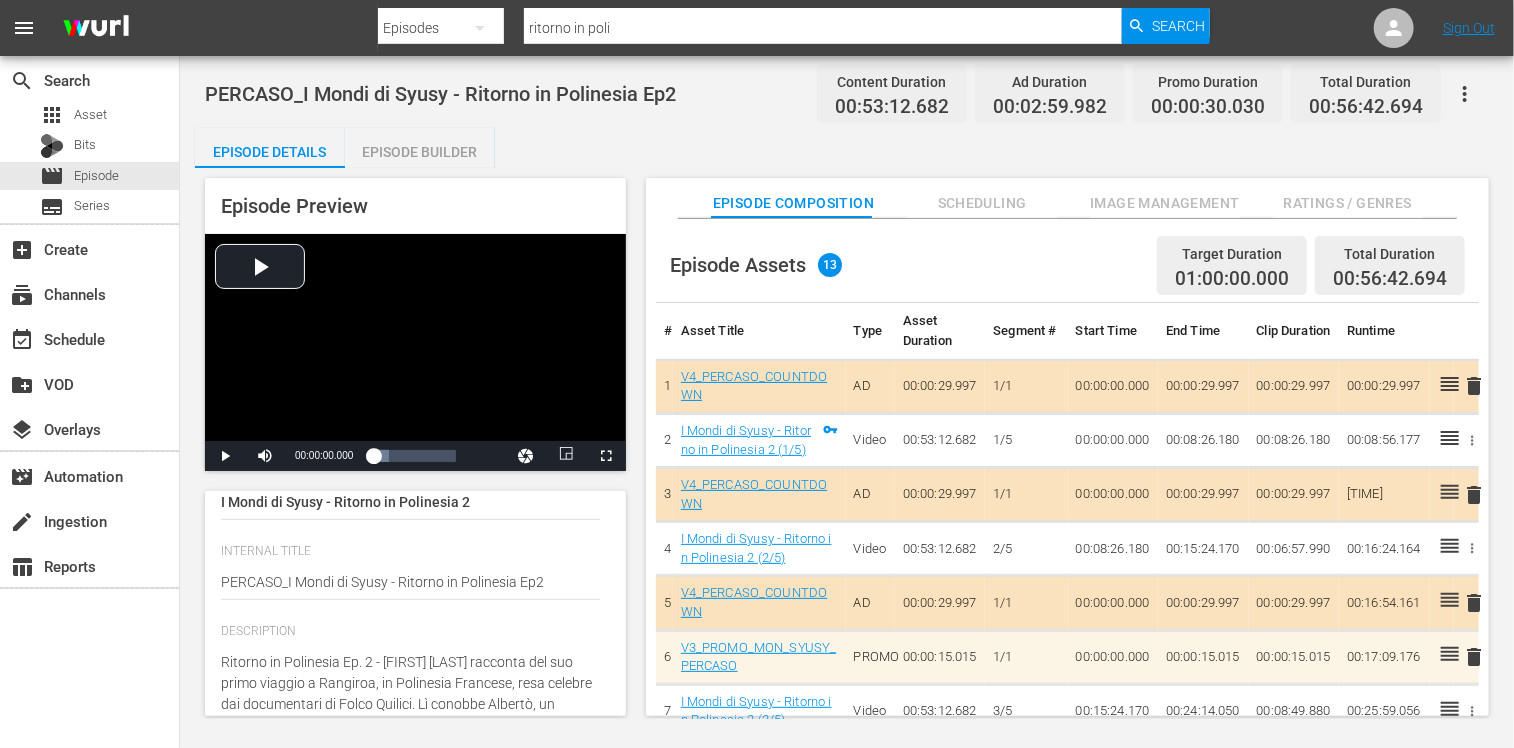 drag, startPoint x: 382, startPoint y: 667, endPoint x: 78, endPoint y: 628, distance: 306.49142 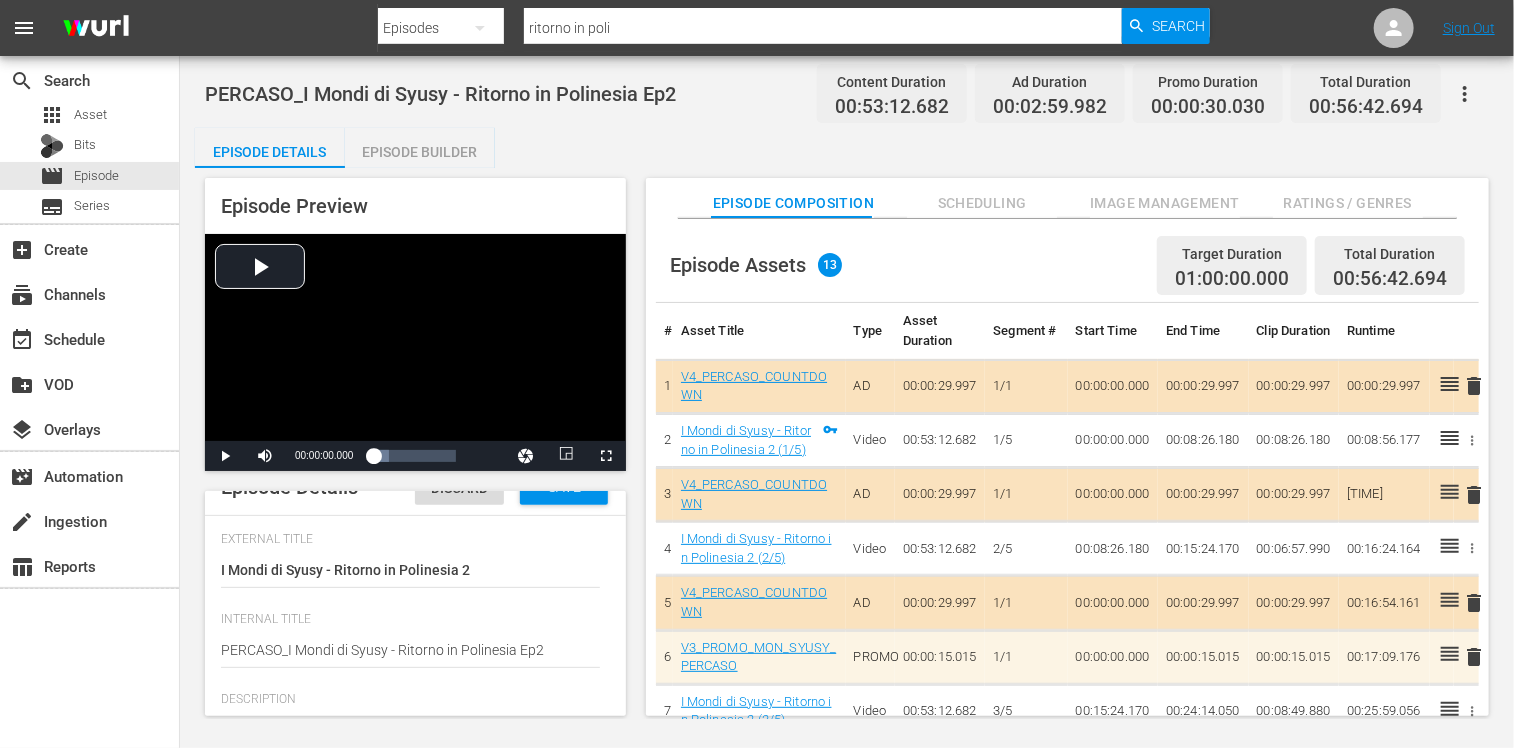 scroll, scrollTop: 0, scrollLeft: 0, axis: both 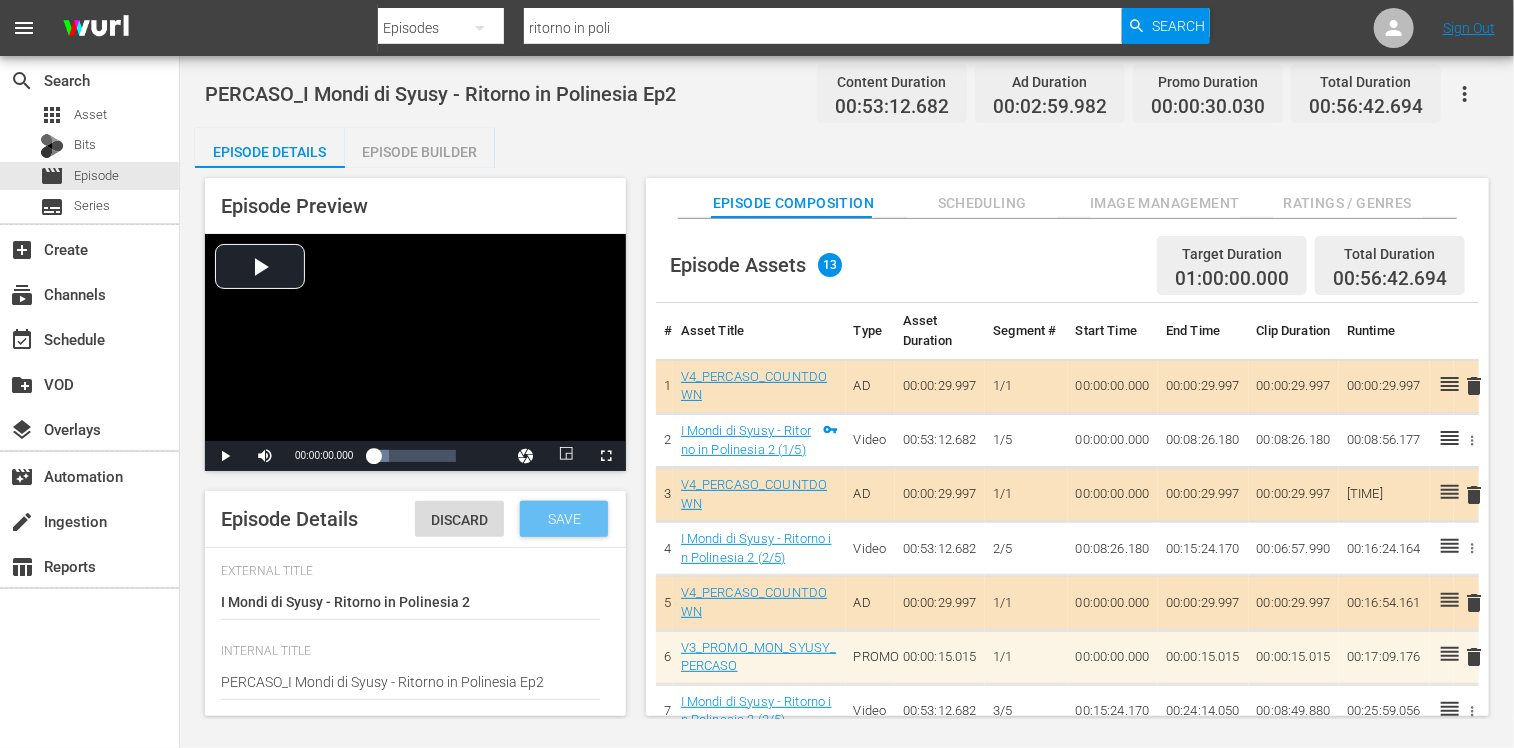 click on "Save" at bounding box center [564, 519] 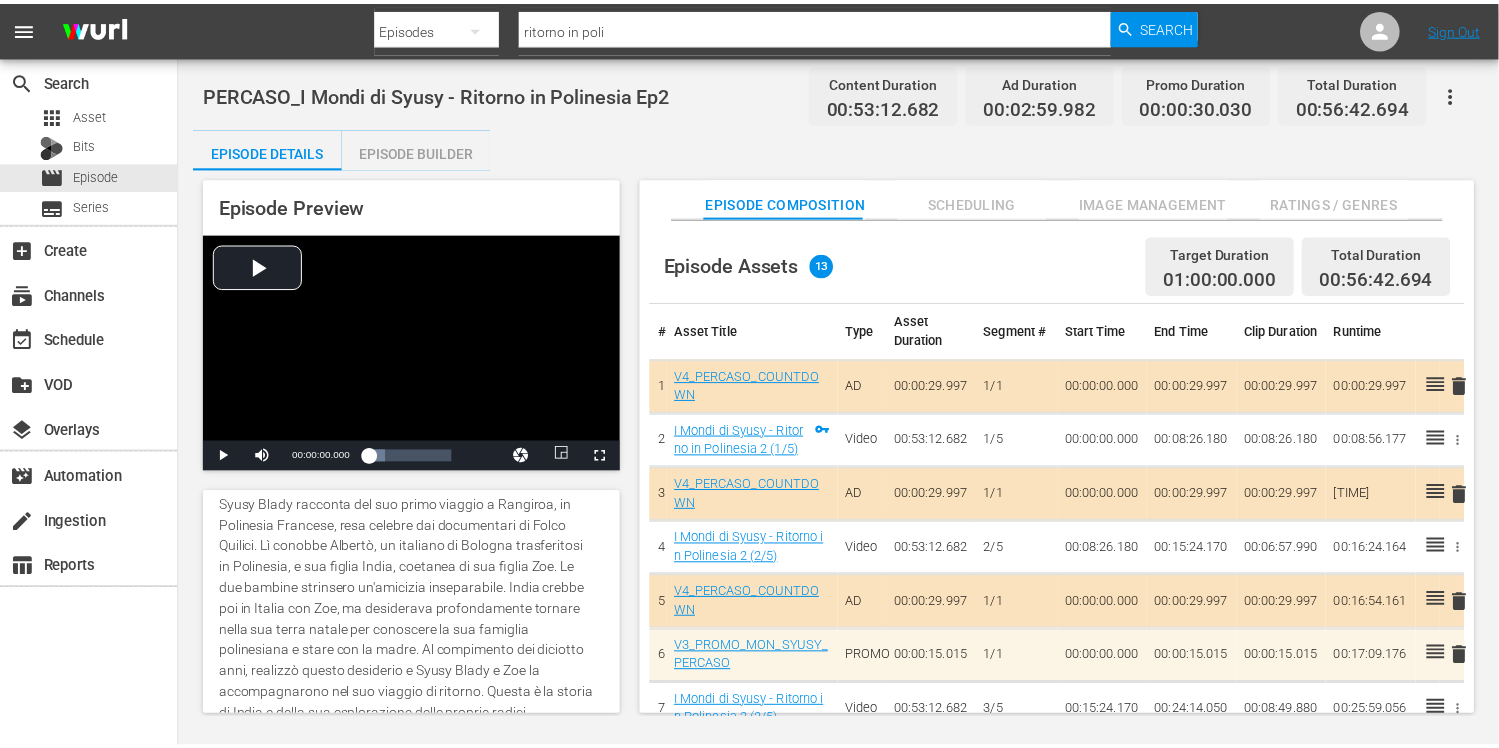 scroll, scrollTop: 400, scrollLeft: 0, axis: vertical 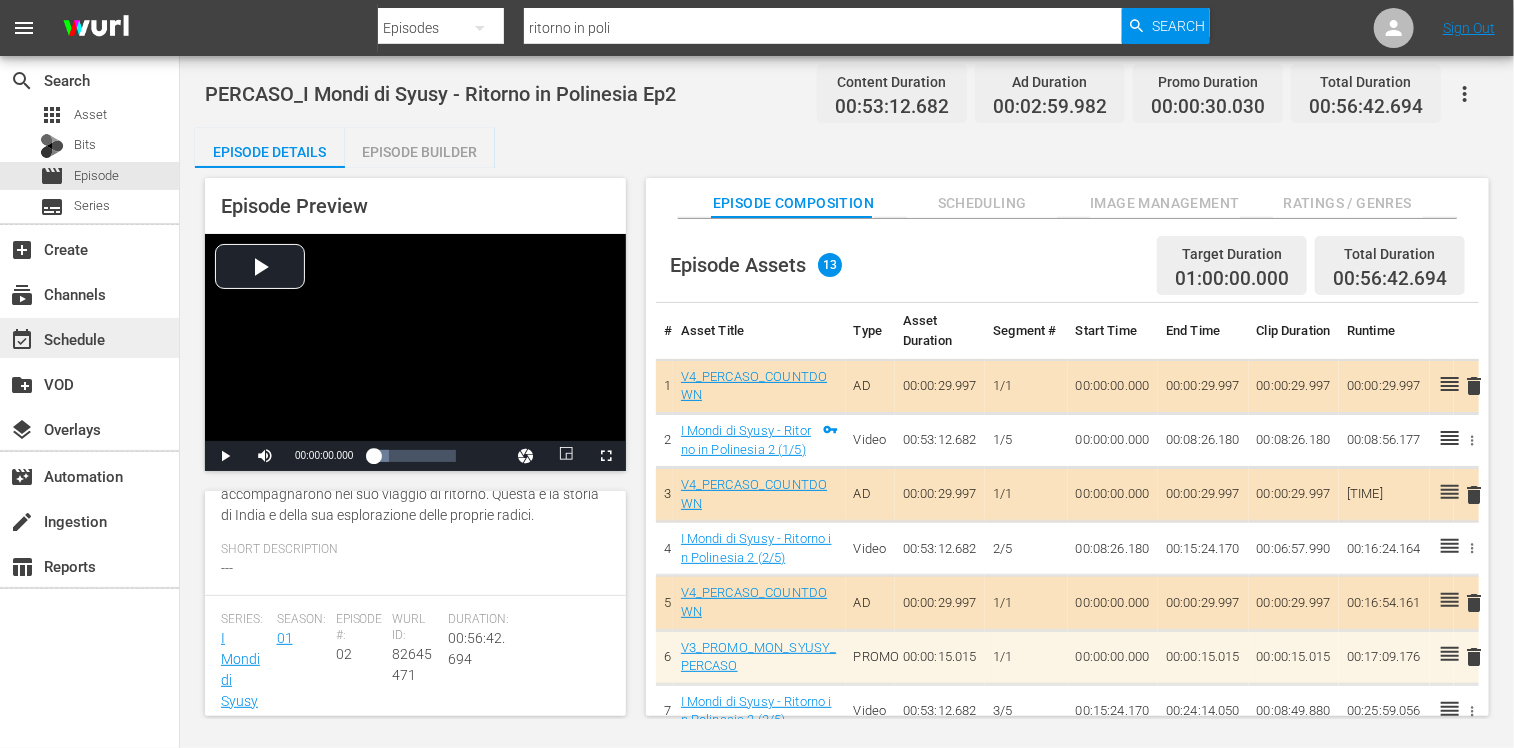 click on "event_available   Schedule" at bounding box center [56, 336] 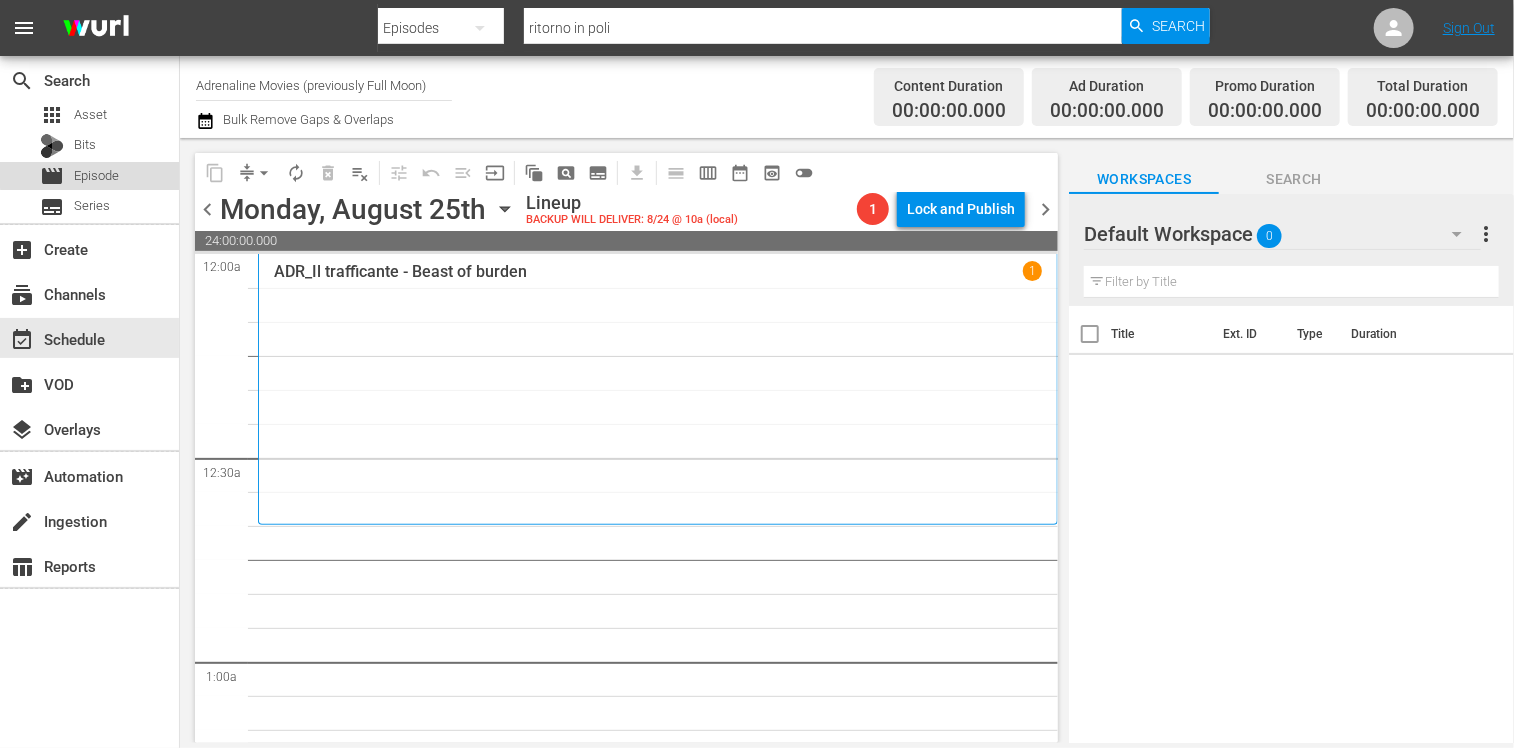 click on "movie Episode" at bounding box center [89, 176] 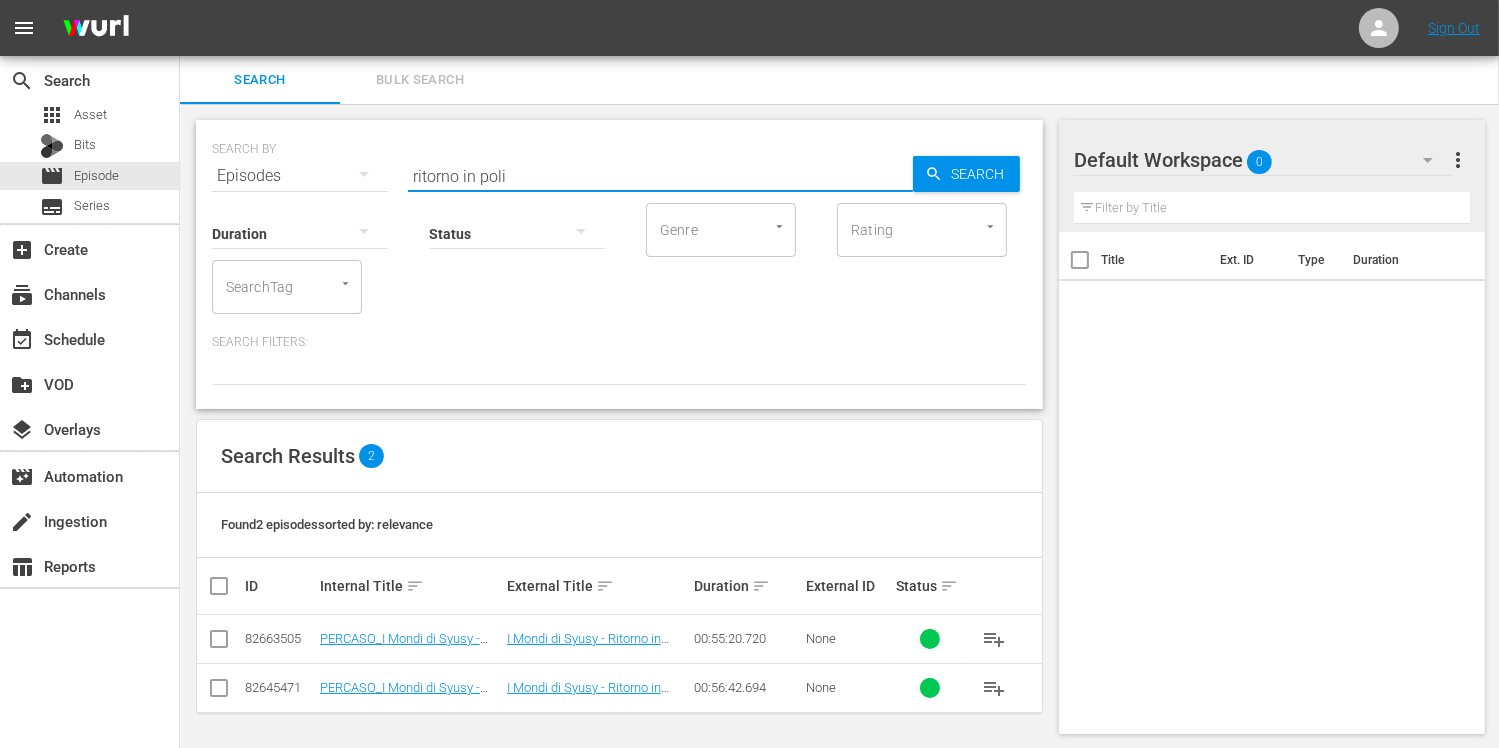 click on "ritorno in poli" at bounding box center (660, 176) 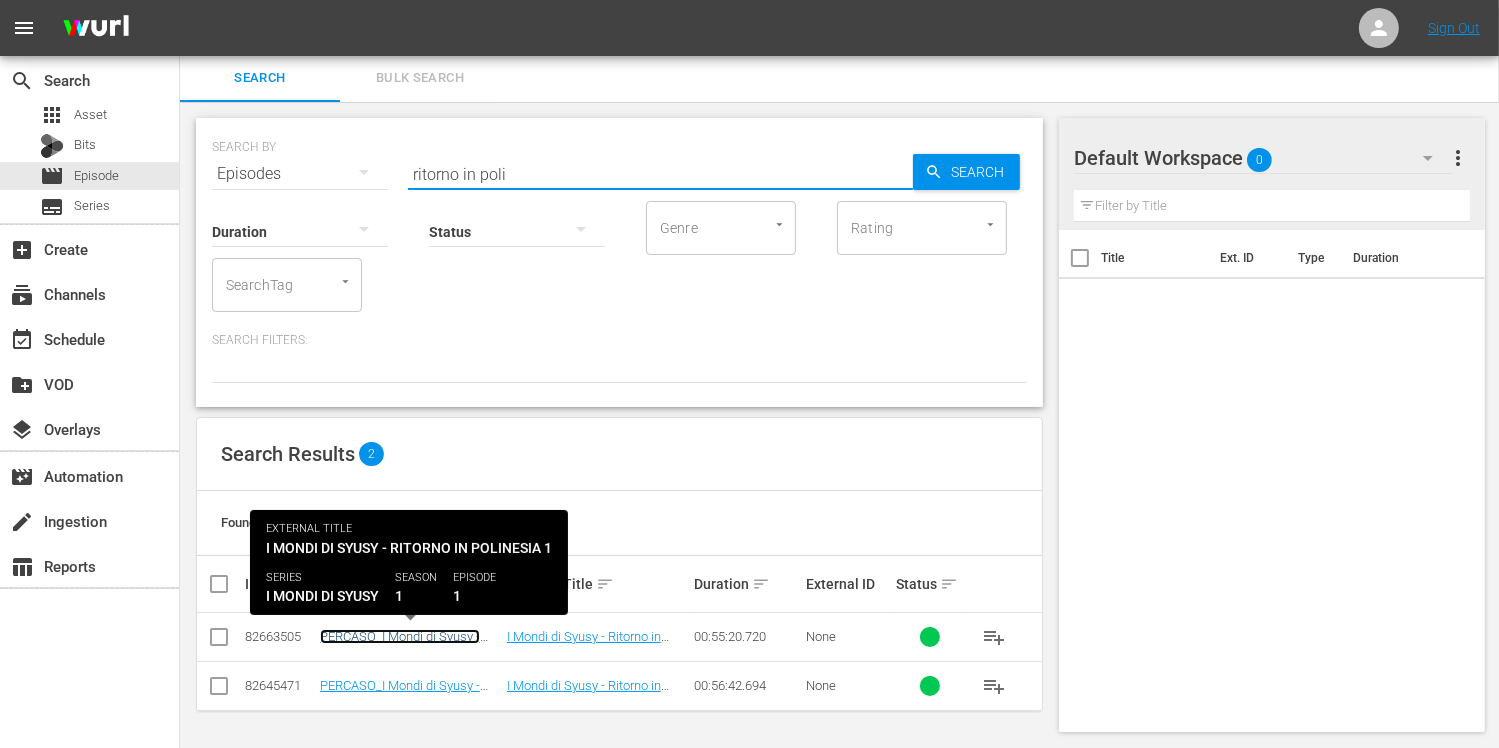 click on "PERCASO_I Mondi di Syusy - Ritorno in Polinesia Ep1" at bounding box center (400, 644) 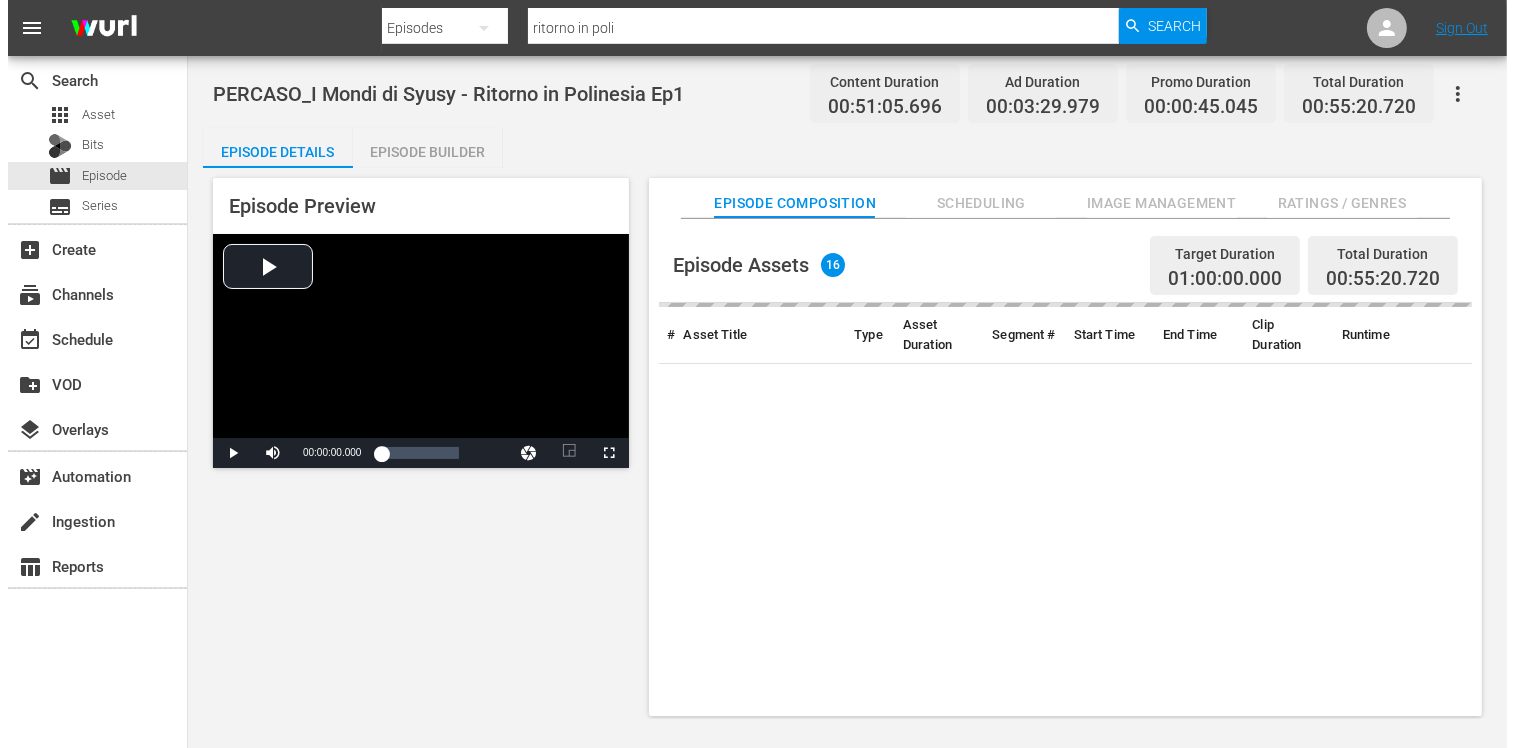scroll, scrollTop: 0, scrollLeft: 0, axis: both 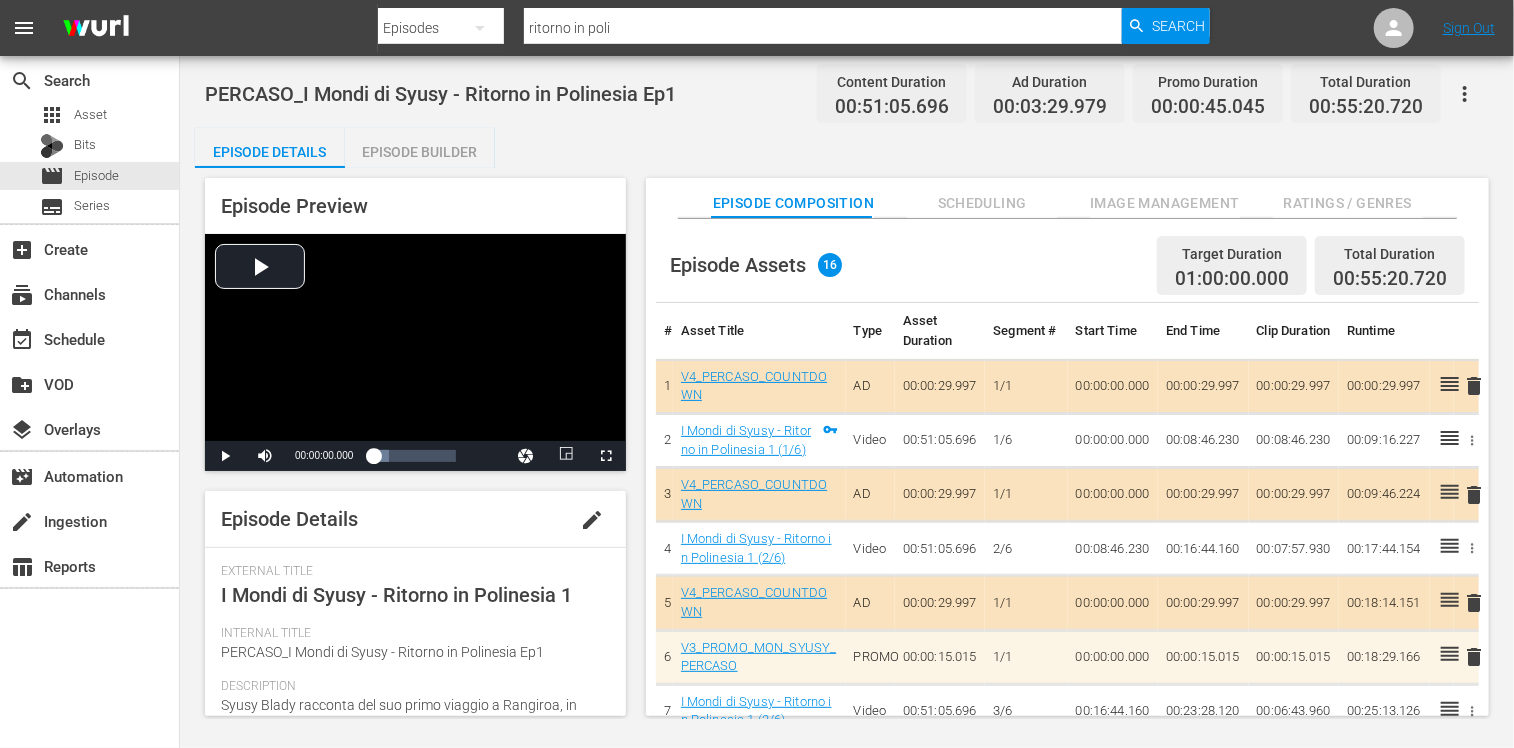 click on "edit" at bounding box center (592, 520) 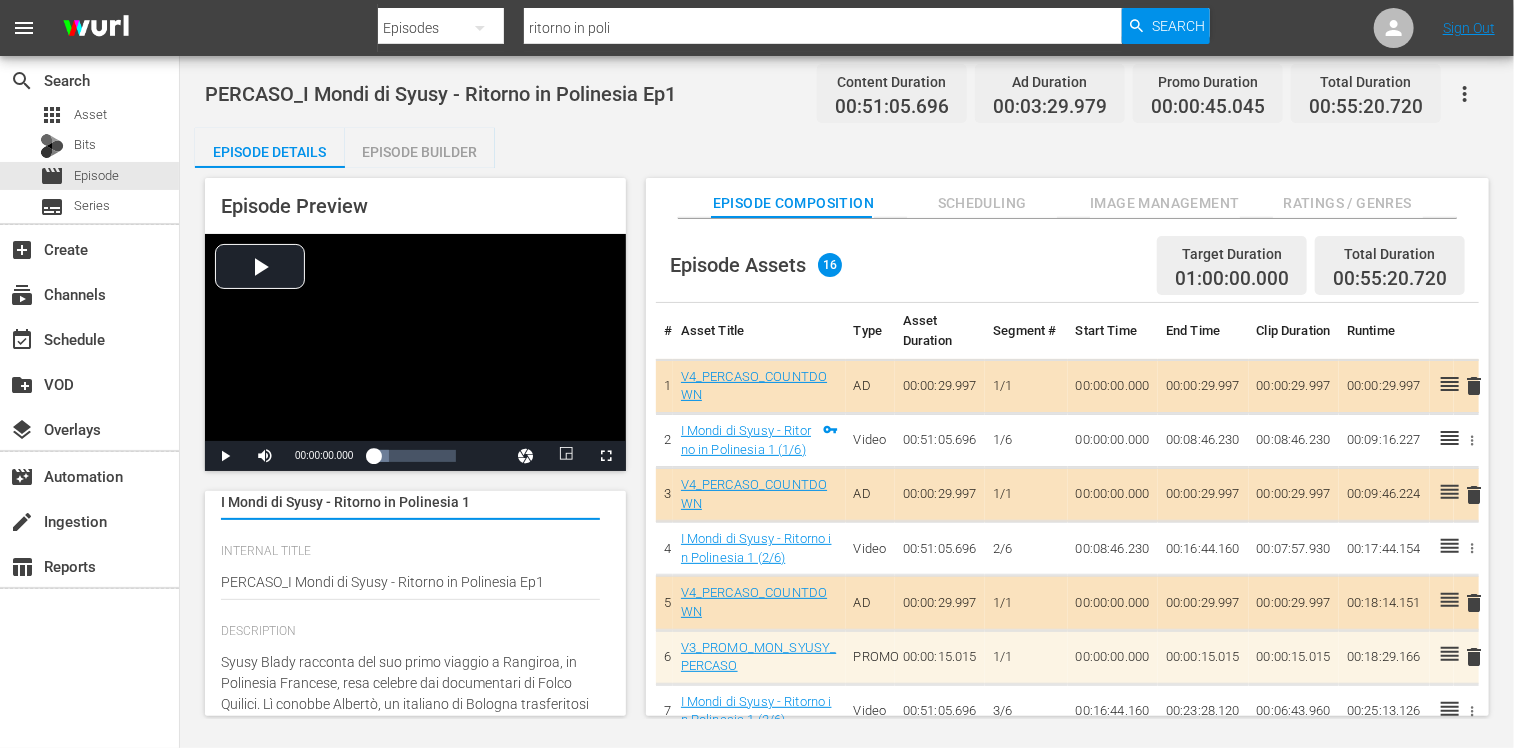 scroll, scrollTop: 0, scrollLeft: 0, axis: both 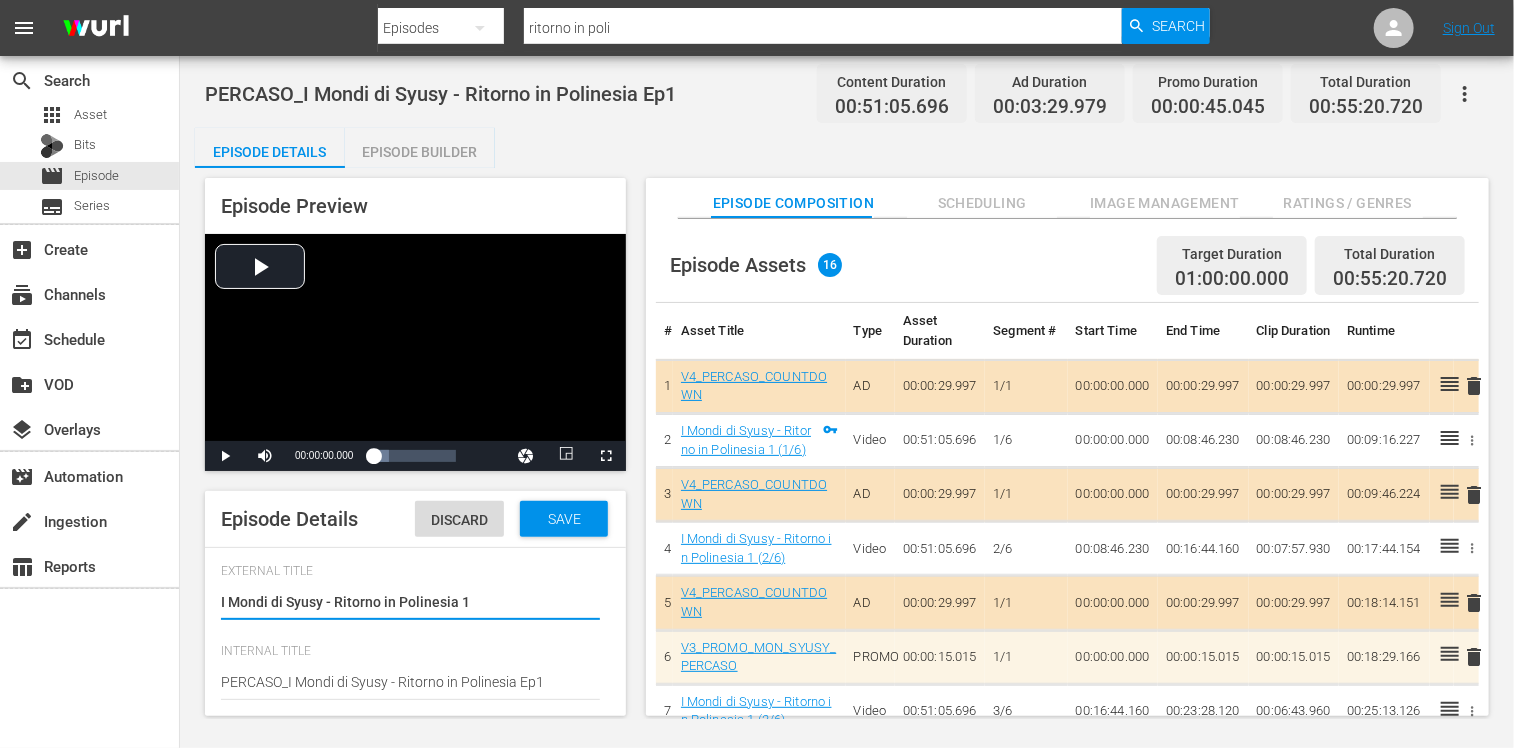 click on "I Mondi di Syusy - Ritorno in Polinesia 1" at bounding box center [410, 604] 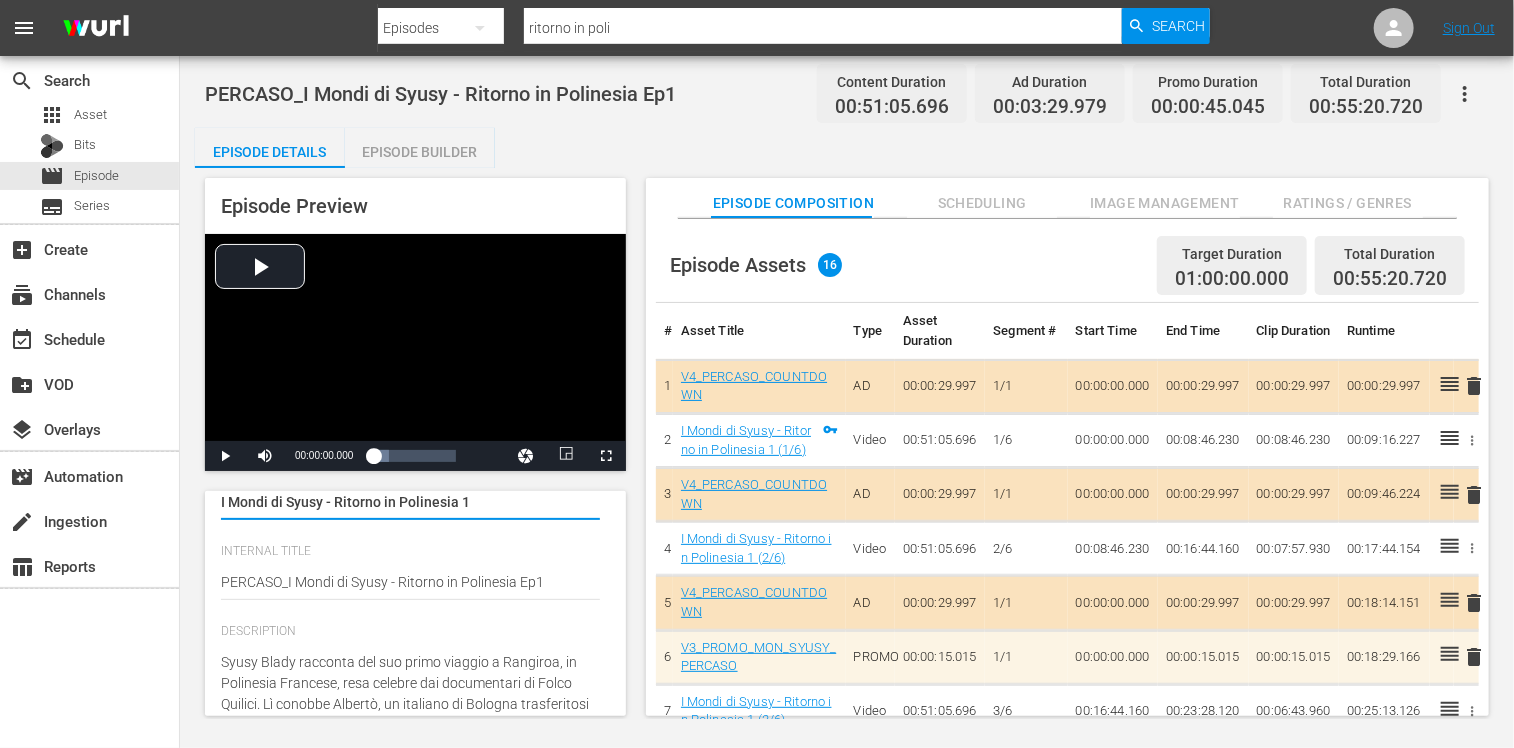 scroll, scrollTop: 200, scrollLeft: 0, axis: vertical 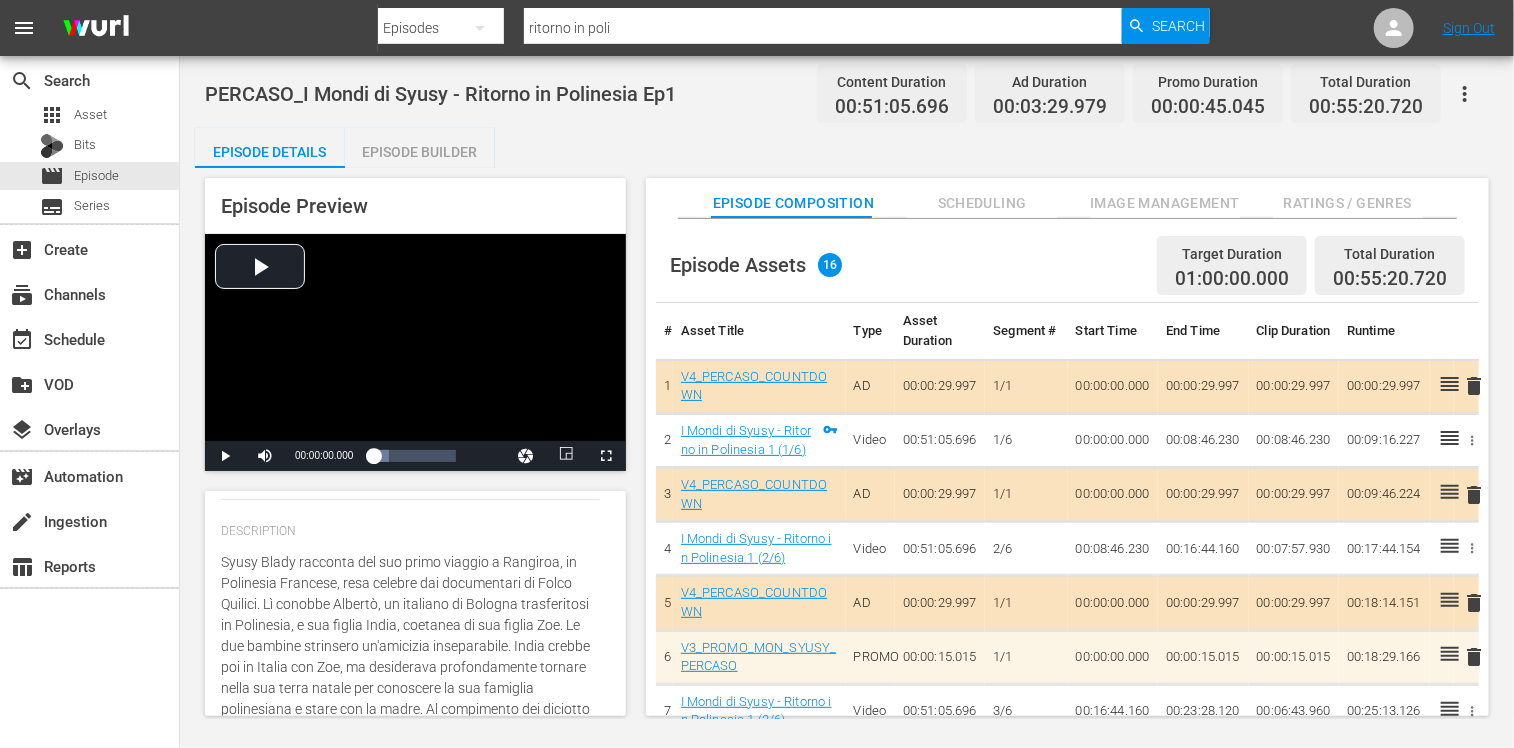 type on "PSyusy Blady racconta del suo primo viaggio a Rangiroa, in Polinesia Francese, resa celebre dai documentari di Folco Quilici. Lì conobbe Albertò, un italiano di Bologna trasferitosi in Polinesia, e sua figlia India, coetanea di sua figlia Zoe. Le due bambine strinsero un'amicizia inseparabile. India crebbe poi in Italia con Zoe, ma desiderava profondamente tornare nella sua terra natale per conoscere la sua famiglia polinesiana e stare con la madre. Al compimento dei diciotto anni, realizzò questo desiderio e Syusy Blady e Zoe la accompagnarono nel suo viaggio di ritorno. Questa è la storia di India e della sua esplorazione delle proprie radici." 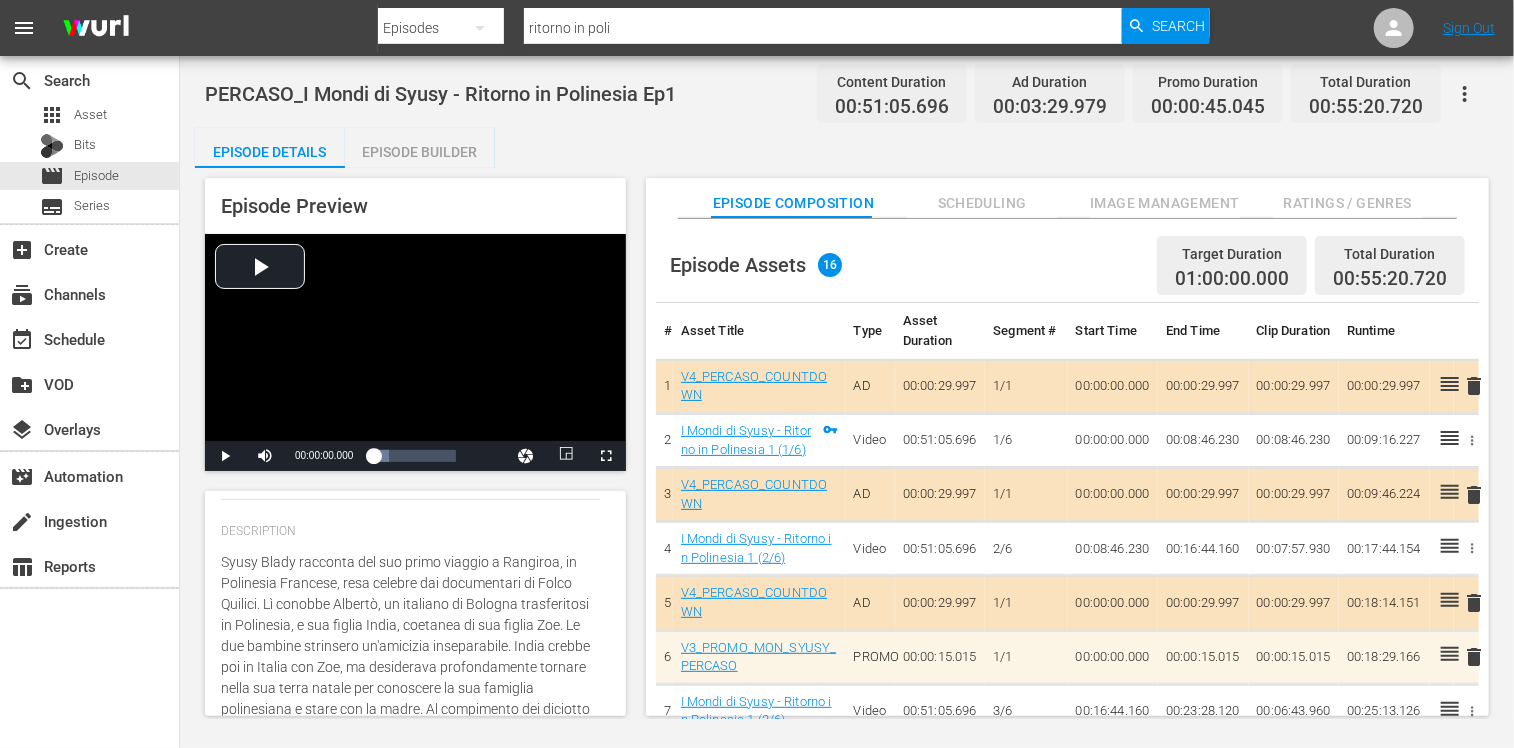 type on "PSyusy Blady racconta del suo primo viaggio a Rangiroa, in Polinesia Francese, resa celebre dai documentari di Folco Quilici. Lì conobbe Albertò, un italiano di Bologna trasferitosi in Polinesia, e sua figlia India, coetanea di sua figlia Zoe. Le due bambine strinsero un'amicizia inseparabile. India crebbe poi in Italia con Zoe, ma desiderava profondamente tornare nella sua terra natale per conoscere la sua famiglia polinesiana e stare con la madre. Al compimento dei diciotto anni, realizzò questo desiderio e Syusy Blady e Zoe la accompagnarono nel suo viaggio di ritorno. Questa è la storia di India e della sua esplorazione delle proprie radici." 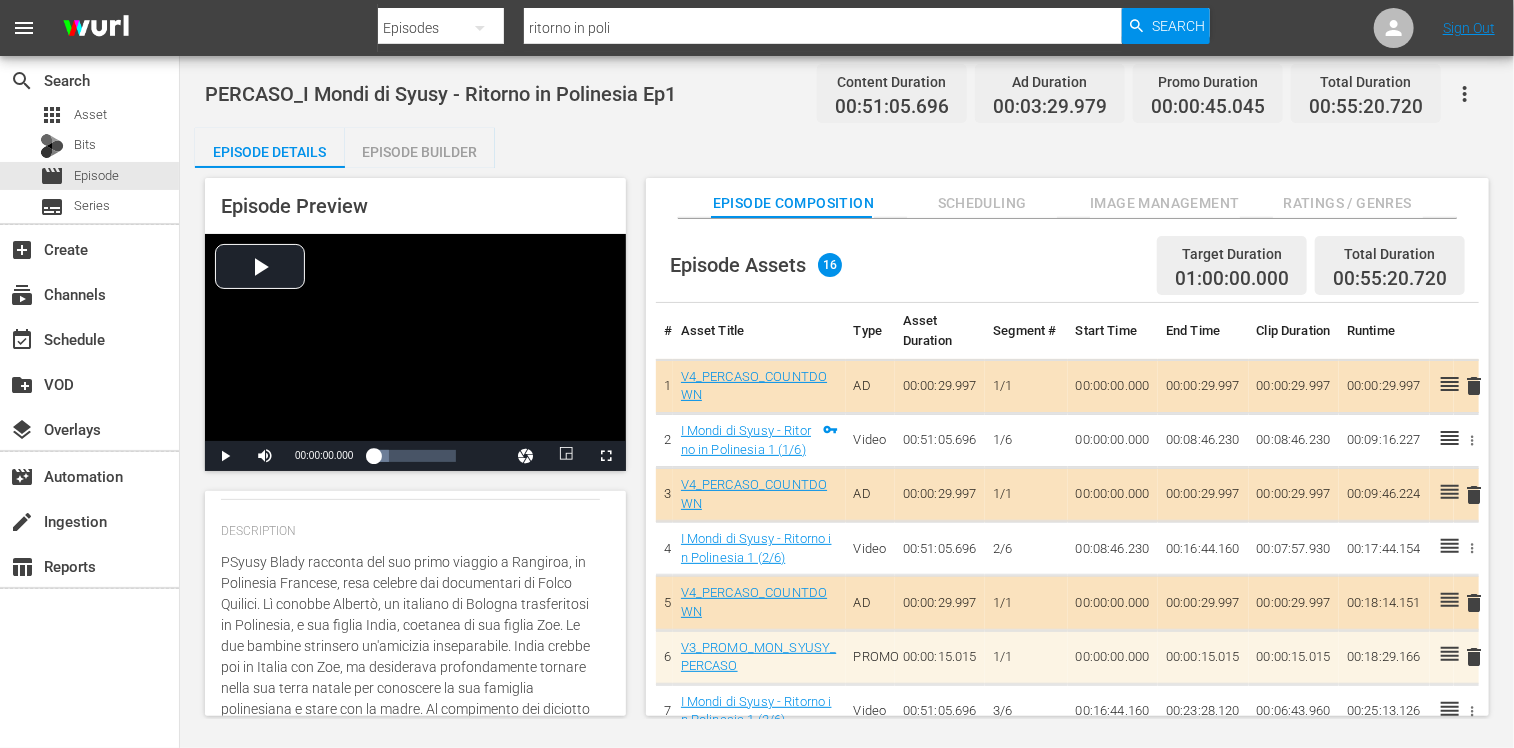 type on "[FIRST] [LAST] racconta del suo primo viaggio a Rangiroa, in Polinesia Francese, resa celebre dai documentari di Folco Quilici. Lì conobbe Albertò, un italiano di [CITY] trasferitosi in Polinesia, e sua figlia India, coetanea di sua figlia Zoe. Le due bambine strinsero un'amicizia inseparabile. India crebbe poi in Italia con Zoe, ma desiderava profondamente tornare nella sua terra natale per conoscere la sua famiglia polinesiana e stare con la madre. Al compimento dei diciotto anni, realizzò questo desiderio e [FIRST] [LAST] e Zoe la accompagnarono nel suo viaggio di ritorno. Questa è la storia di India e della sua esplorazione delle proprie radici." 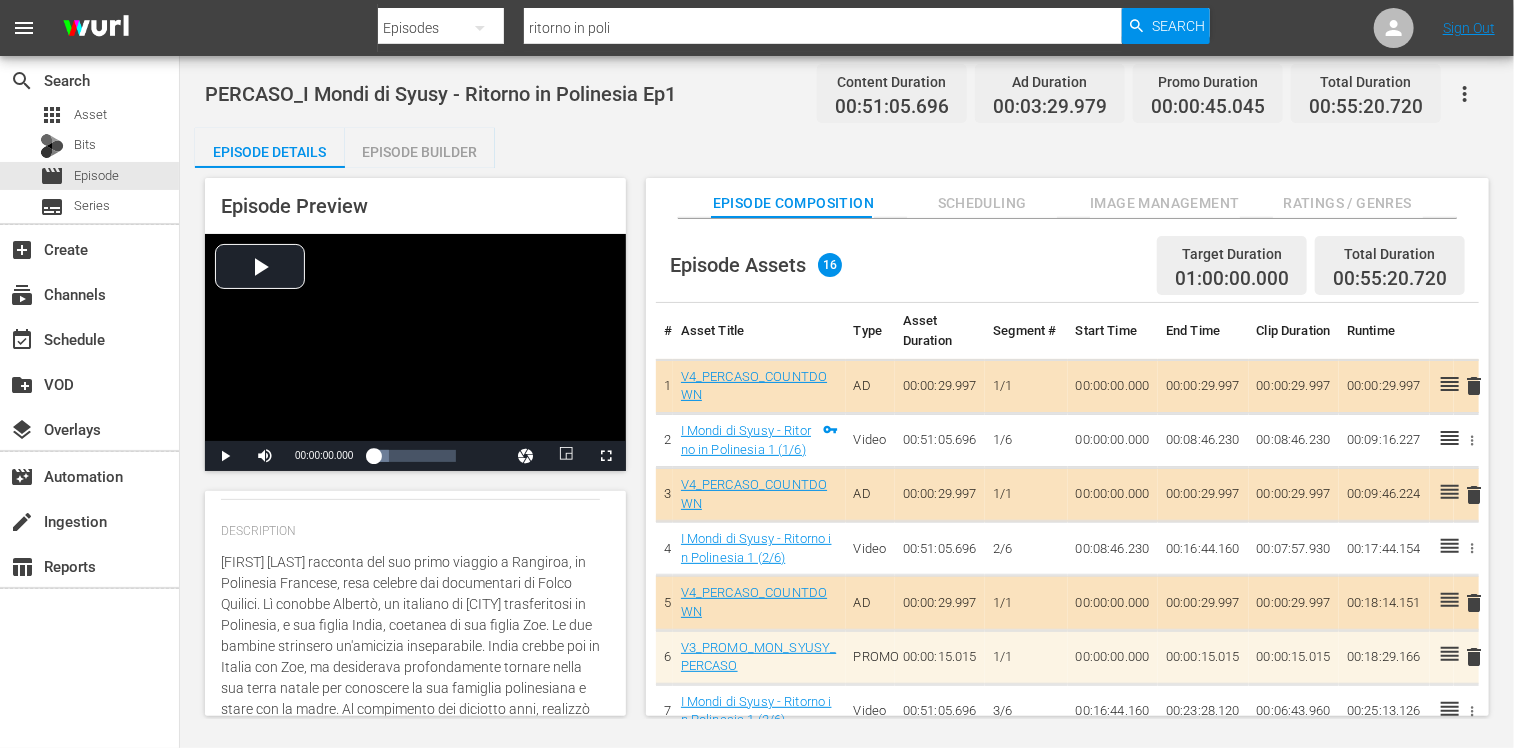 type on "PriSyusy Blady racconta del suo primo viaggio a Rangiroa, in Polinesia Francese, resa celebre dai documentari di Folco Quilici. Lì conobbe Albertò, un italiano di Bologna trasferitosi in Polinesia, e sua figlia India, coetanea di sua figlia Zoe. Le due bambine strinsero un'amicizia inseparabile. India crebbe poi in Italia con Zoe, ma desiderava profondamente tornare nella sua terra natale per conoscere la sua famiglia polinesiana e stare con la madre. Al compimento dei diciotto anni, realizzò questo desiderio e Syusy Blady e Zoe la accompagnarono nel suo viaggio di ritorno. Questa è la storia di India e della sua esplorazione delle proprie radici." 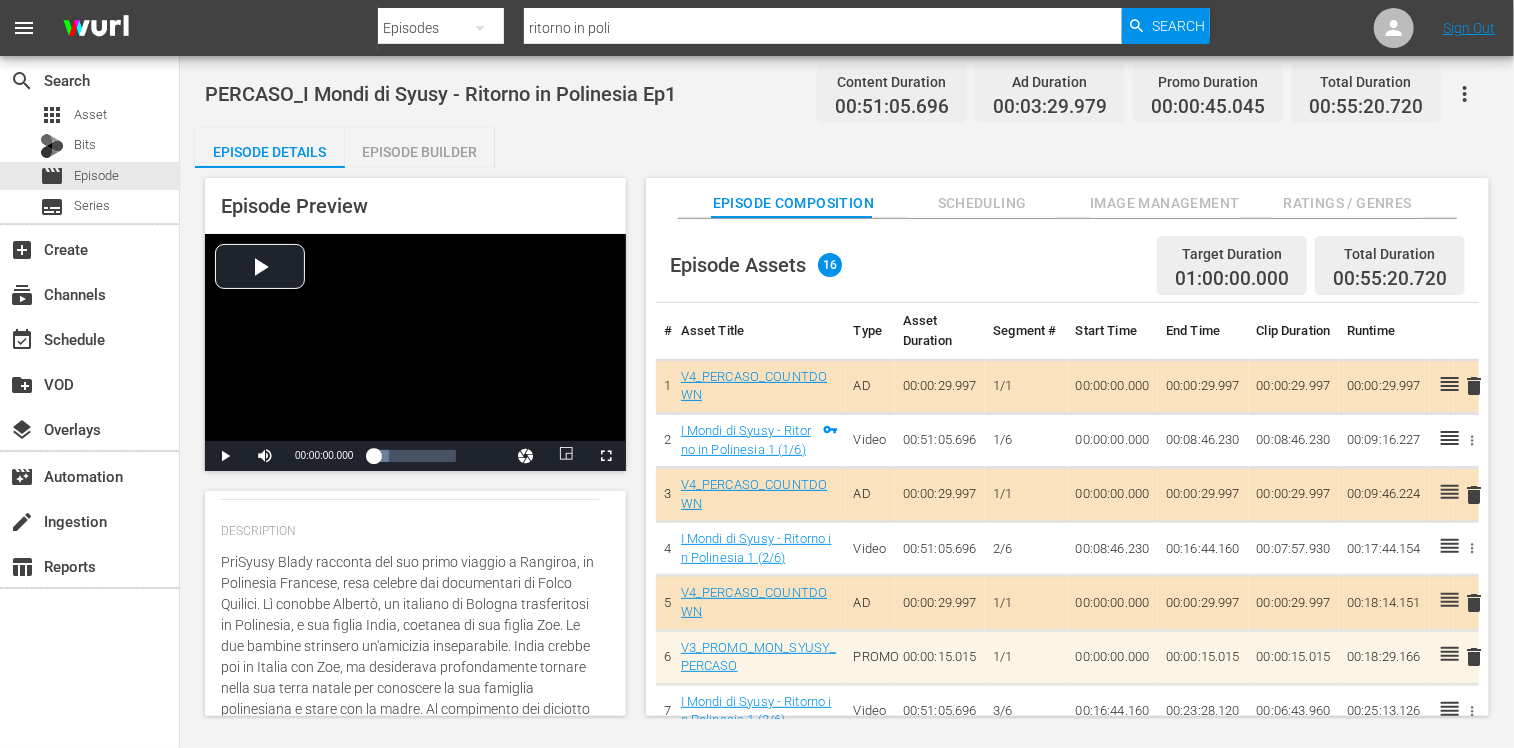 type on "PrimSyusy Blady racconta del suo primo viaggio a Rangiroa, in Polinesia Francese, resa celebre dai documentari di Folco Quilici. Lì conobbe Albertò, un italiano di Bologna trasferitosi in Polinesia, e sua figlia India, coetanea di sua figlia Zoe. Le due bambine strinsero un'amicizia inseparabile. India crebbe poi in Italia con Zoe, ma desiderava profondamente tornare nella sua terra natale per conoscere la sua famiglia polinesiana e stare con la madre. Al compimento dei diciotto anni, realizzò questo desiderio e Syusy Blady e Zoe la accompagnarono nel suo viaggio di ritorno. Questa è la storia di India e della sua esplorazione delle proprie radici." 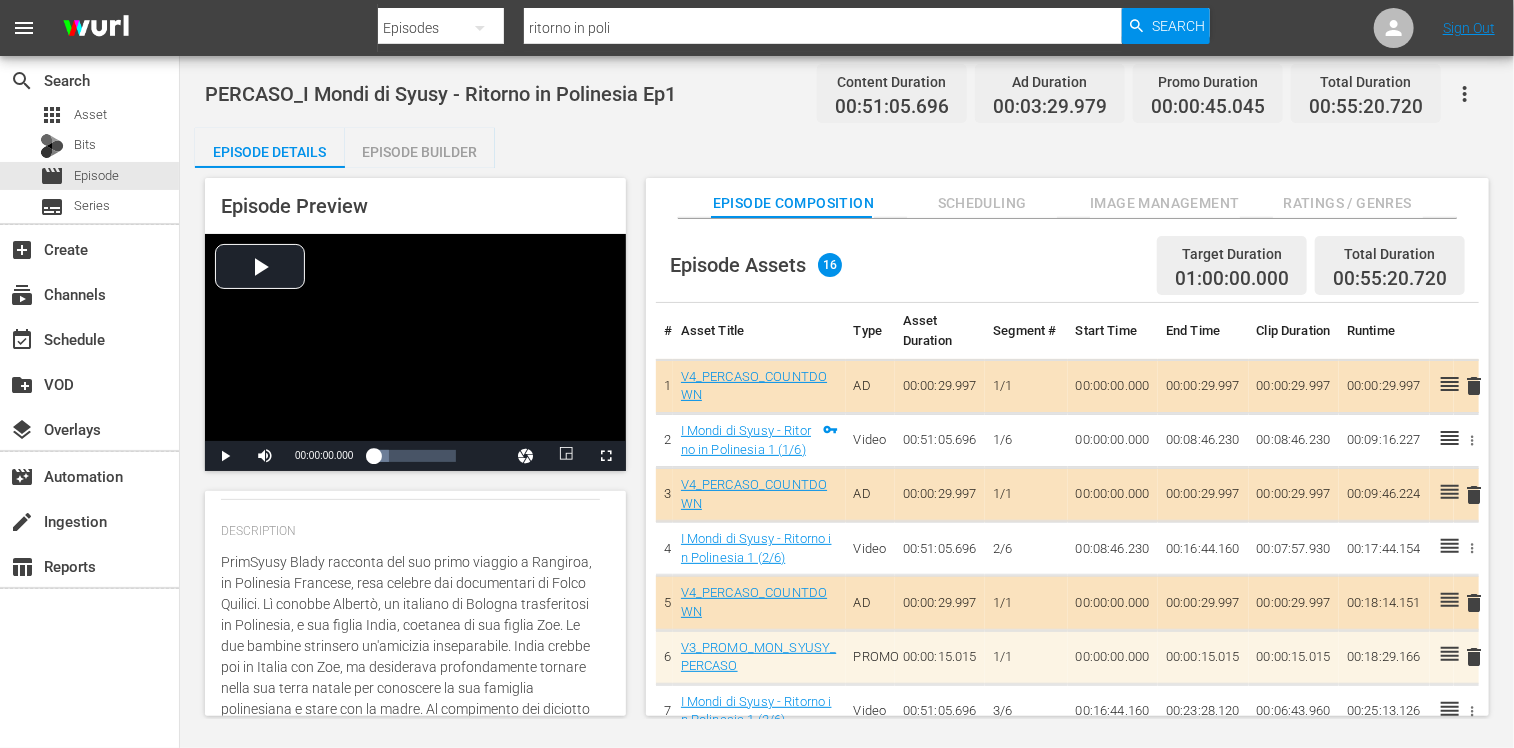 type on "Prima[FIRST] [LAST] racconta del suo primo viaggio a Rangiroa, in Polinesia Francese, resa celebre dai documentari di Folco Quilici. Lì conobbe Albertò, un italiano di [CITY] trasferitosi in Polinesia, e sua figlia India, coetanea di sua figlia Zoe. Le due bambine strinsero un'amicizia inseparabile. India crebbe poi in Italia con Zoe, ma desiderava profondamente tornare nella sua terra natale per conoscere la sua famiglia polinesiana e stare con la madre. Al compimento dei diciotto anni, realizzò questo desiderio e [FIRST] [LAST] e Zoe la accompagnarono nel suo viaggio di ritorno. Questa è la storia di India e della sua esplorazione delle proprie radici." 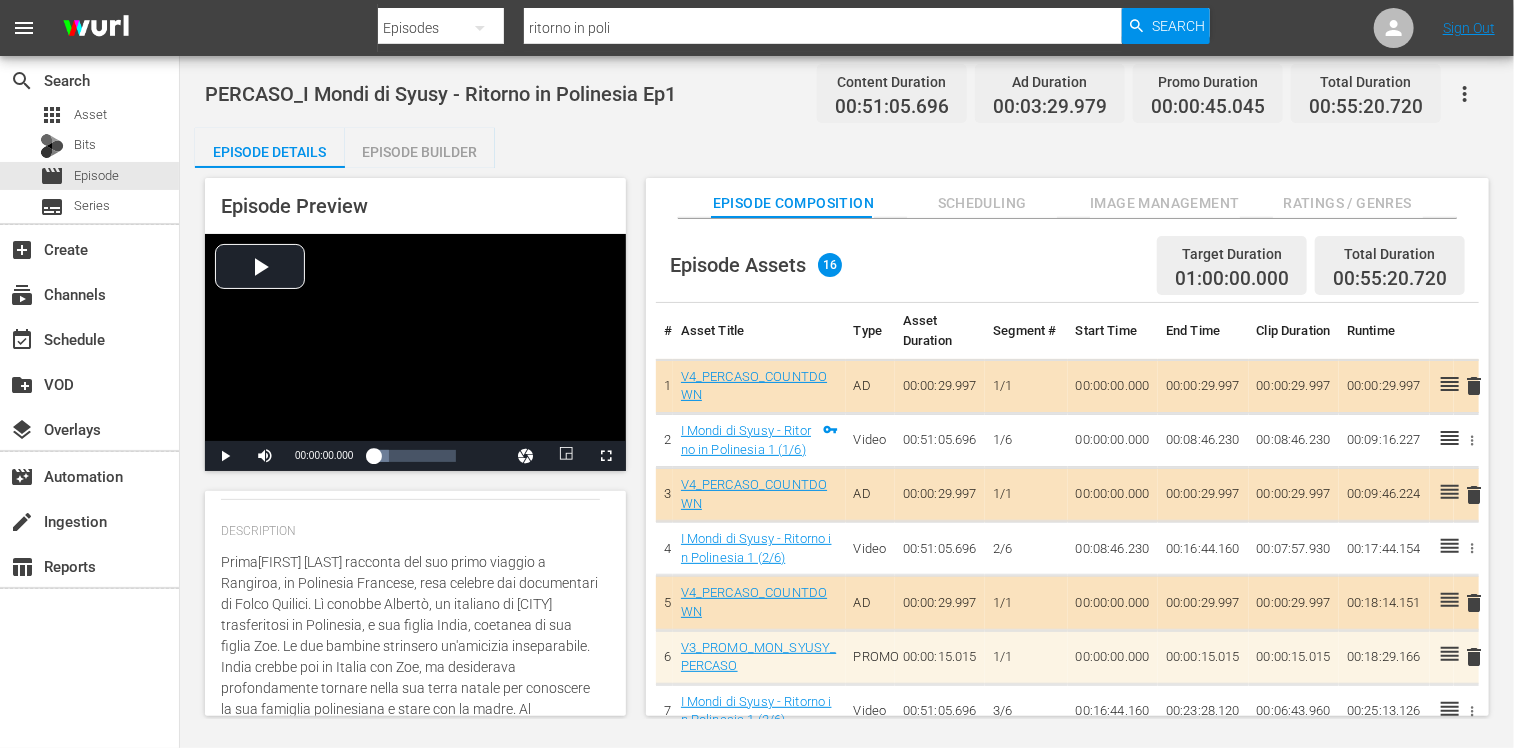 type on "Prima Syusy Blady racconta del suo primo viaggio a Rangiroa, in Polinesia Francese, resa celebre dai documentari di Folco Quilici. Lì conobbe Albertò, un italiano di Bologna trasferitosi in Polinesia, e sua figlia India, coetanea di sua figlia Zoe. Le due bambine strinsero un'amicizia inseparabile. India crebbe poi in Italia con Zoe, ma desiderava profondamente tornare nella sua terra natale per conoscere la sua famiglia polinesiana e stare con la madre. Al compimento dei diciotto anni, realizzò questo desiderio e Syusy Blady e Zoe la accompagnarono nel suo viaggio di ritorno. Questa è la storia di [PERSON] e della sua esplorazione delle proprie radici." 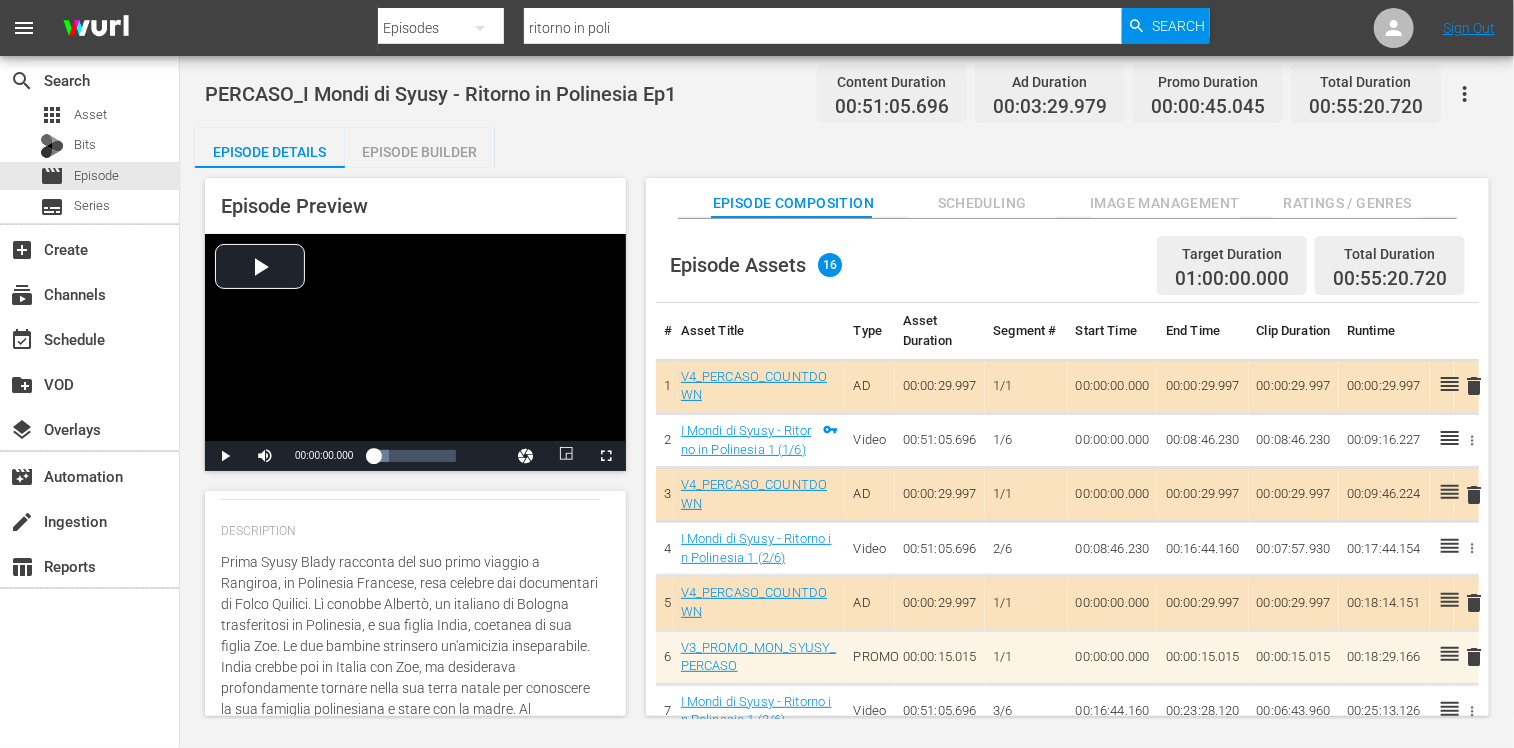 type on "Prima pSyusy Blady racconta del suo primo viaggio a Rangiroa, in Polinesia Francese, resa celebre dai documentari di Folco Quilici. Lì conobbe Albertò, un italiano di Bologna trasferitosi in Polinesia, e sua figlia India, coetanea di sua figlia Zoe. Le due bambine strinsero un'amicizia inseparabile. India crebbe poi in Italia con Zoe, ma desiderava profondamente tornare nella sua terra natale per conoscere la sua famiglia polinesiana e stare con la madre. Al compimento dei diciotto anni, realizzò questo desiderio e Syusy Blady e Zoe la accompagnarono nel suo viaggio di ritorno. Questa è la storia di India e della sua esplorazione delle proprie radici." 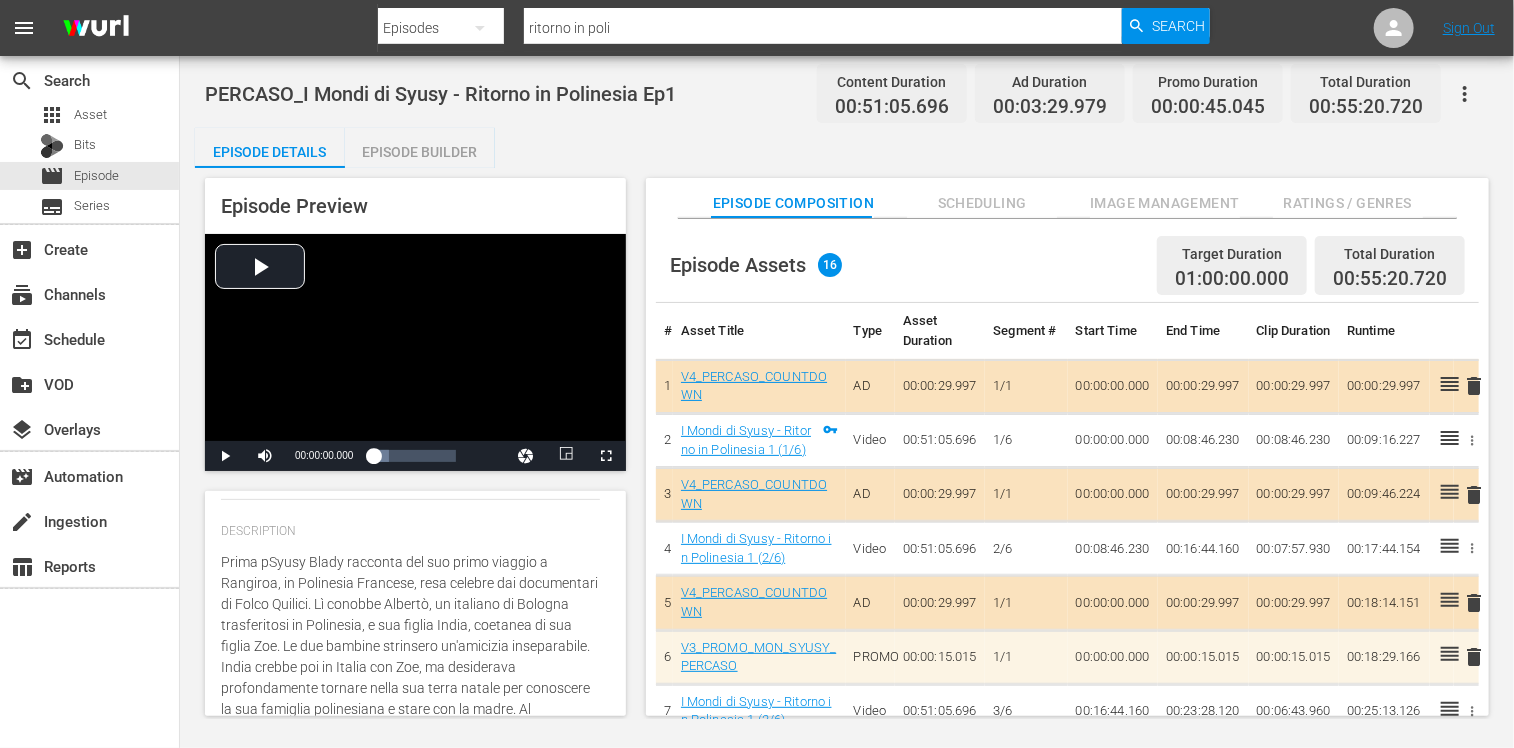 type on "Prima paSyusy Blady racconta del suo primo viaggio a Rangiroa, in Polinesia Francese, resa celebre dai documentari di Folco Quilici. Lì conobbe Albertò, un italiano di Bologna trasferitosi in Polinesia, e sua figlia India, coetanea di sua figlia Zoe. Le due bambine strinsero un'amicizia inseparabile. India crebbe poi in Italia con Zoe, ma desiderava profondamente tornare nella sua terra natale per conoscere la sua famiglia polinesiana e stare con la madre. Al compimento dei diciotto anni, realizzò questo desiderio e Syusy Blady e Zoe la accompagnarono nel suo viaggio di ritorno. Questa è la storia di India e della sua esplorazione delle proprie radici." 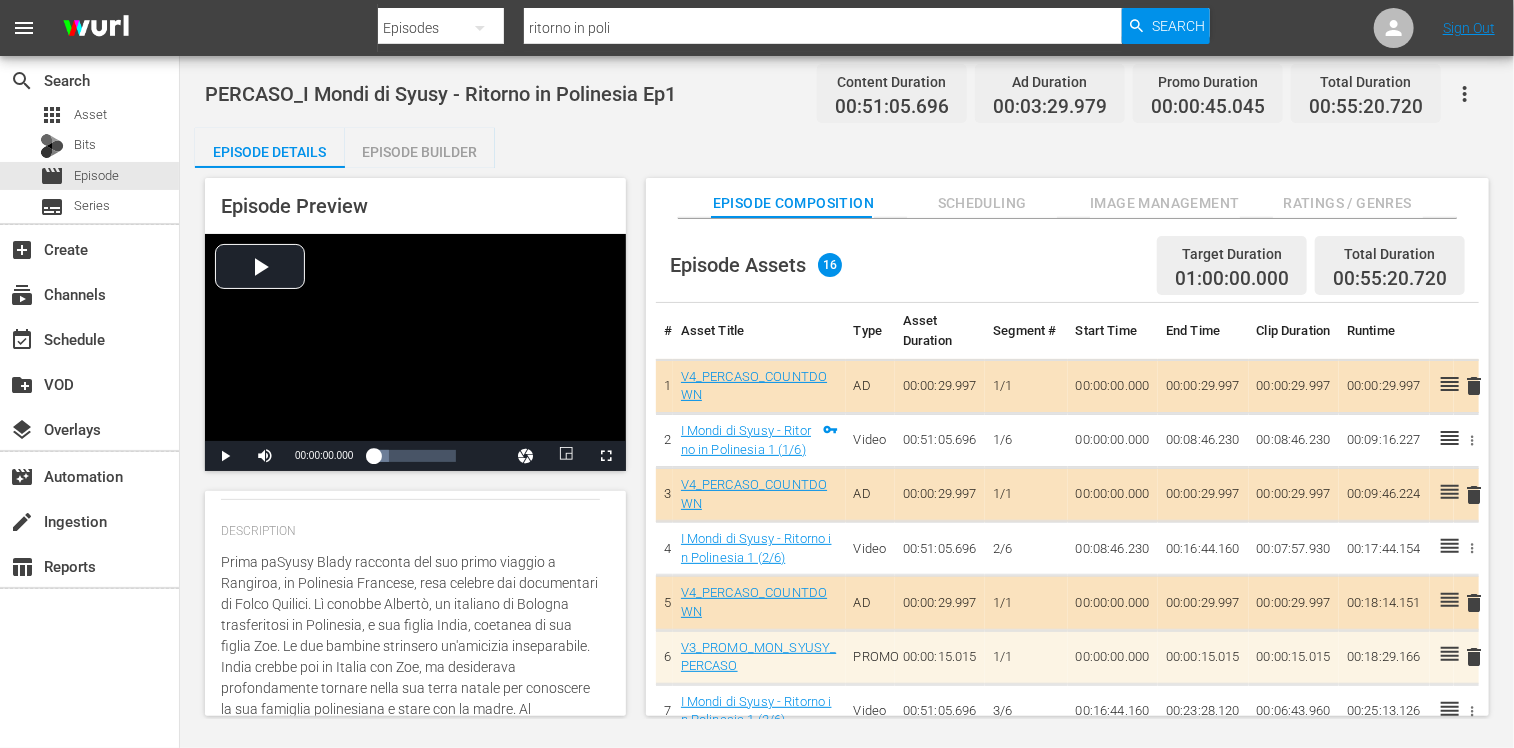 type on "Prima parSyusy Blady racconta del suo primo viaggio a Rangiroa, in Polinesia Francese, resa celebre dai documentari di Folco Quilici. Lì conobbe Albertò, un italiano di Bologna trasferitosi in Polinesia, e sua figlia India, coetanea di sua figlia Zoe. Le due bambine strinsero un'amicizia inseparabile. India crebbe poi in Italia con Zoe, ma desiderava profondamente tornare nella sua terra natale per conoscere la sua famiglia polinesiana e stare con la madre. Al compimento dei diciotto anni, realizzò questo desiderio e Syusy Blady e Zoe la accompagnarono nel suo viaggio di ritorno. Questa è la storia di [PERSON] e della sua esplorazione delle proprie radici." 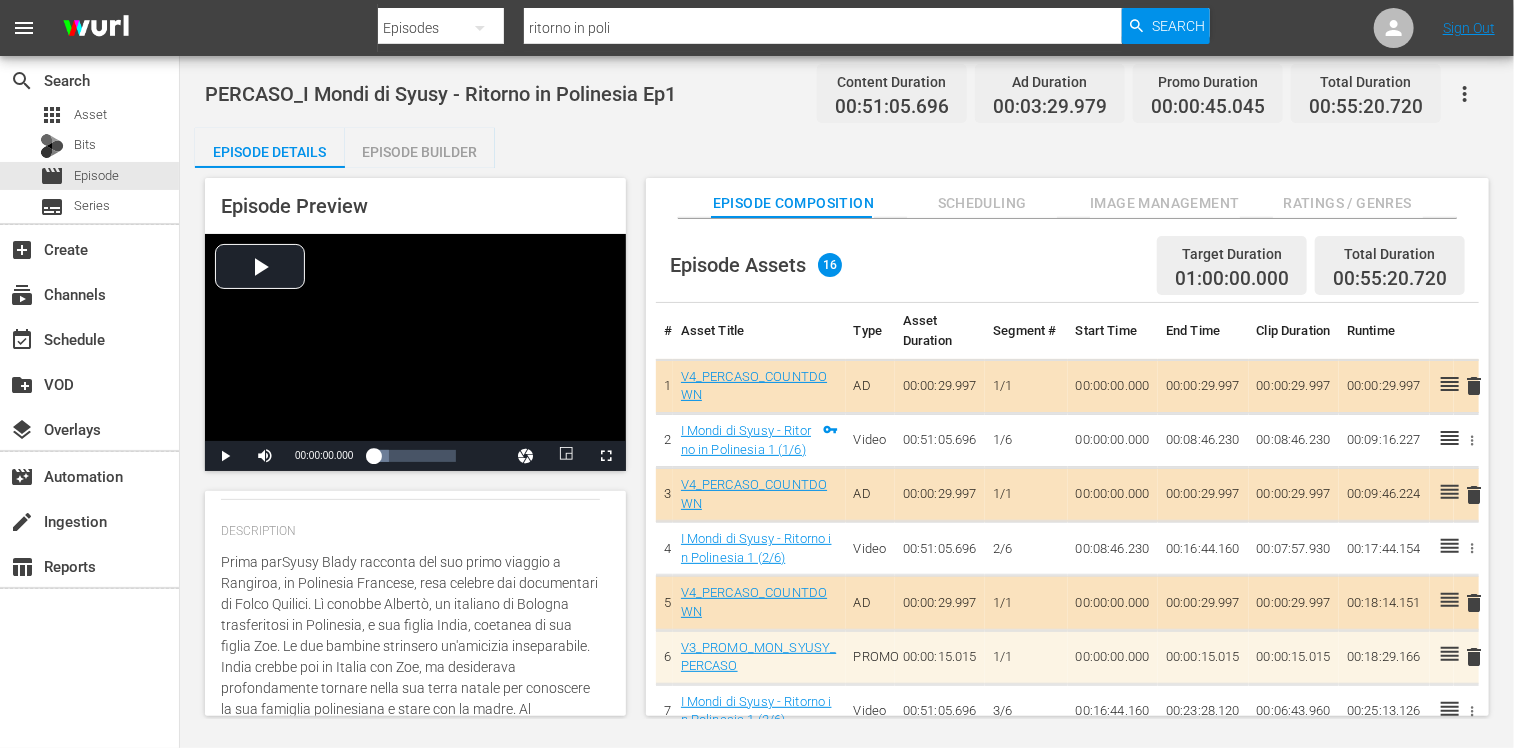 type on "Prima parSyusy Blady racconta del suo primo viaggio a Rangiroa, in Polinesia Francese, resa celebre dai documentari di Folco Quilici. Lì conobbe Albertò, un italiano di Bologna trasferitosi in Polinesia, e sua figlia India, coetanea di sua figlia Zoe. Le due bambine strinsero un'amicizia inseparabile. India crebbe poi in Italia con Zoe, ma desiderava profondamente tornare nella sua terra natale per conoscere la sua famiglia polinesiana e stare con la madre. Al compimento dei diciotto anni, realizzò questo desiderio e Syusy Blady e Zoe la accompagnarono nel suo viaggio di ritorno. Questa è la storia di [PERSON] e della sua esplorazione delle proprie radici." 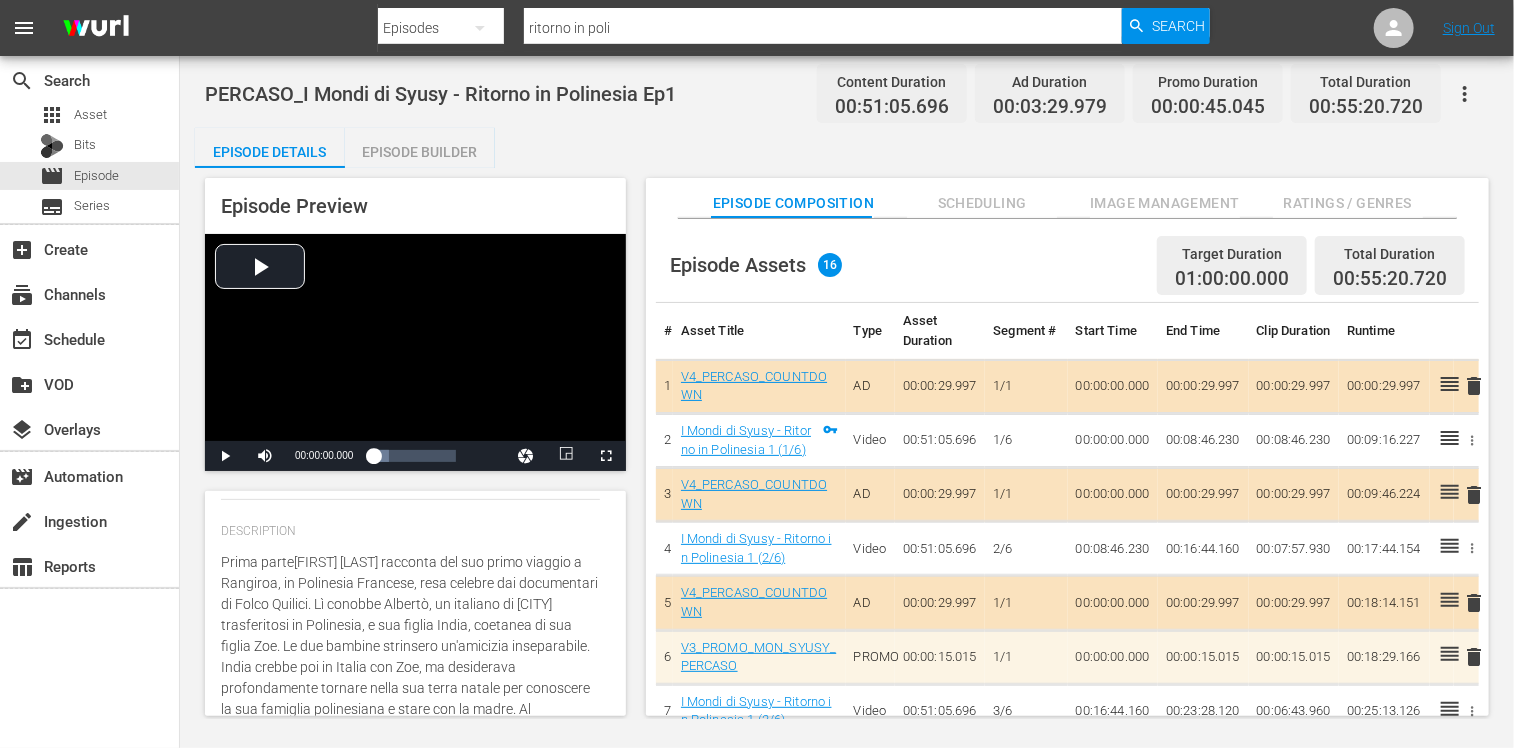 type on "Prima parte Syusy Blady racconta del suo primo viaggio a Rangiroa, in Polinesia Francese, resa celebre dai documentari di Folco Quilici. Lì conobbe Albertò, un italiano di Bologna trasferitosi in Polinesia, e sua figlia India, coetanea di sua figlia Zoe. Le due bambine strinsero un'amicizia inseparabile. India crebbe poi in Italia con Zoe, ma desiderava profondamente tornare nella sua terra natale per conoscere la sua famiglia polinesiana e stare con la madre. Al compimento dei diciotto anni, realizzò questo desiderio e Syusy Blady e Zoe la accompagnarono nel suo viaggio di ritorno. Questa è la storia di [PERSON] e della sua esplorazione delle proprie radici." 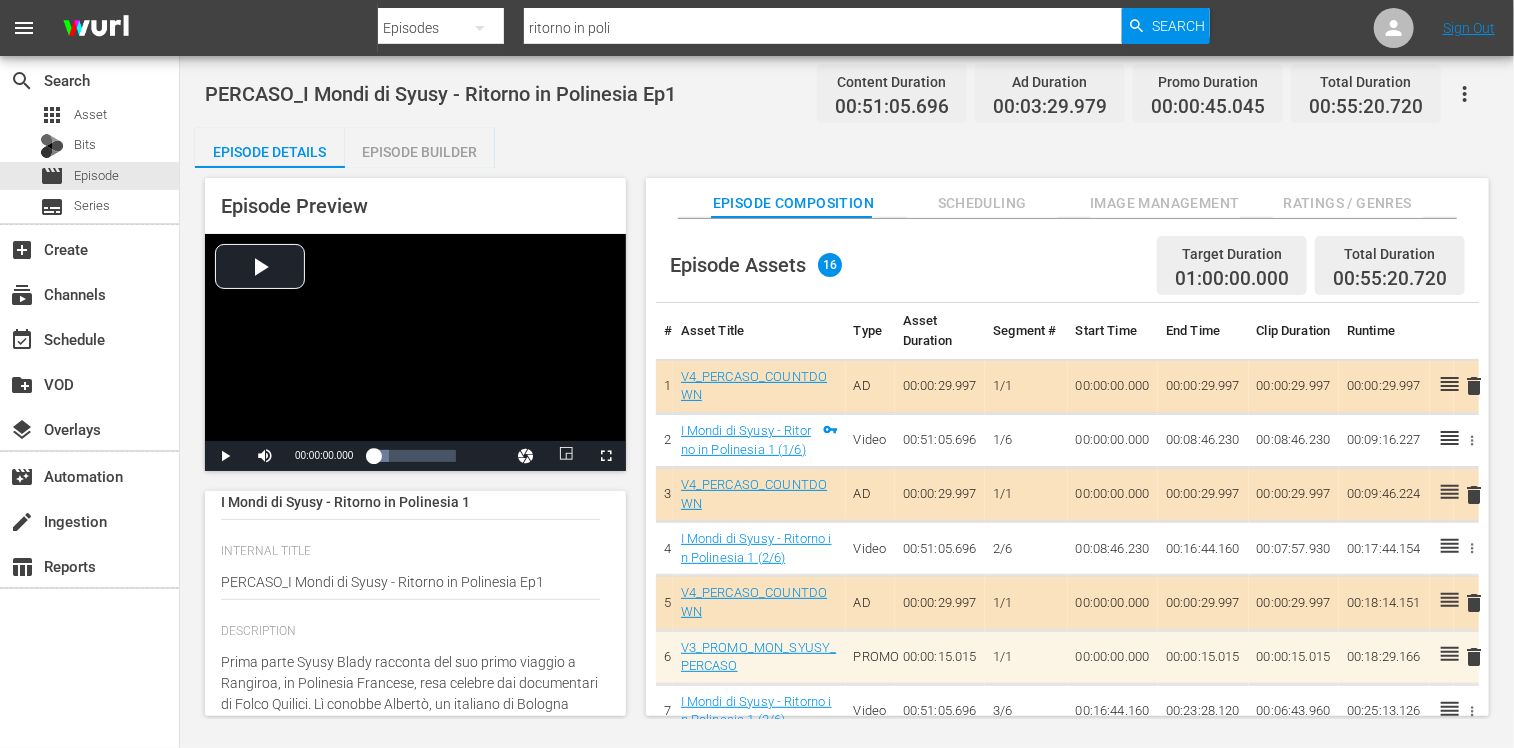 scroll, scrollTop: 200, scrollLeft: 0, axis: vertical 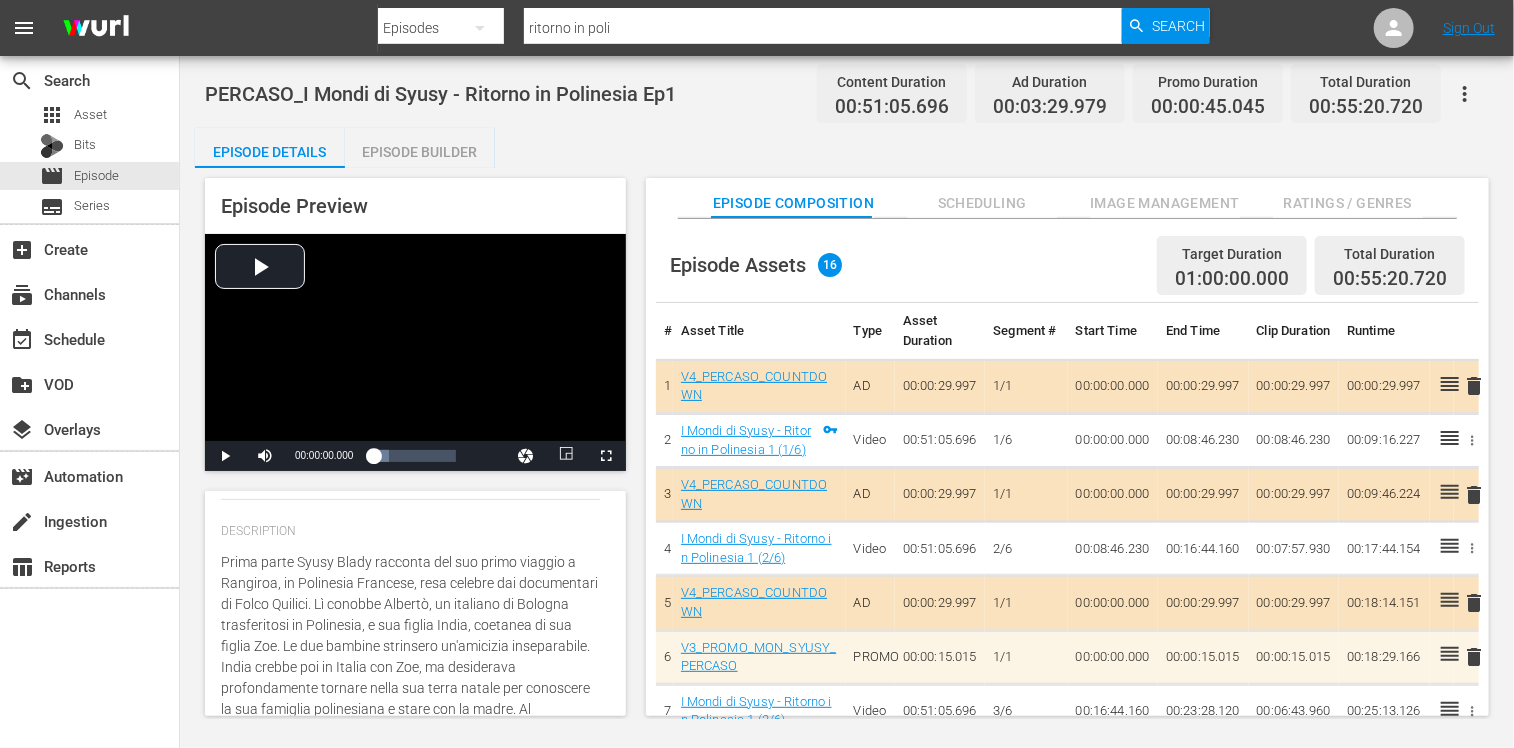 type on "Prima parte di Syusy Blady racconta del suo primo viaggio a Rangiroa, in Polinesia Francese, resa celebre dai documentari di Folco Quilici. Lì conobbe Albertò, un italiano di Bologna trasferitosi in Polinesia, e sua figlia India, coetanea di sua figlia Zoe. Le due bambine strinsero un'amicizia inseparabile. India crebbe poi in Italia con Zoe, ma desiderava profondamente tornare nella sua terra natale per conoscere la sua famiglia polinesiana e stare con la madre. Al compimento dei diciotto anni, realizzò questo desiderio e Syusy Blady e Zoe la accompagnarono nel suo viaggio di ritorno. Questa è la storia di India e della sua esplorazione delle proprie radici." 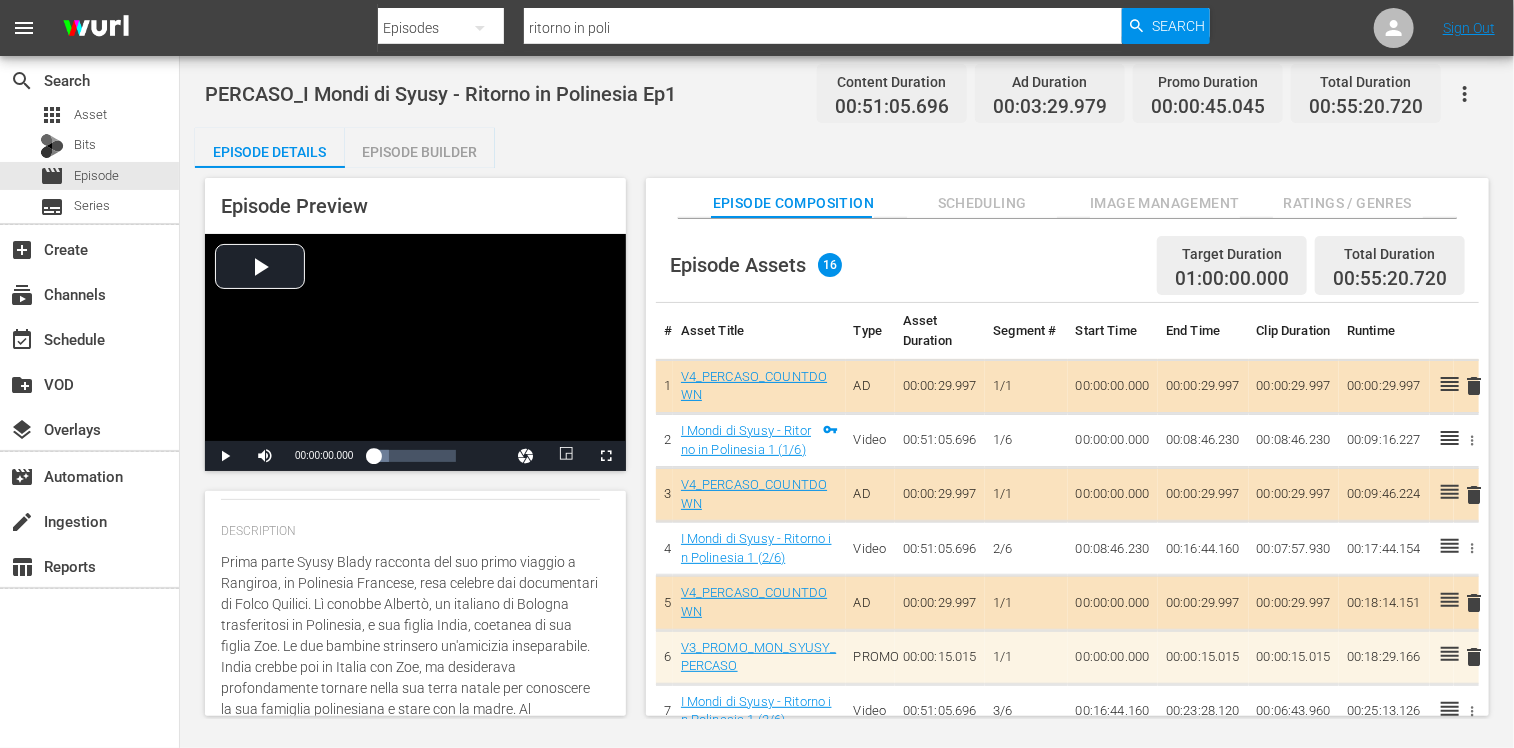 type on "Prima parte di Syusy Blady racconta del suo primo viaggio a Rangiroa, in Polinesia Francese, resa celebre dai documentari di Folco Quilici. Lì conobbe Albertò, un italiano di Bologna trasferitosi in Polinesia, e sua figlia India, coetanea di sua figlia Zoe. Le due bambine strinsero un'amicizia inseparabile. India crebbe poi in Italia con Zoe, ma desiderava profondamente tornare nella sua terra natale per conoscere la sua famiglia polinesiana e stare con la madre. Al compimento dei diciotto anni, realizzò questo desiderio e Syusy Blady e Zoe la accompagnarono nel suo viaggio di ritorno. Questa è la storia di India e della sua esplorazione delle proprie radici." 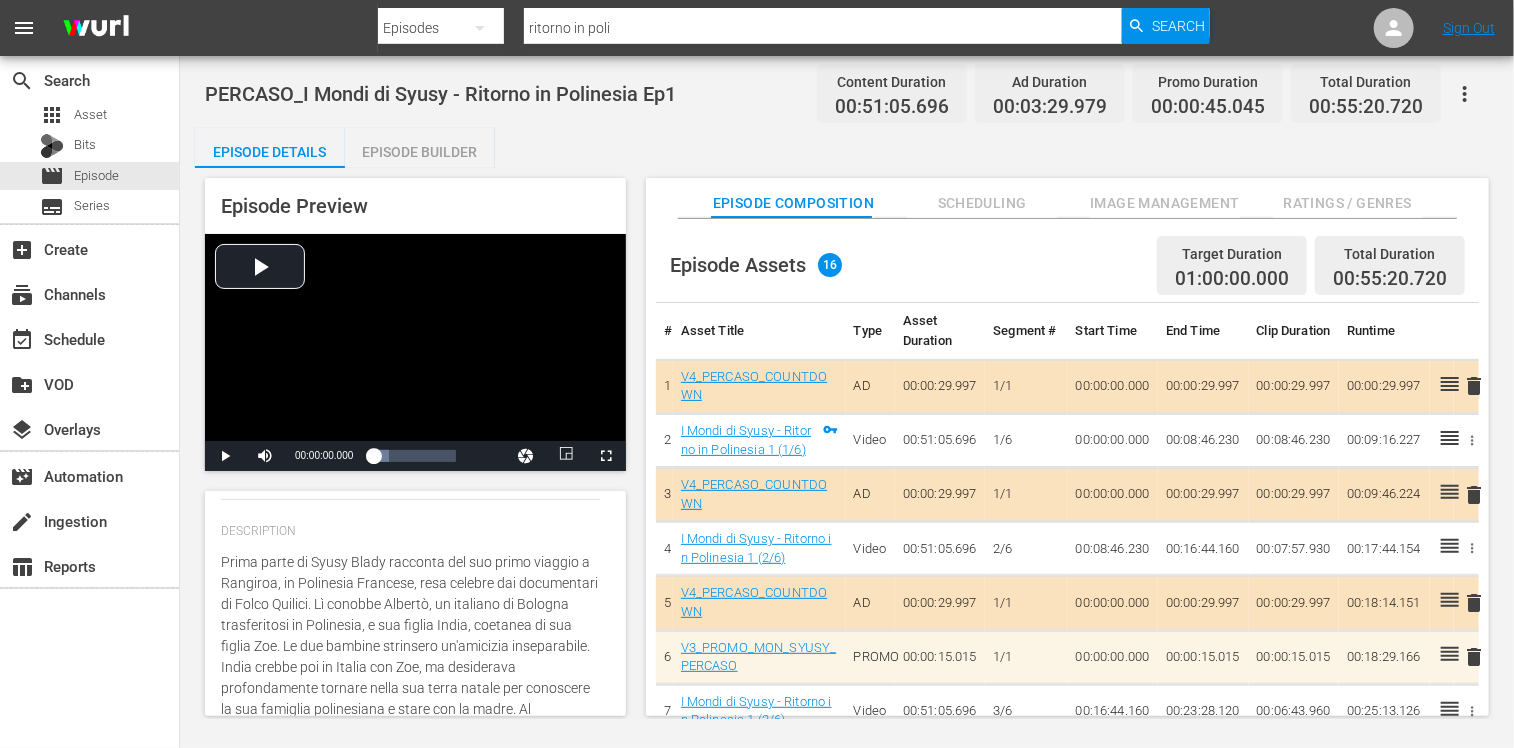 type on "Prima parte di[FIRST] [LAST] racconta del suo primo viaggio a Rangiroa, in Polinesia Francese, resa celebre dai documentari di Folco Quilici. Lì conobbe Albertò, un italiano di [CITY] trasferitosi in Polinesia, e sua figlia India, coetanea di sua figlia Zoe. Le due bambine strinsero un'amicizia inseparabile. India crebbe poi in Italia con Zoe, ma desiderava profondamente tornare nella sua terra natale per conoscere la sua famiglia polinesiana e stare con la madre. Al compimento dei diciotto anni, realizzò questo desiderio e [FIRST] [LAST] e Zoe la accompagnarono nel suo viaggio di ritorno. Questa è la storia di India e della sua esplorazione delle proprie radici." 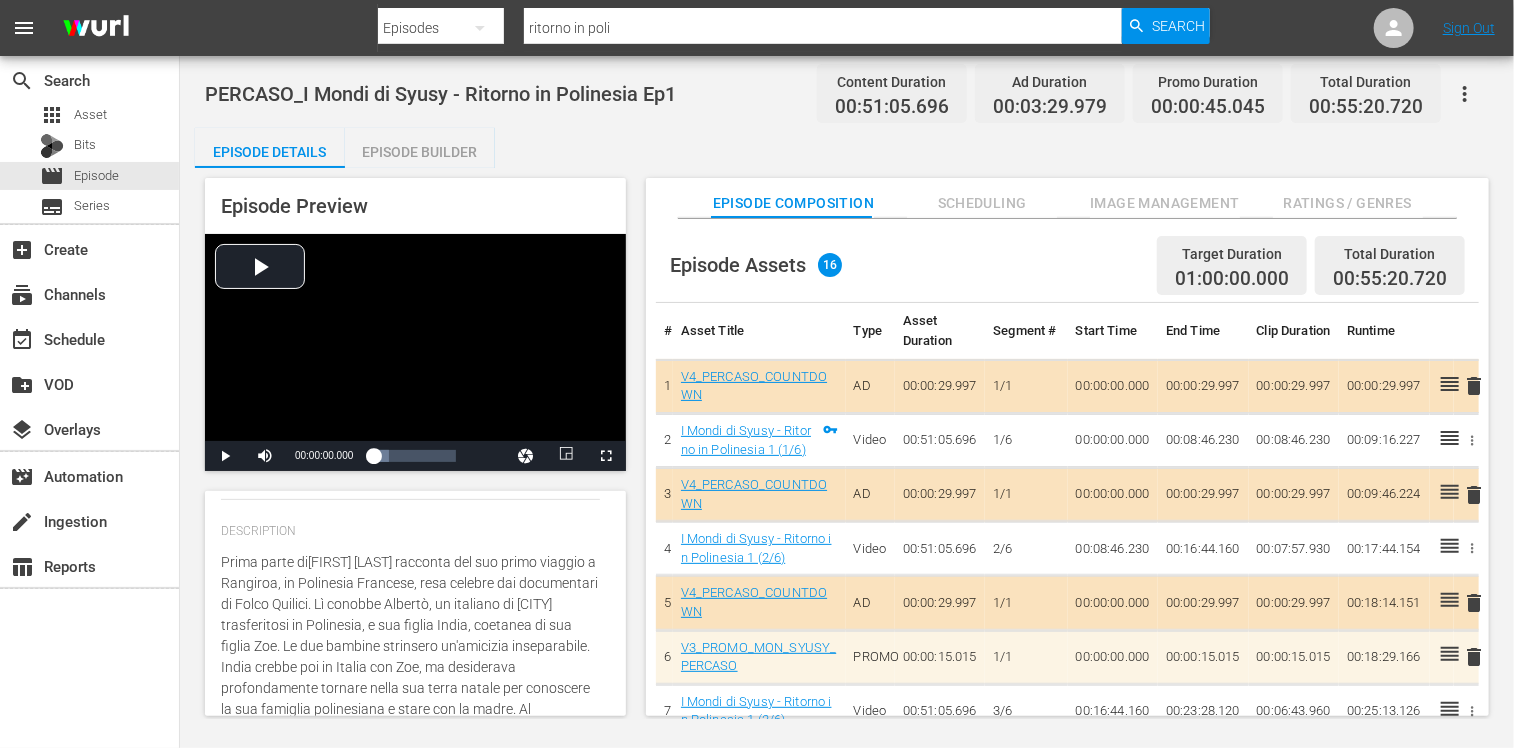 type on "Prima parte delSyusy Blady racconta del suo primo viaggio a Rangiroa, in Polinesia Francese, resa celebre dai documentari di Folco Quilici. Lì conobbe Albertò, un italiano di Bologna trasferitosi in Polinesia, e sua figlia India, coetanea di sua figlia Zoe. Le due bambine strinsero un'amicizia inseparabile. India crebbe poi in Italia con Zoe, ma desiderava profondamente tornare nella sua terra natale per conoscere la sua famiglia polinesiana e stare con la madre. Al compimento dei diciotto anni, realizzò questo desiderio e Syusy Blady e Zoe la accompagnarono nel suo viaggio di ritorno. Questa è la storia di India e della sua esplorazione delle proprie radici." 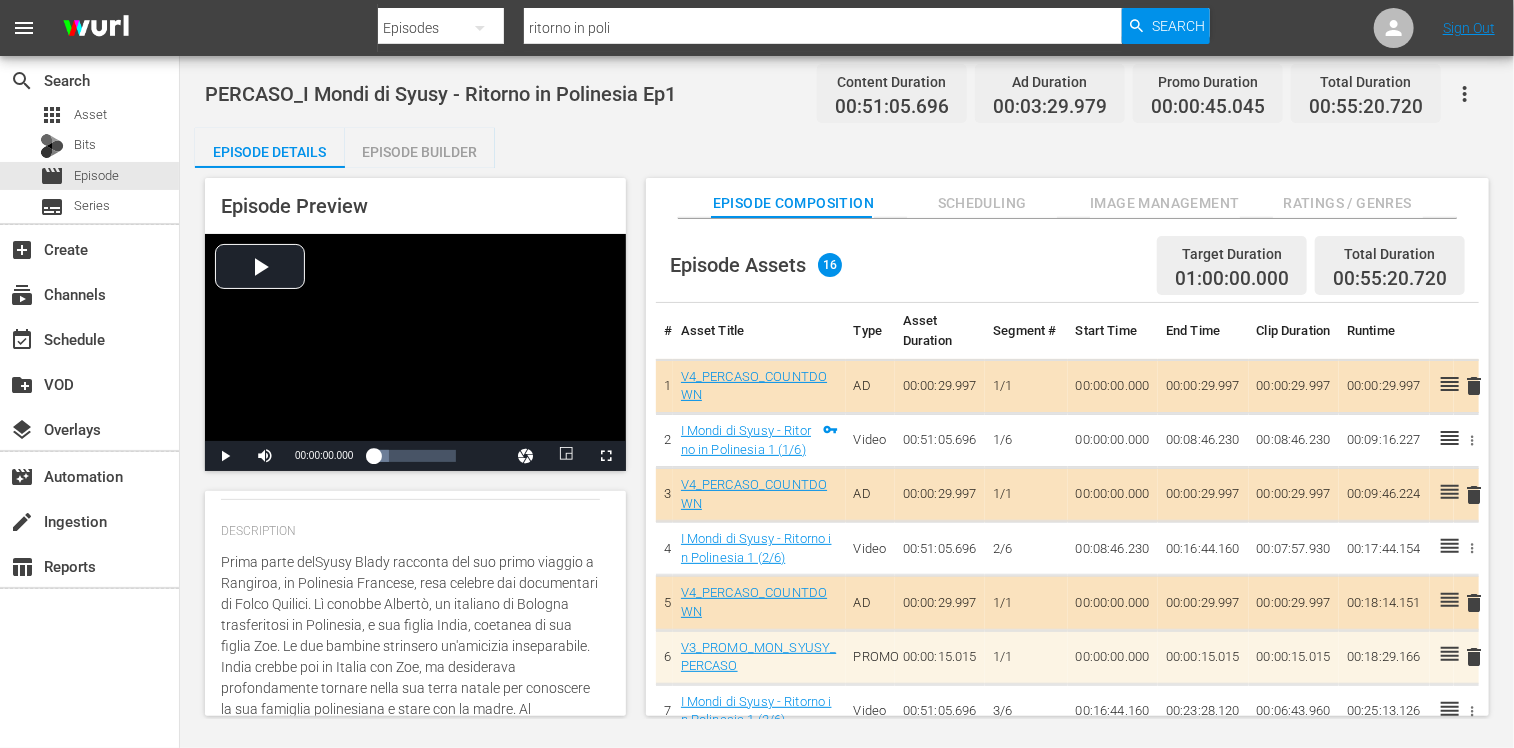 type on "Prima parte del Syusy Blady racconta del suo primo viaggio a Rangiroa, in Polinesia Francese, resa celebre dai documentari di Folco Quilici. Lì conobbe Albertò, un italiano di Bologna trasferitosi in Polinesia, e sua figlia India, coetanea di sua figlia Zoe. Le due bambine strinsero un'amicizia inseparabile. India crebbe poi in Italia con Zoe, ma desiderava profondamente tornare nella sua terra natale per conoscere la sua famiglia polinesiana e stare con la madre. Al compimento dei diciotto anni, realizzò questo desiderio e Syusy Blady e Zoe la accompagnarono nel suo viaggio di ritorno. Questa è la storia di India e della sua esplorazione delle proprie radici." 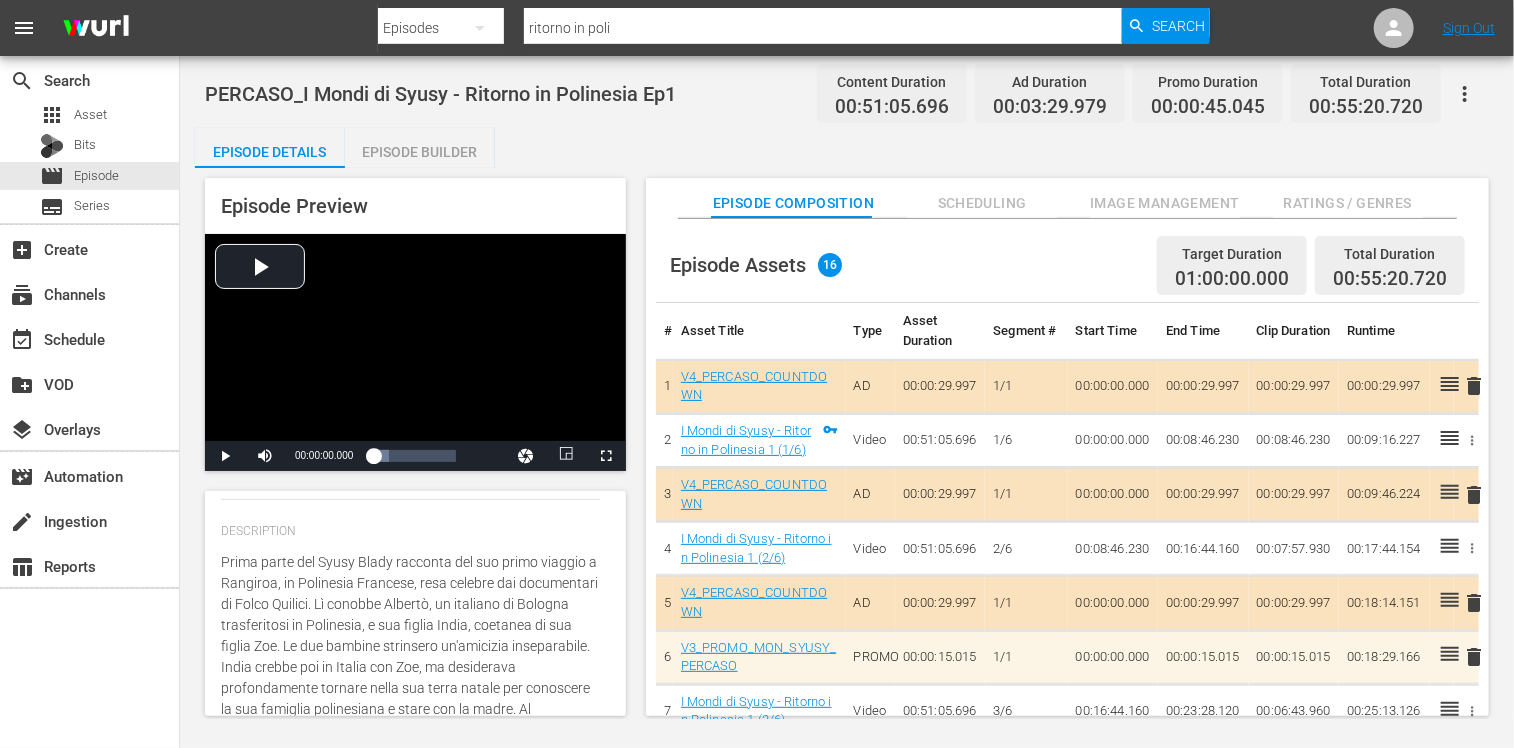 type on "Prima parte del vSyusy Blady racconta del suo primo viaggio a Rangiroa, in Polinesia Francese, resa celebre dai documentari di Folco Quilici. Lì conobbe Albertò, un italiano di Bologna trasferitosi in Polinesia, e sua figlia India, coetanea di sua figlia Zoe. Le due bambine strinsero un'amicizia inseparabile. India crebbe poi in Italia con Zoe, ma desiderava profondamente tornare nella sua terra natale per conoscere la sua famiglia polinesiana e stare con la madre. Al compimento dei diciotto anni, realizzò questo desiderio e Syusy Blady e Zoe la accompagnarono nel suo viaggio di ritorno. Questa è la storia di India e della sua esplorazione delle proprie radici." 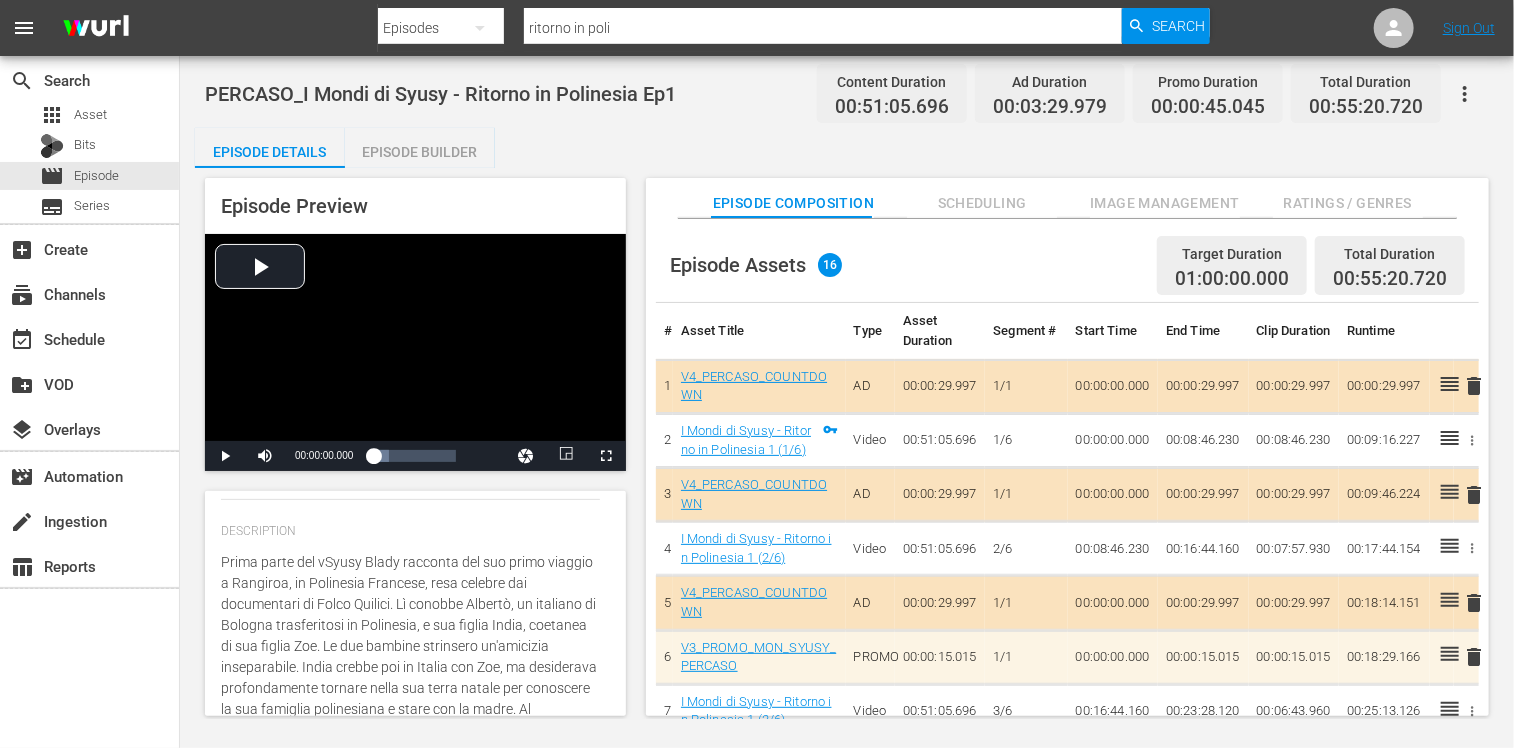 type on "Prima parte del viSyusy Blady racconta del suo primo viaggio a Rangiroa, in Polinesia Francese, resa celebre dai documentari di Folco Quilici. Lì conobbe Albertò, un italiano di Bologna trasferitosi in Polinesia, e sua figlia India, coetanea di sua figlia Zoe. Le due bambine strinsero un'amicizia inseparabile. India crebbe poi in Italia con Zoe, ma desiderava profondamente tornare nella sua terra natale per conoscere la sua famiglia polinesiana e stare con la madre. Al compimento dei diciotto anni, realizzò questo desiderio e Syusy Blady e Zoe la accompagnarono nel suo viaggio di ritorno. Questa è la storia di India e della sua esplorazione delle proprie radici." 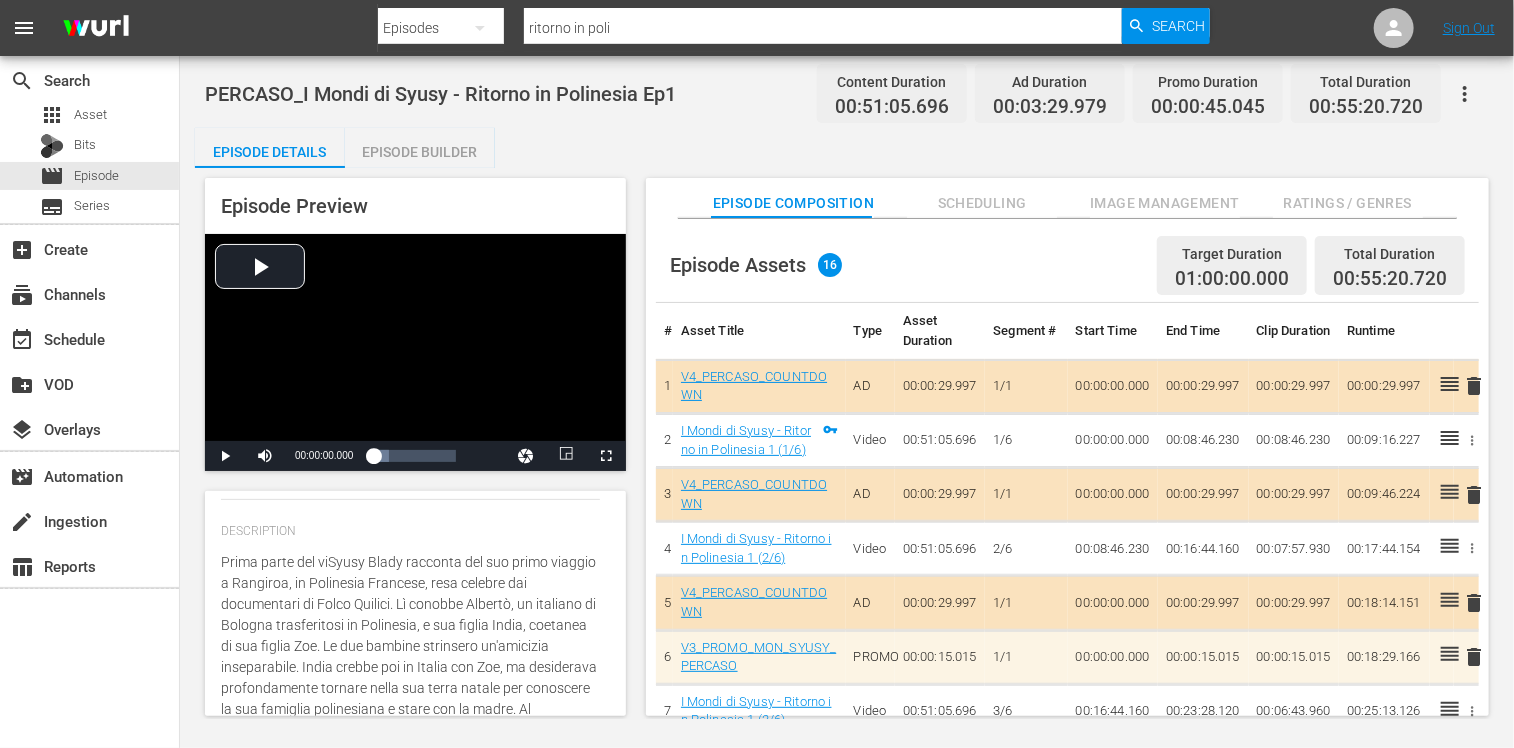 type on "Prima parte del via[FIRST] [LAST] racconta del suo primo viaggio a Rangiroa, in Polinesia Francese, resa celebre dai documentari di Folco Quilici. Lì conobbe Albertò, un italiano di [CITY] trasferitosi in Polinesia, e sua figlia India, coetanea di sua figlia Zoe. Le due bambine strinsero un'amicizia inseparabile. India crebbe poi in Italia con Zoe, ma desiderava profondamente tornare nella sua terra natale per conoscere la sua famiglia polinesiana e stare con la madre. Al compimento dei diciotto anni, realizzò questo desiderio e [FIRST] [LAST] e Zoe la accompagnarono nel suo viaggio di ritorno. Questa è la storia di India e della sua esplorazione delle proprie radici." 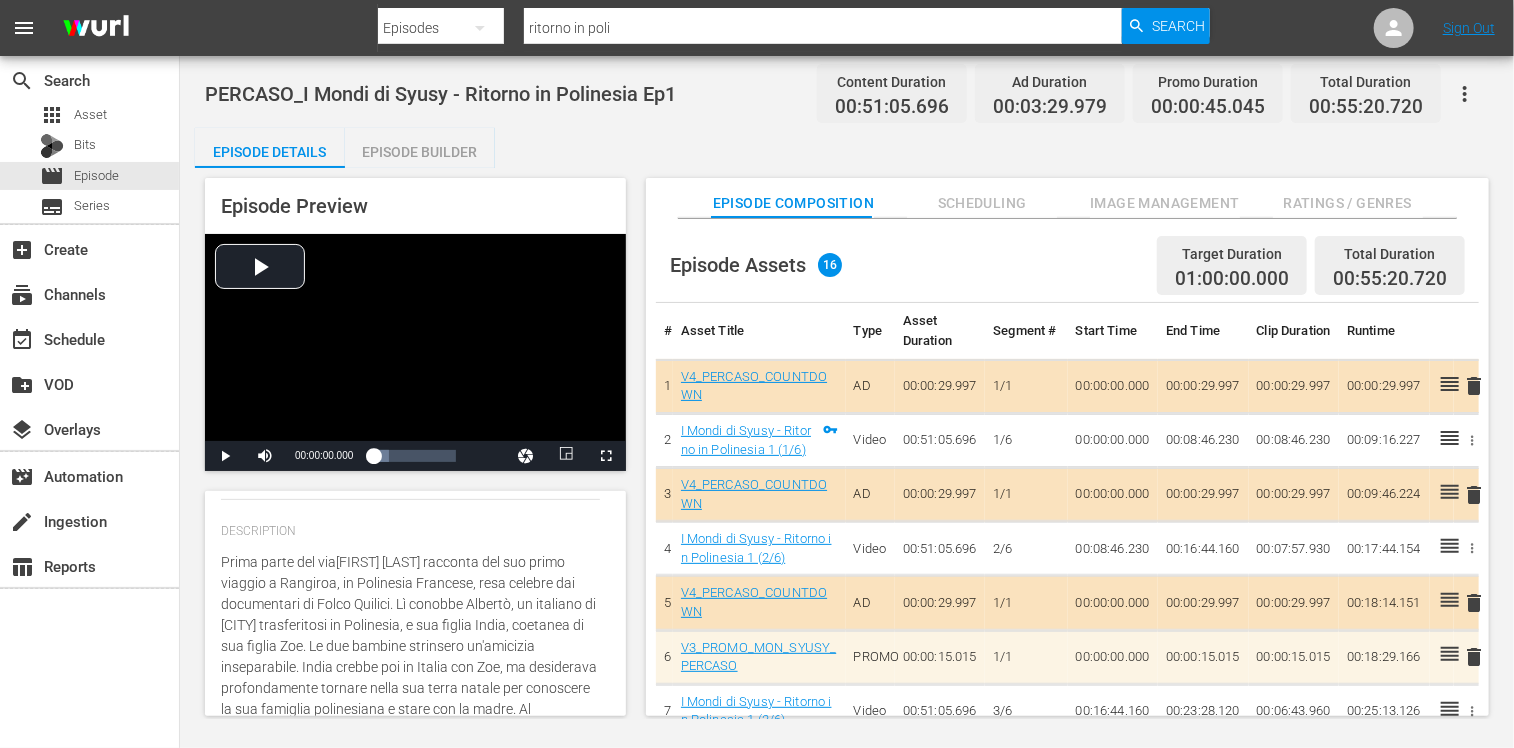 type on "Prima parte del viagSyusy Blady racconta del suo primo viaggio a Rangiroa, in Polinesia Francese, resa celebre dai documentari di Folco Quilici. Lì conobbe Albertò, un italiano di Bologna trasferitosi in Polinesia, e sua figlia India, coetanea di sua figlia Zoe. Le due bambine strinsero un'amicizia inseparabile. India crebbe poi in Italia con Zoe, ma desiderava profondamente tornare nella sua terra natale per conoscere la sua famiglia polinesiana e stare con la madre. Al compimento dei diciotto anni, realizzò questo desiderio e Syusy Blady e Zoe la accompagnarono nel suo viaggio di ritorno. Questa è la storia di [PERSON] e della sua esplorazione delle proprie radici." 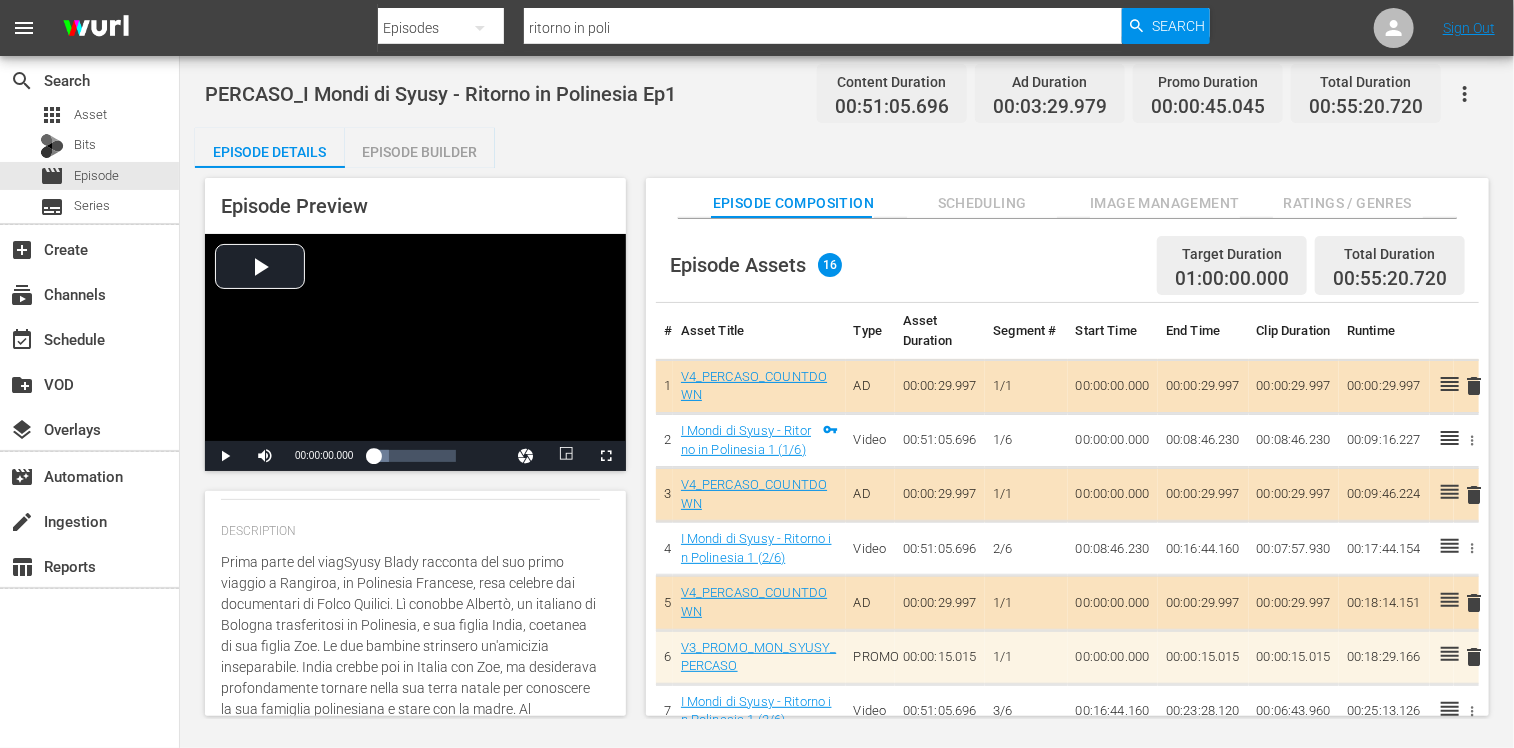 type on "Prima parte del viaggSyusy Blady racconta del suo primo viaggio a Rangiroa, in Polinesia Francese, resa celebre dai documentari di Folco Quilici. Lì conobbe Albertò, un italiano di Bologna trasferitosi in Polinesia, e sua figlia India, coetanea di sua figlia Zoe. Le due bambine strinsero un'amicizia inseparabile. India crebbe poi in Italia con Zoe, ma desiderava profondamente tornare nella sua terra natale per conoscere la sua famiglia polinesiana e stare con la madre. Al compimento dei diciotto anni, realizzò questo desiderio e Syusy Blady e Zoe la accompagnarono nel suo viaggio di ritorno. Questa è la storia di [PERSON] e della sua esplorazione delle proprie radici." 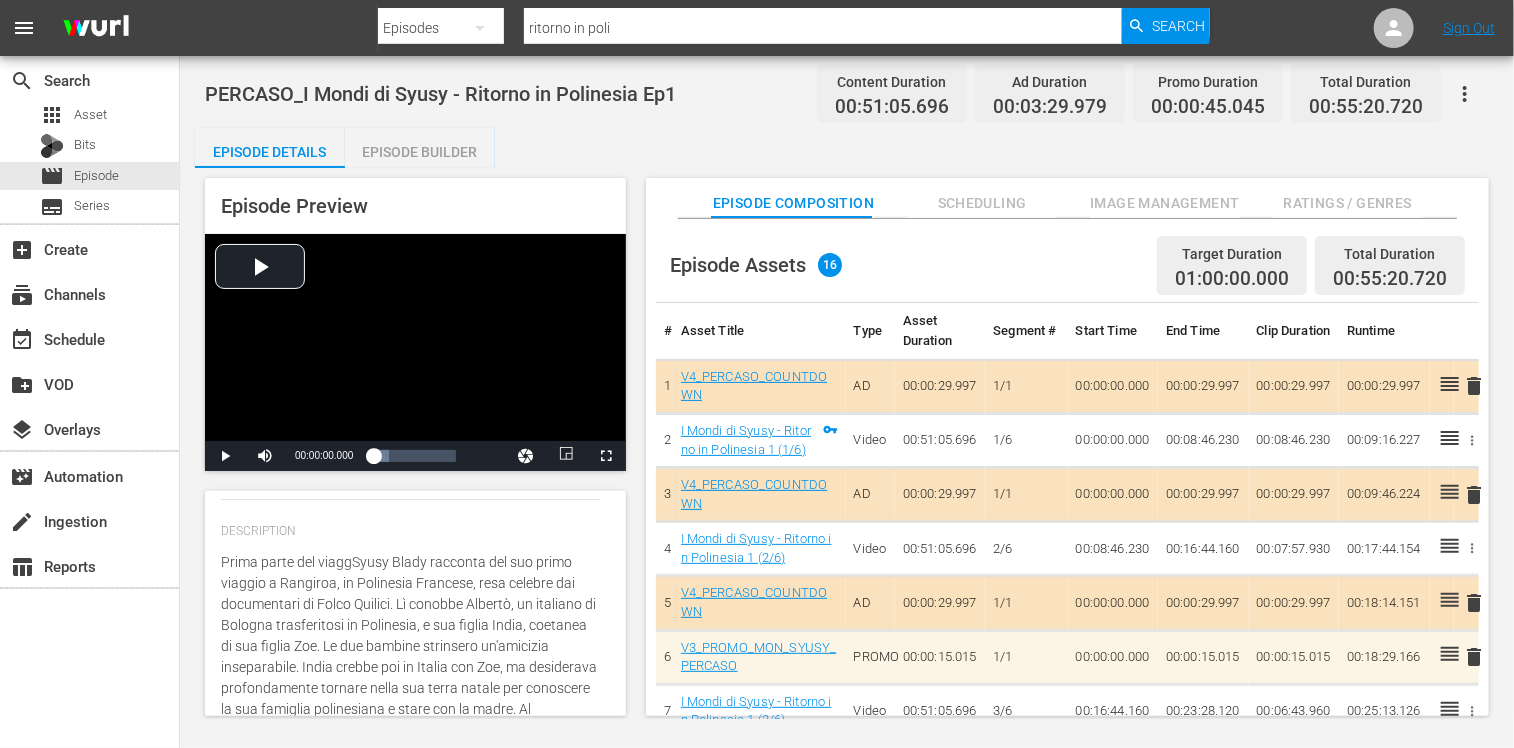 type on "Prima parte del viaggiSyusy Blady racconta del suo primo viaggio a Rangiroa, in Polinesia Francese, resa celebre dai documentari di Folco Quilici. Lì conobbe Albertò, un italiano di Bologna trasferitosi in Polinesia, e sua figlia India, coetanea di sua figlia Zoe. Le due bambine strinsero un'amicizia inseparabile. India crebbe poi in Italia con Zoe, ma desiderava profondamente tornare nella sua terra natale per conoscere la sua famiglia polinesiana e stare con la madre. Al compimento dei diciotto anni, realizzò questo desiderio e Syusy Blady e Zoe la accompagnarono nel suo viaggio di ritorno. Questa è la storia di India e della sua esplorazione delle proprie radici." 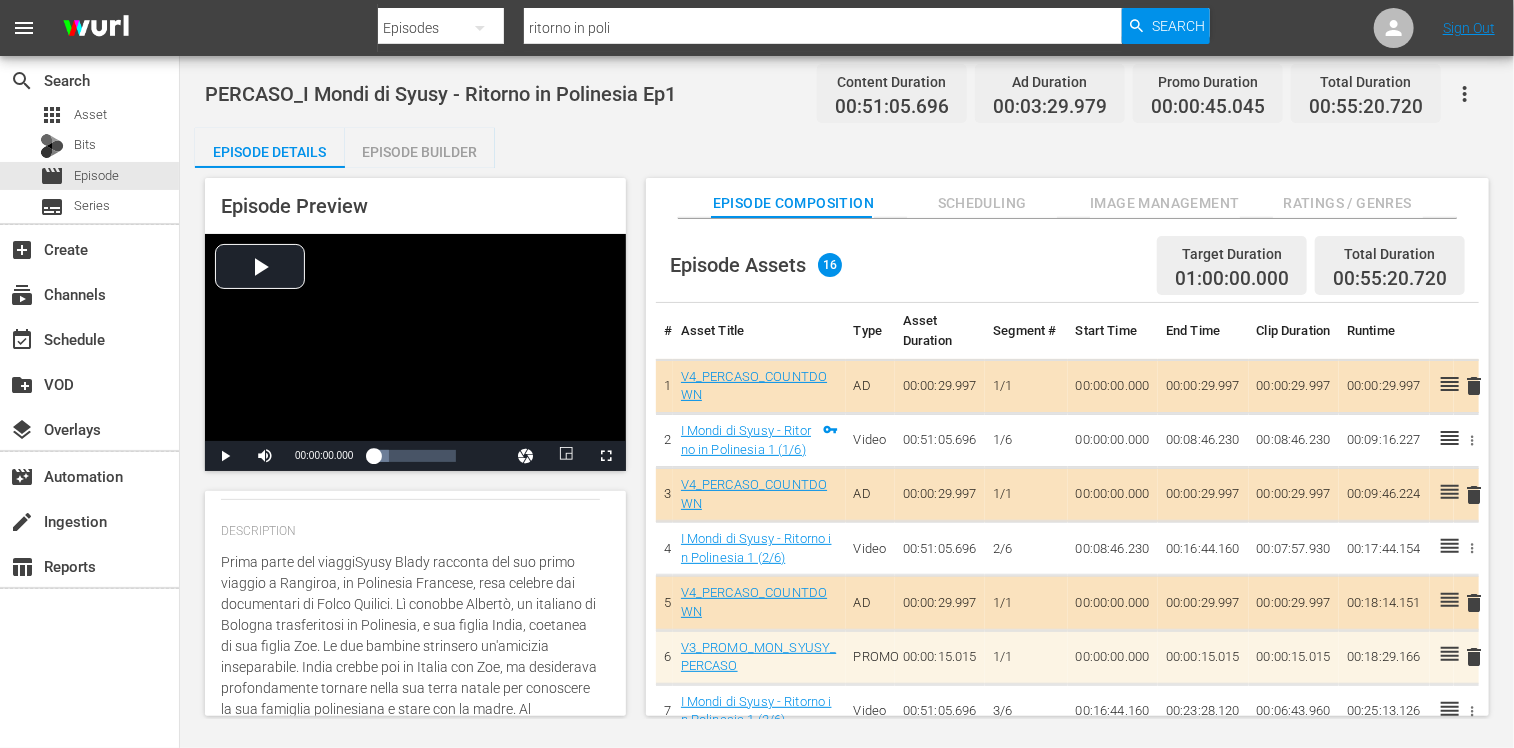 type on "Prima parte del viaggioSyusy Blady racconta del suo primo viaggio a Rangiroa, in Polinesia Francese, resa celebre dai documentari di Folco Quilici. Lì conobbe Albertò, un italiano di Bologna trasferitosi in Polinesia, e sua figlia India, coetanea di sua figlia Zoe. Le due bambine strinsero un'amicizia inseparabile. India crebbe poi in Italia con Zoe, ma desiderava profondamente tornare nella sua terra natale per conoscere la sua famiglia polinesiana e stare con la madre. Al compimento dei diciotto anni, realizzò questo desiderio e Syusy Blady e Zoe la accompagnarono nel suo viaggio di ritorno. Questa è la storia di [PERSON] e della sua esplorazione delle proprie radici." 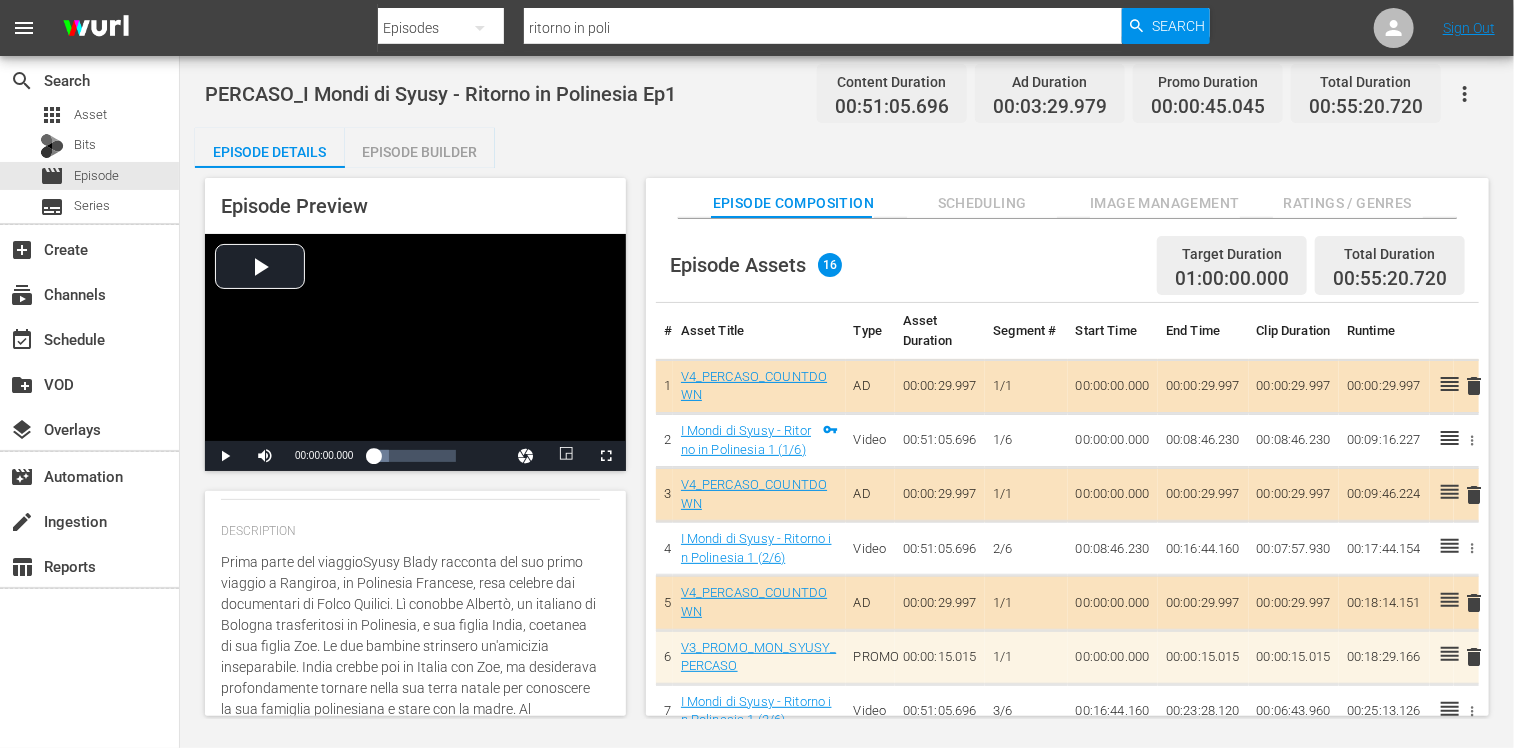type on "Prima parte del viaggio Syusy Blady racconta del suo primo viaggio a Rangiroa, in Polinesia Francese, resa celebre dai documentari di Folco Quilici. Lì conobbe Albertò, un italiano di Bologna trasferitosi in Polinesia, e sua figlia India, coetanea di sua figlia Zoe. Le due bambine strinsero un'amicizia inseparabile. India crebbe poi in Italia con Zoe, ma desiderava profondamente tornare nella sua terra natale per conoscere la sua famiglia polinesiana e stare con la madre. Al compimento dei diciotto anni, realizzò questo desiderio e Syusy Blady e Zoe la accompagnarono nel suo viaggio di ritorno. Questa è la storia di India e della sua esplorazione delle proprie radici." 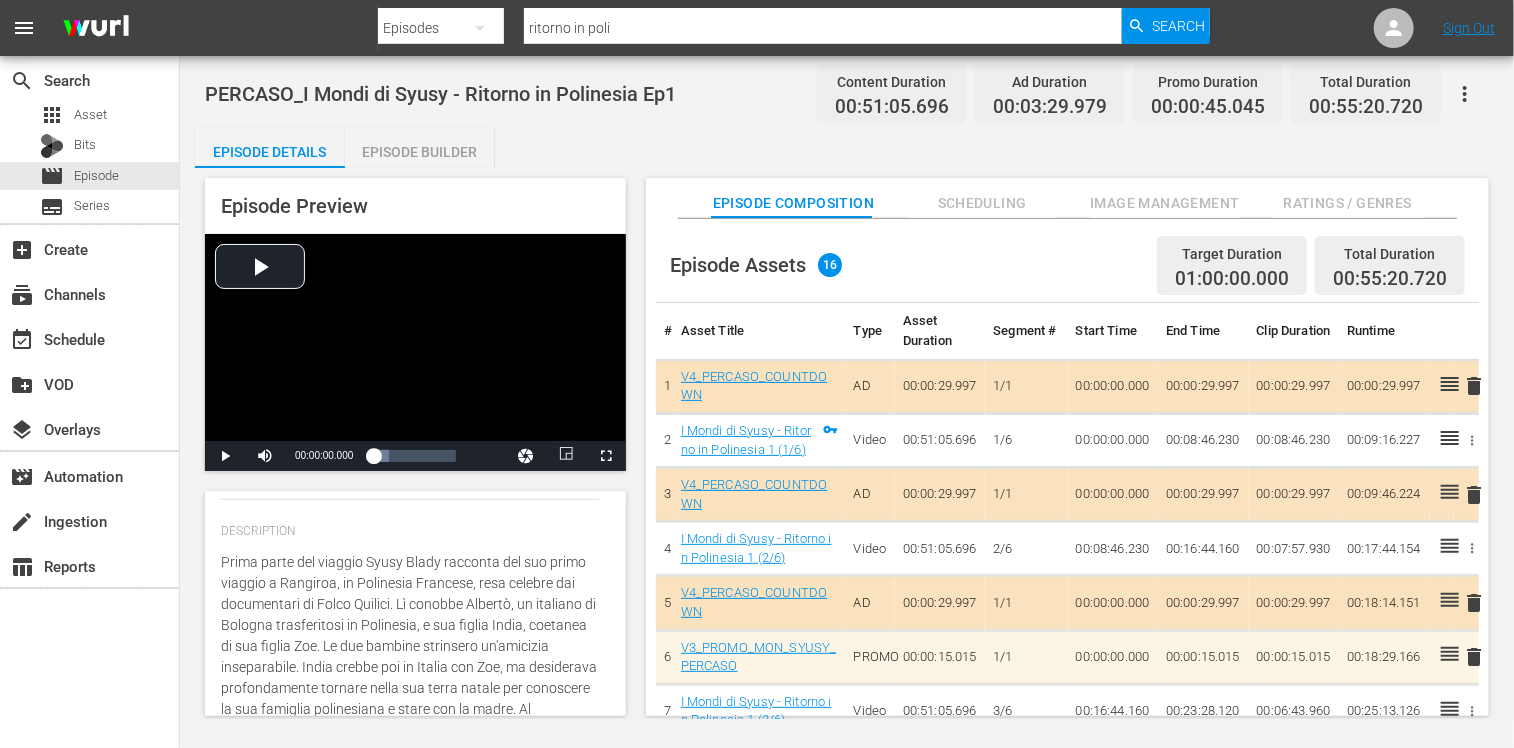 type on "Prima parte del viaggio i[FIRST] [LAST] racconta del suo primo viaggio a Rangiroa, in Polinesia Francese, resa celebre dai documentari di Folco Quilici. Lì conobbe Albertò, un italiano di [CITY] trasferitosi in Polinesia, e sua figlia India, coetanea di sua figlia Zoe. Le due bambine strinsero un'amicizia inseparabile. India crebbe poi in Italia con Zoe, ma desiderava profondamente tornare nella sua terra natale per conoscere la sua famiglia polinesiana e stare con la madre. Al compimento dei diciotto anni, realizzò questo desiderio e [FIRST] [LAST] e Zoe la accompagnarono nel suo viaggio di ritorno. Questa è la storia di India e della sua esplorazione delle proprie radici." 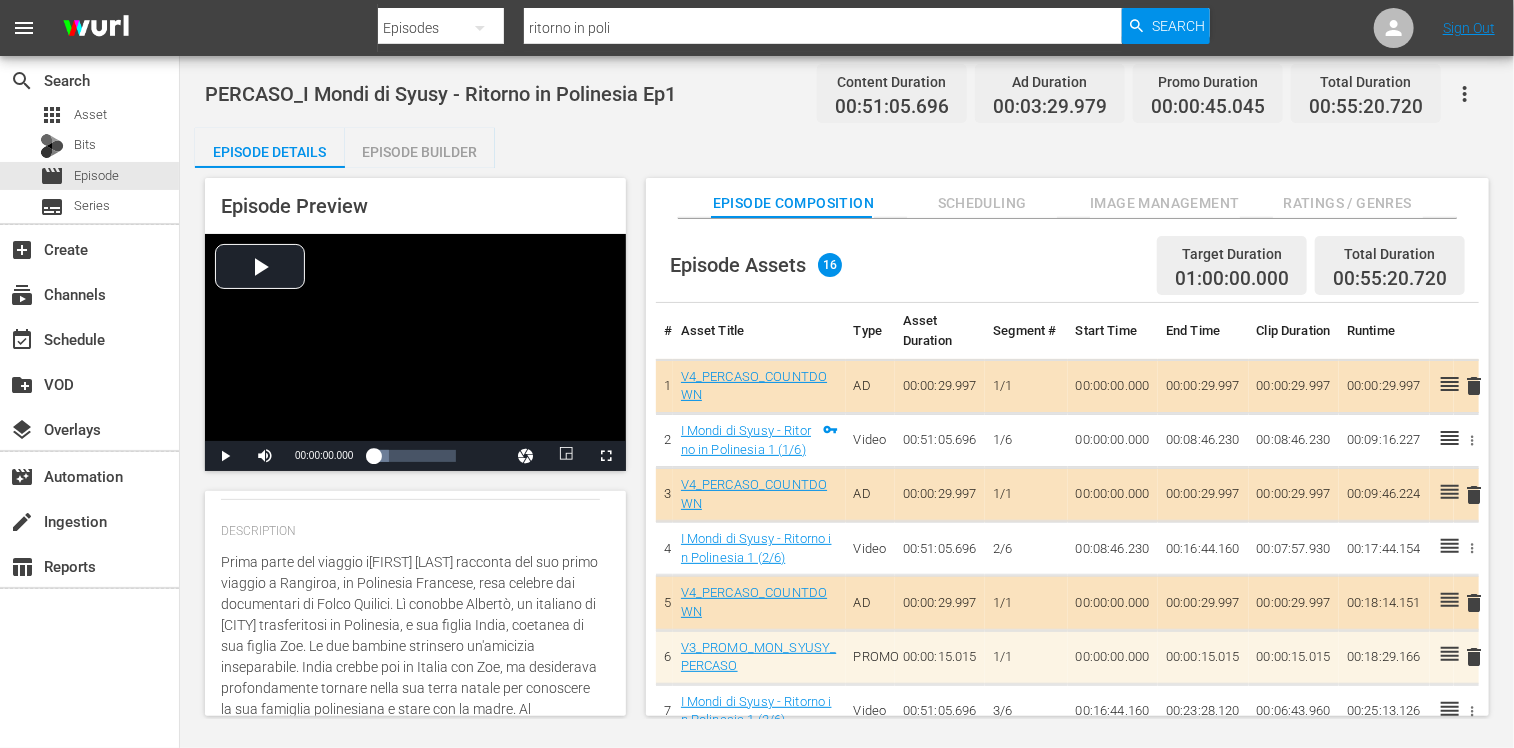 type on "Prima parte del viaggio inSyusy Blady racconta del suo primo viaggio a Rangiroa, in Polinesia Francese, resa celebre dai documentari di Folco Quilici. Lì conobbe Albertò, un italiano di Bologna trasferitosi in Polinesia, e sua figlia India, coetanea di sua figlia Zoe. Le due bambine strinsero un'amicizia inseparabile. India crebbe poi in Italia con Zoe, ma desiderava profondamente tornare nella sua terra natale per conoscere la sua famiglia polinesiana e stare con la madre. Al compimento dei diciotto anni, realizzò questo desiderio e Syusy Blady e Zoe la accompagnarono nel suo viaggio di ritorno. Questa è la storia di India e della sua esplorazione delle proprie radici." 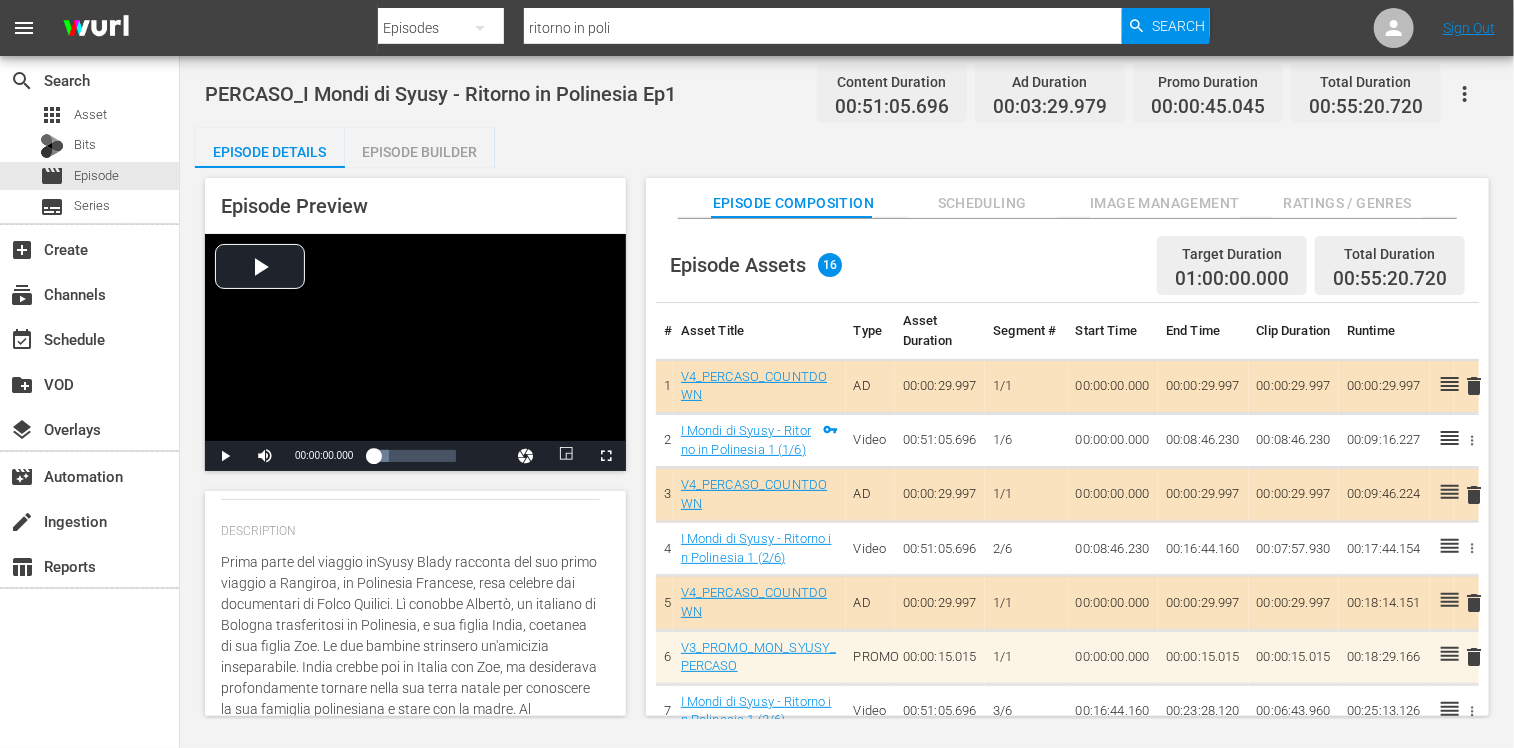 type on "Prima parte del viaggio in Syusy Blady racconta del suo primo viaggio a Rangiroa, in Polinesia Francese, resa celebre dai documentari di Folco Quilici. Lì conobbe Albertò, un italiano di Bologna trasferitosi in Polinesia, e sua figlia India, coetanea di sua figlia Zoe. Le due bambine strinsero un'amicizia inseparabile. India crebbe poi in Italia con Zoe, ma desiderava profondamente tornare nella sua terra natale per conoscere la sua famiglia polinesiana e stare con la madre. Al compimento dei diciotto anni, realizzò questo desiderio e Syusy Blady e Zoe la accompagnarono nel suo viaggio di ritorno. Questa è la storia di India e della sua esplorazione delle proprie radici." 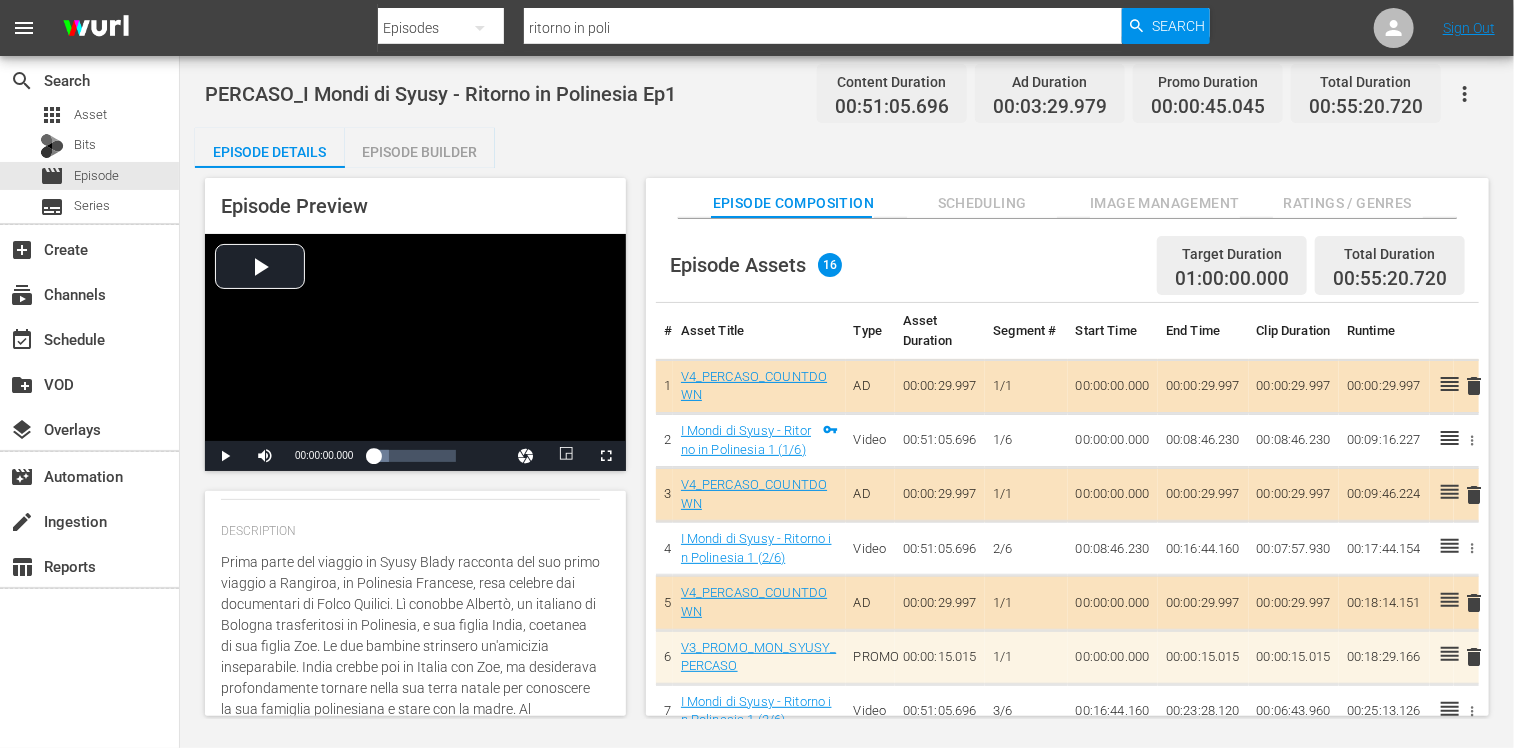 type on "Prima parte del viaggio in PSyusy Blady racconta del suo primo viaggio a Rangiroa, in Polinesia Francese, resa celebre dai documentari di Folco Quilici. Lì conobbe Albertò, un italiano di Bologna trasferitosi in Polinesia, e sua figlia India, coetanea di sua figlia Zoe. Le due bambine strinsero un'amicizia inseparabile. India crebbe poi in Italia con Zoe, ma desiderava profondamente tornare nella sua terra natale per conoscere la sua famiglia polinesiana e stare con la madre. Al compimento dei diciotto anni, realizzò questo desiderio e Syusy Blady e Zoe la accompagnarono nel suo viaggio di ritorno. Questa è la storia di India e della sua esplorazione delle proprie radici." 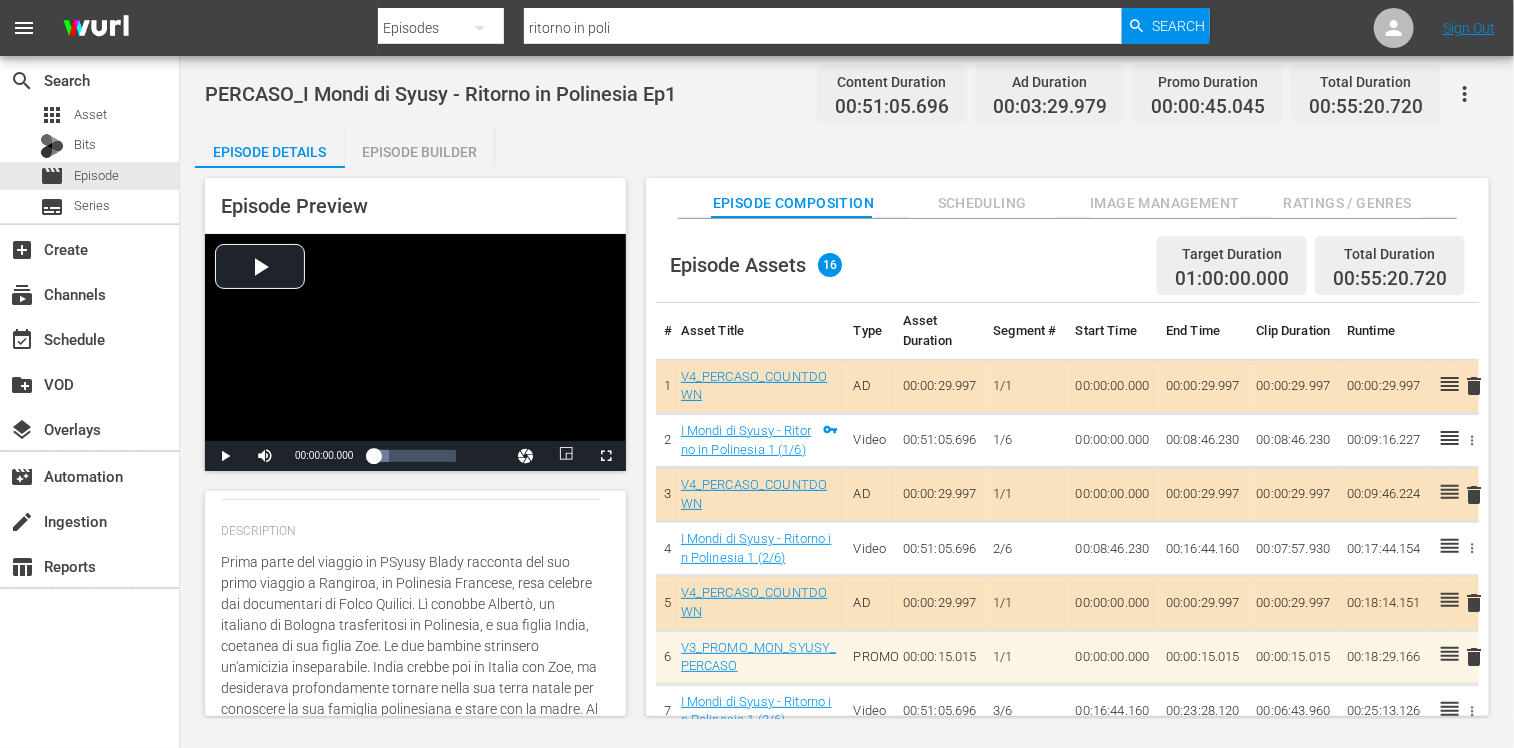 type on "Prima parte del viaggio in PoSyusy Blady racconta del suo primo viaggio a Rangiroa, in Polinesia Francese, resa celebre dai documentari di Folco Quilici. Lì conobbe Albertò, un italiano di Bologna trasferitosi in Polinesia, e sua figlia India, coetanea di sua figlia Zoe. Le due bambine strinsero un'amicizia inseparabile. India crebbe poi in Italia con Zoe, ma desiderava profondamente tornare nella sua terra natale per conoscere la sua famiglia polinesiana e stare con la madre. Al compimento dei diciotto anni, realizzò questo desiderio e Syusy Blady e Zoe la accompagnarono nel suo viaggio di ritorno. Questa è la storia di India e della sua esplorazione delle proprie radici." 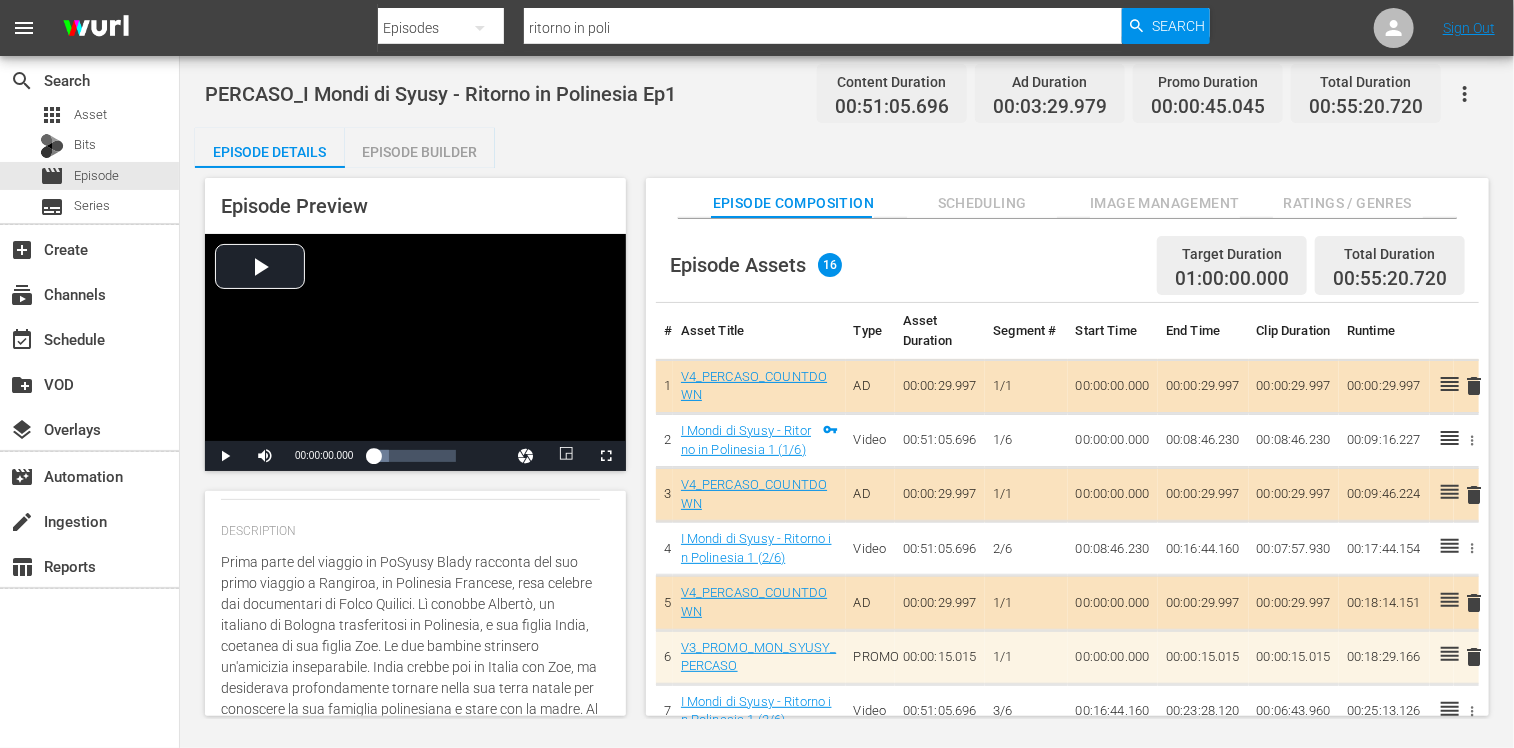 type on "Prima parte del viaggio in PolSyusy Blady racconta del suo primo viaggio a Rangiroa, in Polinesia Francese, resa celebre dai documentari di Folco Quilici. Lì conobbe Albertò, un italiano di Bologna trasferitosi in Polinesia, e sua figlia India, coetanea di sua figlia Zoe. Le due bambine strinsero un'amicizia inseparabile. India crebbe poi in Italia con Zoe, ma desiderava profondamente tornare nella sua terra natale per conoscere la sua famiglia polinesiana e stare con la madre. Al compimento dei diciotto anni, realizzò questo desiderio e Syusy Blady e Zoe la accompagnarono nel suo viaggio di ritorno. Questa è la storia di India e della sua esplorazione delle proprie radici." 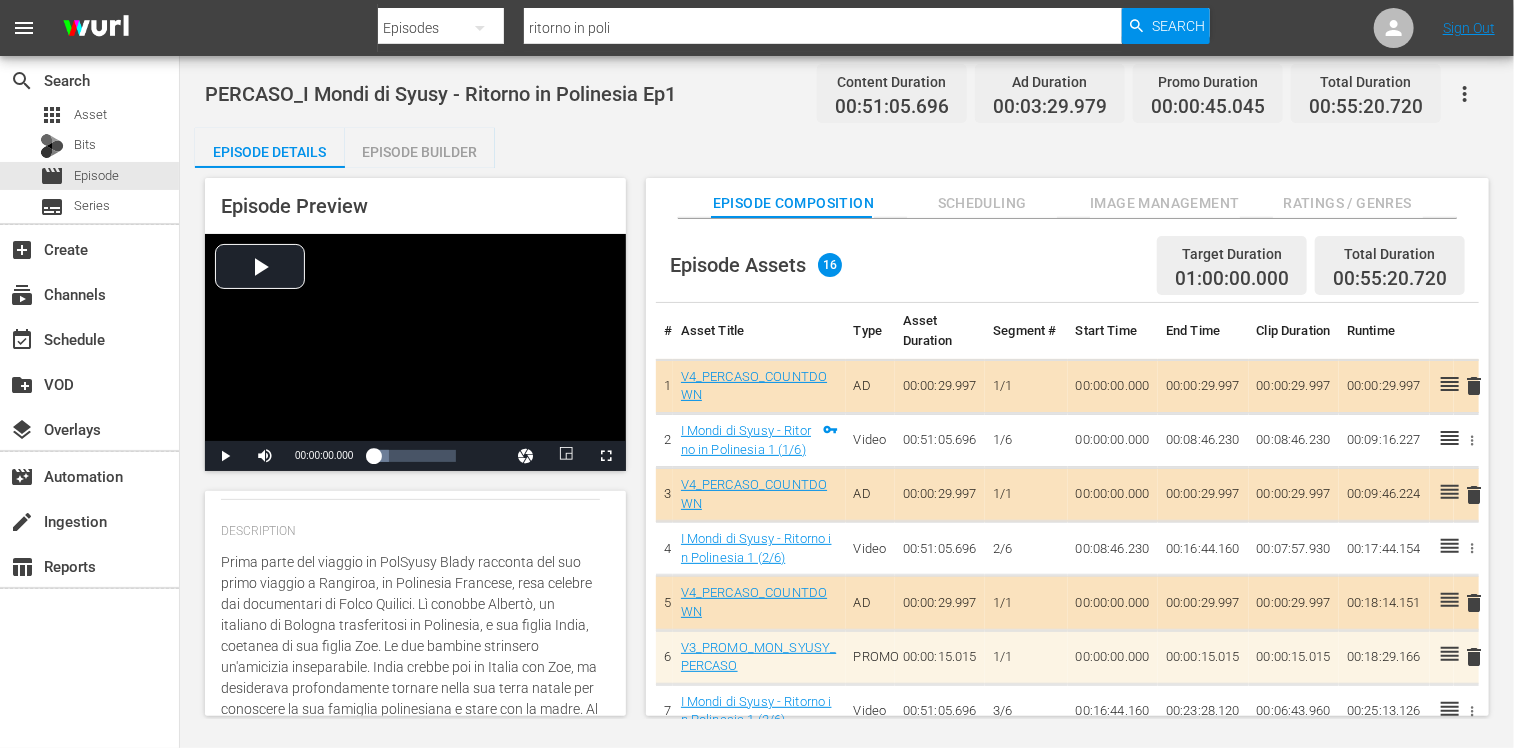 type on "Prima parte del viaggio in PoliSyusy Blady racconta del suo primo viaggio a Rangiroa, in Polinesia Francese, resa celebre dai documentari di Folco Quilici. Lì conobbe Albertò, un italiano di Bologna trasferitosi in Polinesia, e sua figlia India, coetanea di sua figlia Zoe. Le due bambine strinsero un'amicizia inseparabile. India crebbe poi in Italia con Zoe, ma desiderava profondamente tornare nella sua terra natale per conoscere la sua famiglia polinesiana e stare con la madre. Al compimento dei diciotto anni, realizzò questo desiderio e Syusy Blady e Zoe la accompagnarono nel suo viaggio di ritorno. Questa è la storia di India e della sua esplorazione delle proprie radici." 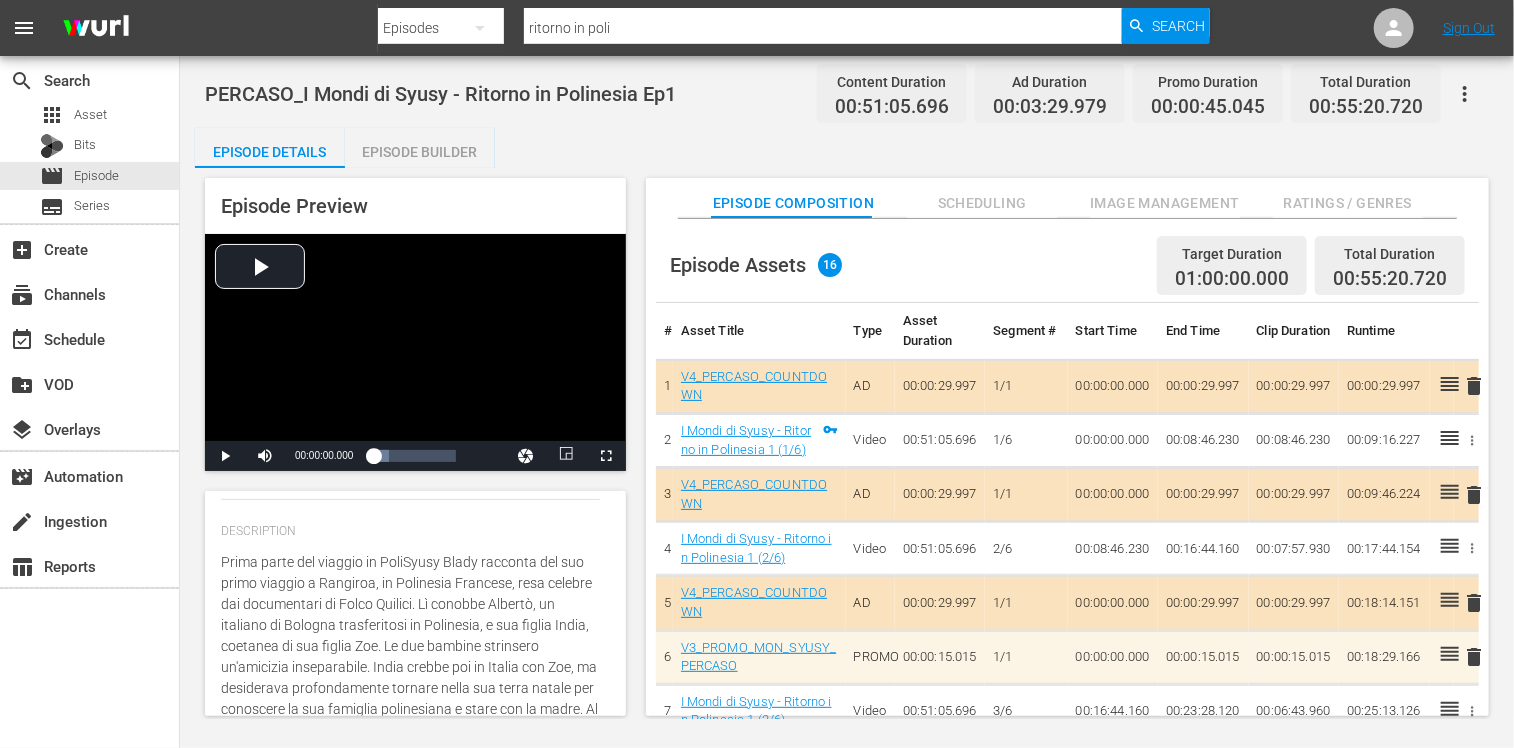 type on "Prima parte del viaggio in Polinesia. Syusy Blady racconta del suo primo viaggio a Rangiroa, in Polinesia Francese, resa celebre dai documentari di Folco Quilici. Lì conobbe Albertò, un italiano di Bologna trasferitosi in Polinesia, e sua figlia India, coetanea di sua figlia Zoe. Le due bambine strinsero un'amicizia inseparabile. India crebbe poi in Italia con Zoe, ma desiderava profondamente tornare nella sua terra natale per conoscere la sua famiglia polinesiana e stare con la madre. Al compimento dei diciotto anni, realizzò questo desiderio e Syusy Blady e Zoe la accompagnarono nel suo viaggio di ritorno. Questa è la storia di India e della sua esplorazione delle proprie radici." 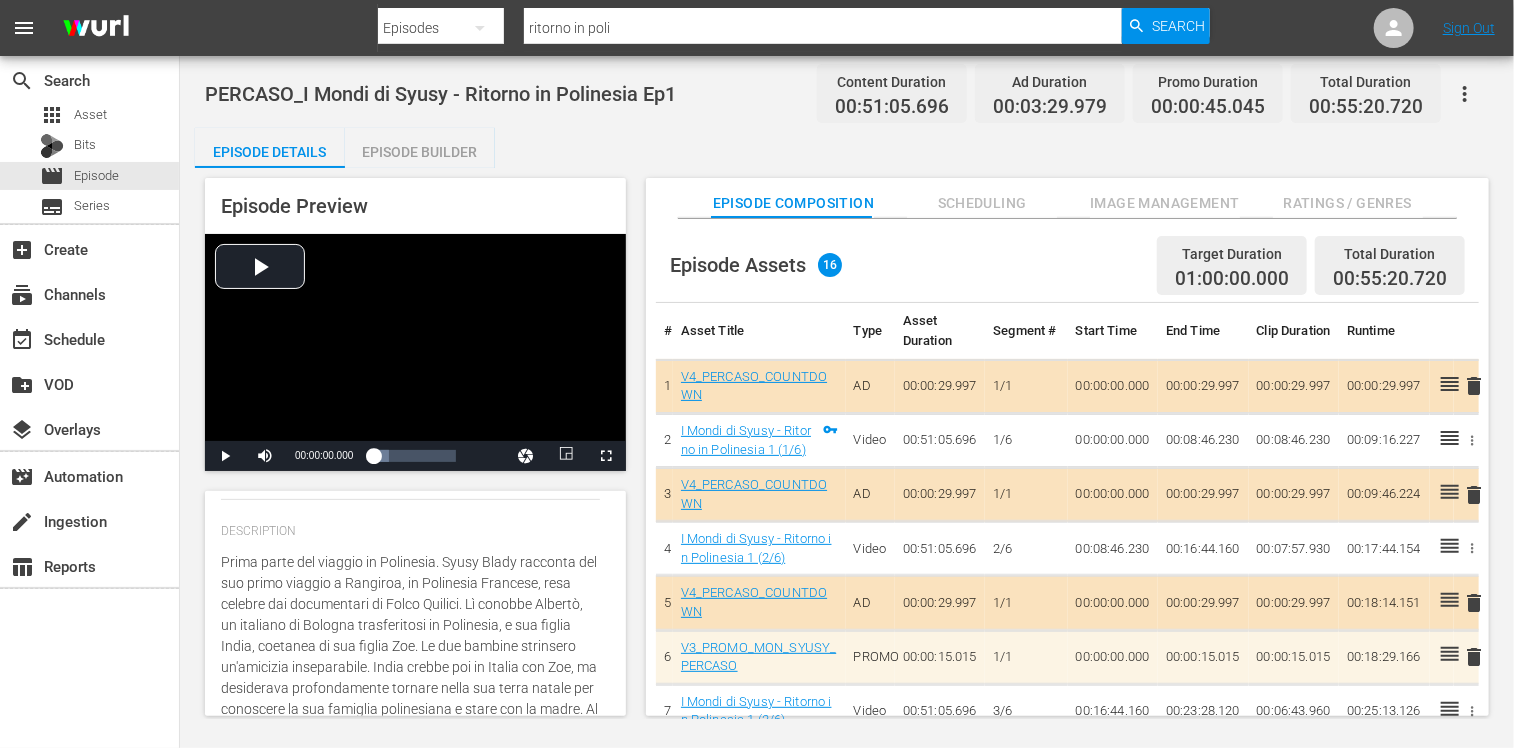 type on "Prima parte del viaggio in PolineSyusy Blady racconta del suo primo viaggio a Rangiroa, in Polinesia Francese, resa celebre dai documentari di Folco Quilici. Lì conobbe Albertò, un italiano di Bologna trasferitosi in Polinesia, e sua figlia India, coetanea di sua figlia Zoe. Le due bambine strinsero un'amicizia inseparabile. India crebbe poi in Italia con Zoe, ma desiderava profondamente tornare nella sua terra natale per conoscere la sua famiglia polinesiana e stare con la madre. Al compimento dei diciotto anni, realizzò questo desiderio e Syusy Blady e Zoe la accompagnarono nel suo viaggio di ritorno. Questa è la storia di India e della sua esplorazione delle proprie radici." 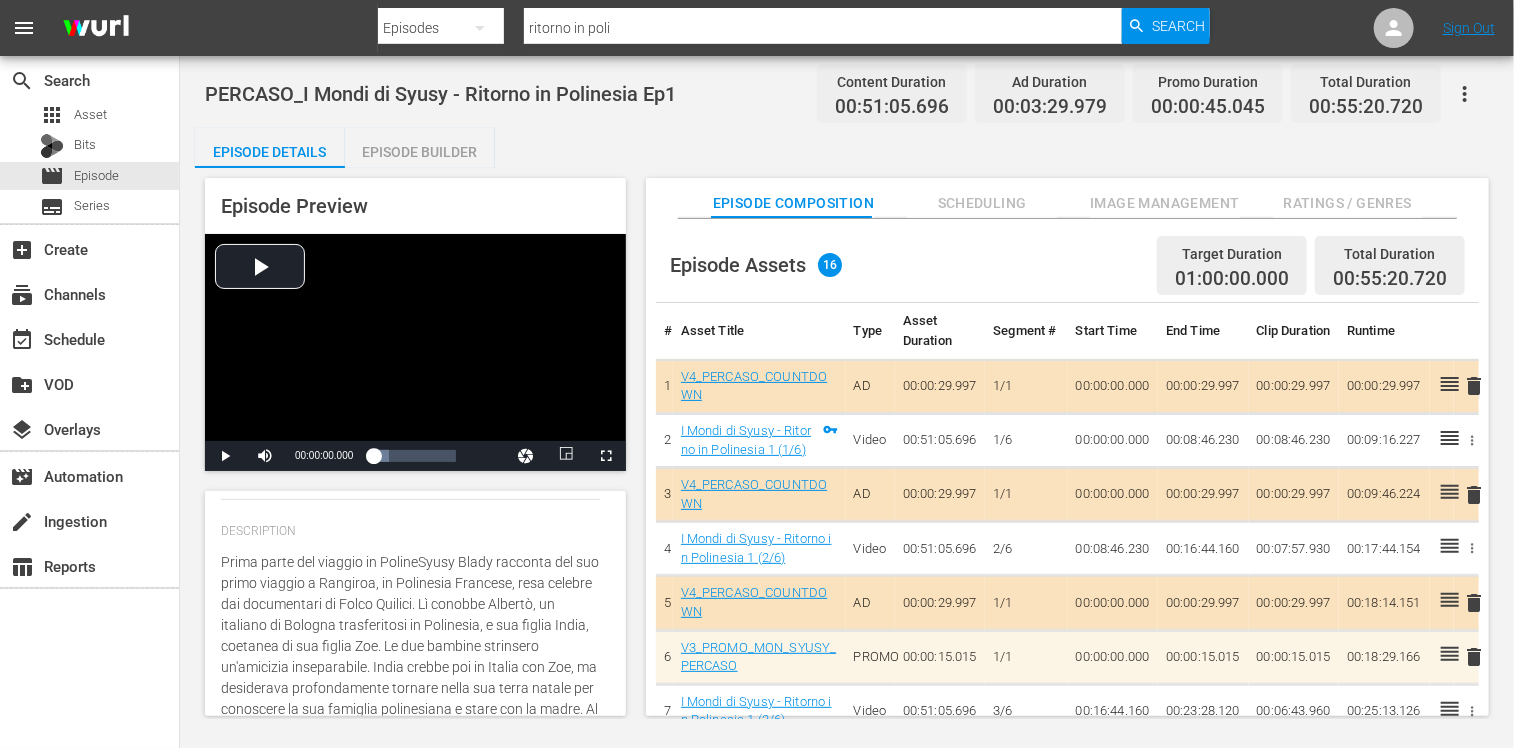 type on "Prima parte del viaggio in Polinesia. Syusy Blady racconta del suo primo viaggio a Rangiroa, in Polinesia Francese, resa celebre dai documentari di Folco Quilici. Lì conobbe Albertò, un italiano di Bologna trasferitosi in Polinesia, e sua figlia India, coetanea di sua figlia Zoe. Le due bambine strinsero un'amicizia inseparabile. India crebbe poi in Italia con Zoe, ma desiderava profondamente tornare nella sua terra natale per conoscere la sua famiglia polinesiana e stare con la madre. Al compimento dei diciotto anni, realizzò questo desiderio e Syusy Blady e Zoe la accompagnarono nel suo viaggio di ritorno. Questa è la storia di India e della sua esplorazione delle proprie radici." 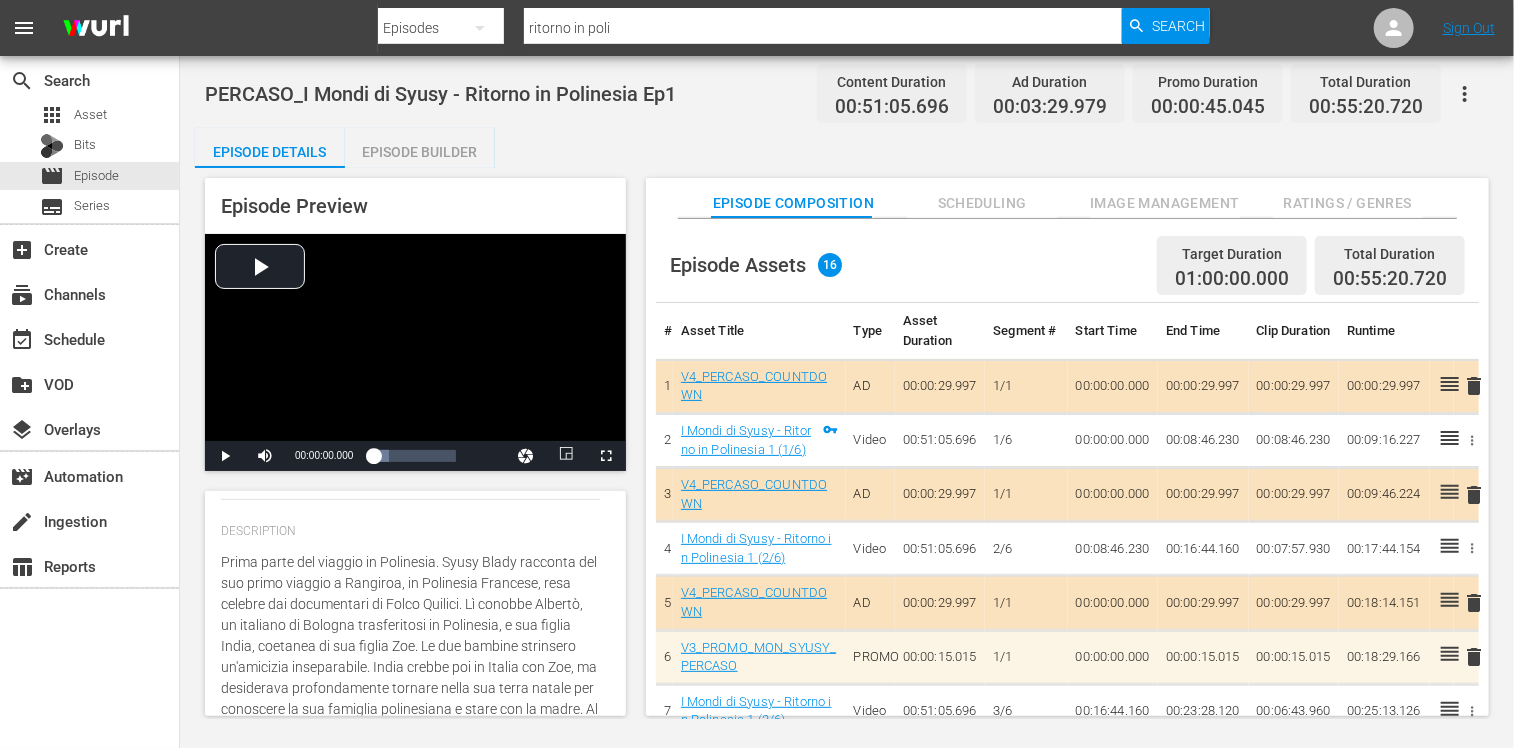 type on "Prima parte del viaggio in Polinesi[FIRST] [LAST] racconta del suo primo viaggio a Rangiroa, in Polinesia Francese, resa celebre dai documentari di Folco Quilici. Lì conobbe Albertò, un italiano di [CITY] trasferitosi in Polinesia, e sua figlia India, coetanea di sua figlia Zoe. Le due bambine strinsero un'amicizia inseparabile. India crebbe poi in Italia con Zoe, ma desiderava profondamente tornare nella sua terra natale per conoscere la sua famiglia polinesiana e stare con la madre. Al compimento dei diciotto anni, realizzò questo desiderio e [FIRST] [LAST] e Zoe la accompagnarono nel suo viaggio di ritorno. Questa è la storia di India e della sua esplorazione delle proprie radici." 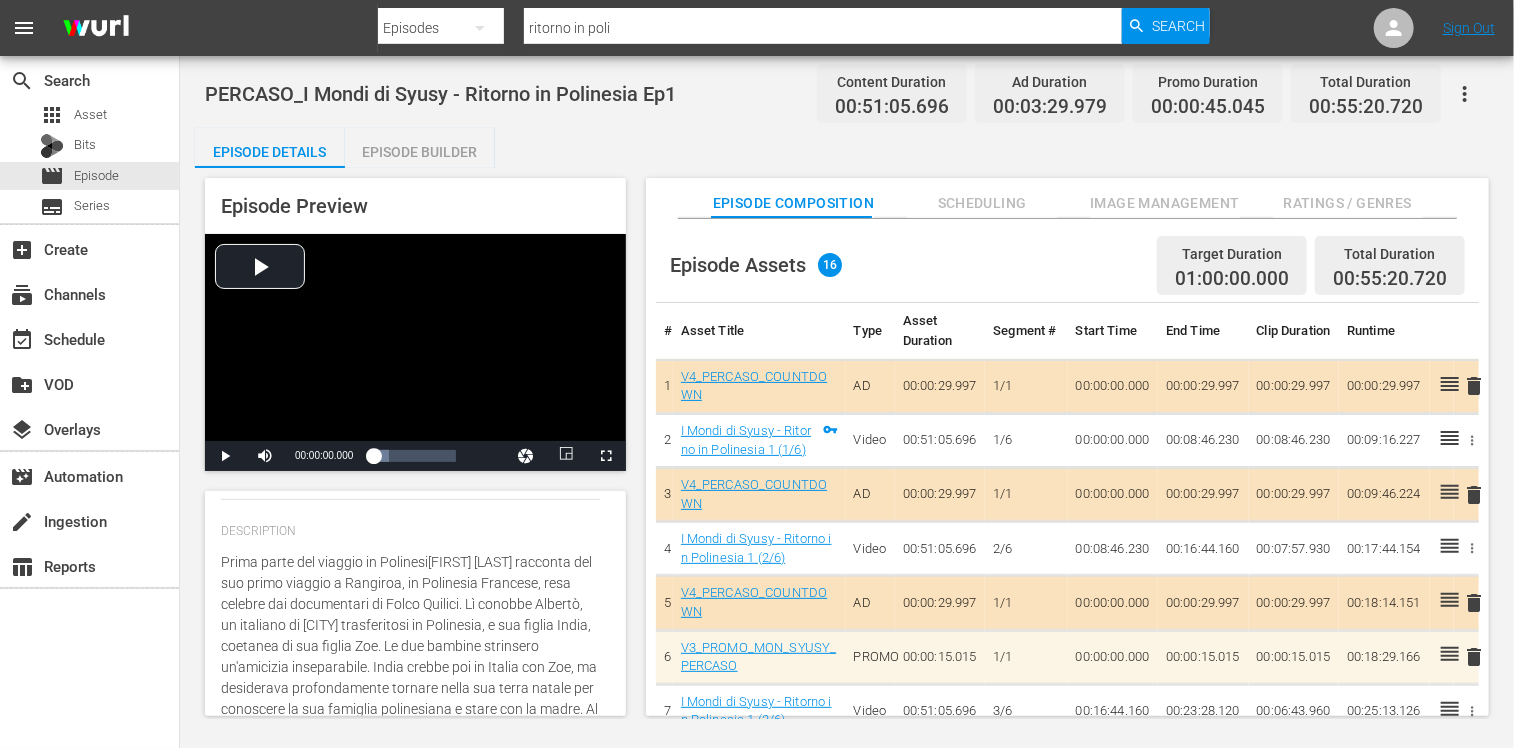 type on "Prima parte del viaggio in PolinesiaSyusy Blady racconta del suo primo viaggio a Rangiroa, in Polinesia Francese, resa celebre dai documentari di Folco Quilici. Lì conobbe Albertò, un italiano di Bologna trasferitosi in Polinesia, e sua figlia India, coetanea di sua figlia Zoe. Le due bambine strinsero un'amicizia inseparabile. India crebbe poi in Italia con Zoe, ma desiderava profondamente tornare nella sua terra natale per conoscere la sua famiglia polinesiana e stare con la madre. Al compimento dei diciotto anni, realizzò questo desiderio e Syusy Blady e Zoe la accompagnarono nel suo viaggio di ritorno. Questa è la storia di India e della sua esplorazione delle proprie radici." 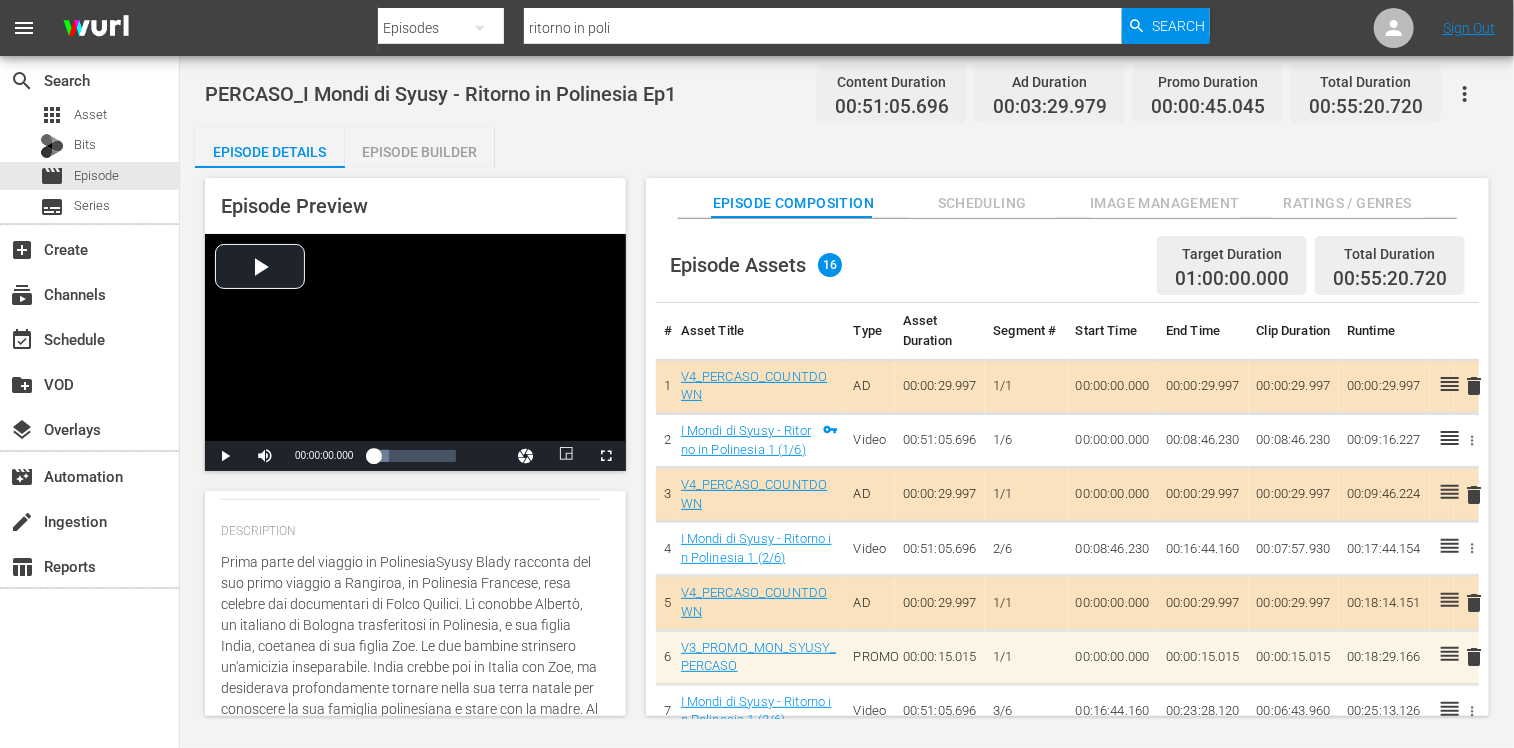 type on "Prima parte del viaggio in Polinesia.Syusy Blady racconta del suo primo viaggio a Rangiroa, in Polinesia Francese, resa celebre dai documentari di Folco Quilici. Lì conobbe Albertò, un italiano di Bologna trasferitosi in Polinesia, e sua figlia India, coetanea di sua figlia Zoe. Le due bambine strinsero un'amicizia inseparabile. India crebbe poi in Italia con Zoe, ma desiderava profondamente tornare nella sua terra natale per conoscere la sua famiglia polinesiana e stare con la madre. Al compimento dei diciotto anni, realizzò questo desiderio e Syusy Blady e Zoe la accompagnarono nel suo viaggio di ritorno. Questa è la storia di [PERSON] e della sua esplorazione delle proprie radici." 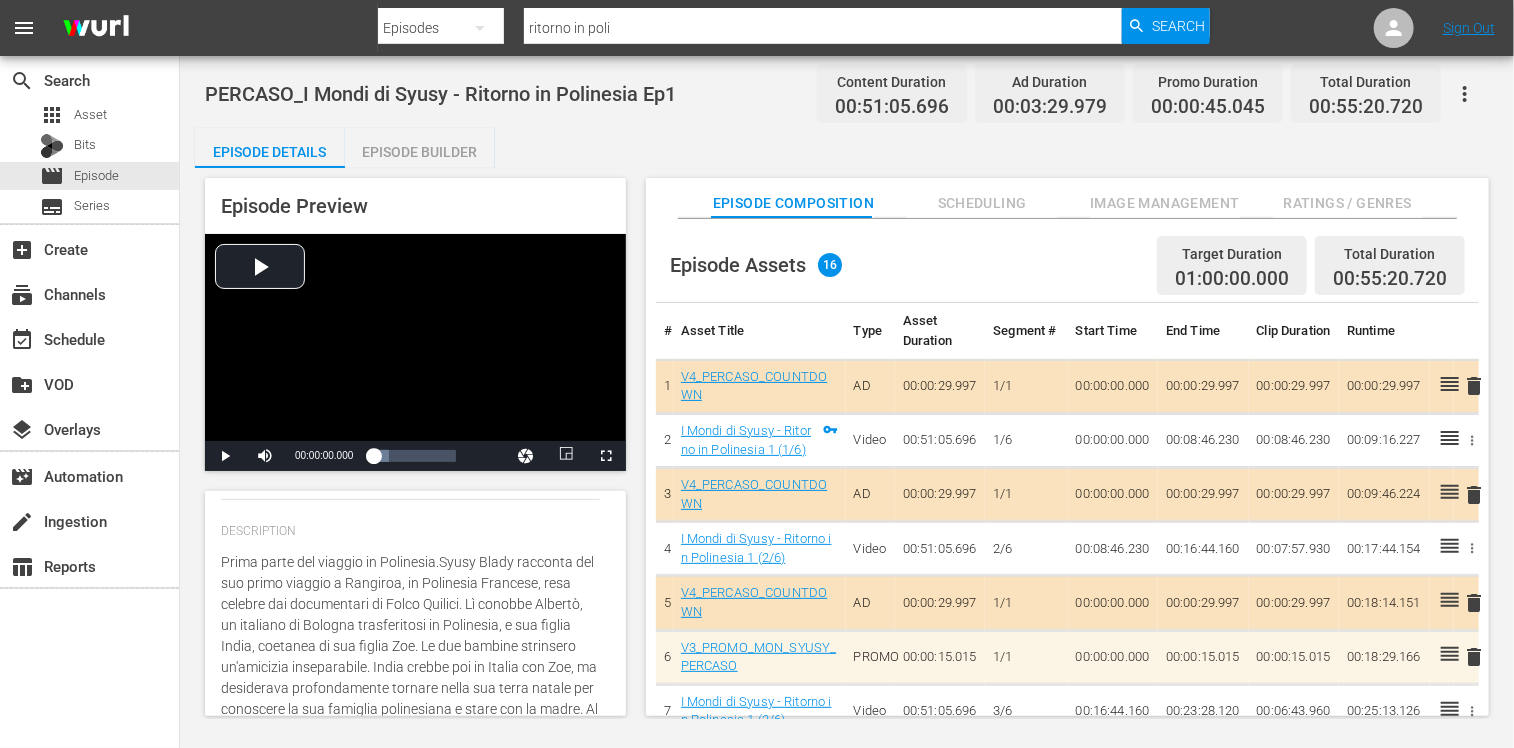 type on "Prima parte del viaggio in Polinesia. Syusy Blady racconta del suo primo viaggio a Rangiroa, in Polinesia Francese, resa celebre dai documentari di Folco Quilici. Lì conobbe Albertò, un italiano di Bologna trasferitosi in Polinesia, e sua figlia India, coetanea di sua figlia Zoe. Le due bambine strinsero un'amicizia inseparabile. India crebbe poi in Italia con Zoe, ma desiderava profondamente tornare nella sua terra natale per conoscere la sua famiglia polinesiana e stare con la madre. Al compimento dei diciotto anni, realizzò questo desiderio e Syusy Blady e Zoe la accompagnarono nel suo viaggio di ritorno. Questa è la storia di India e della sua esplorazione delle proprie radici." 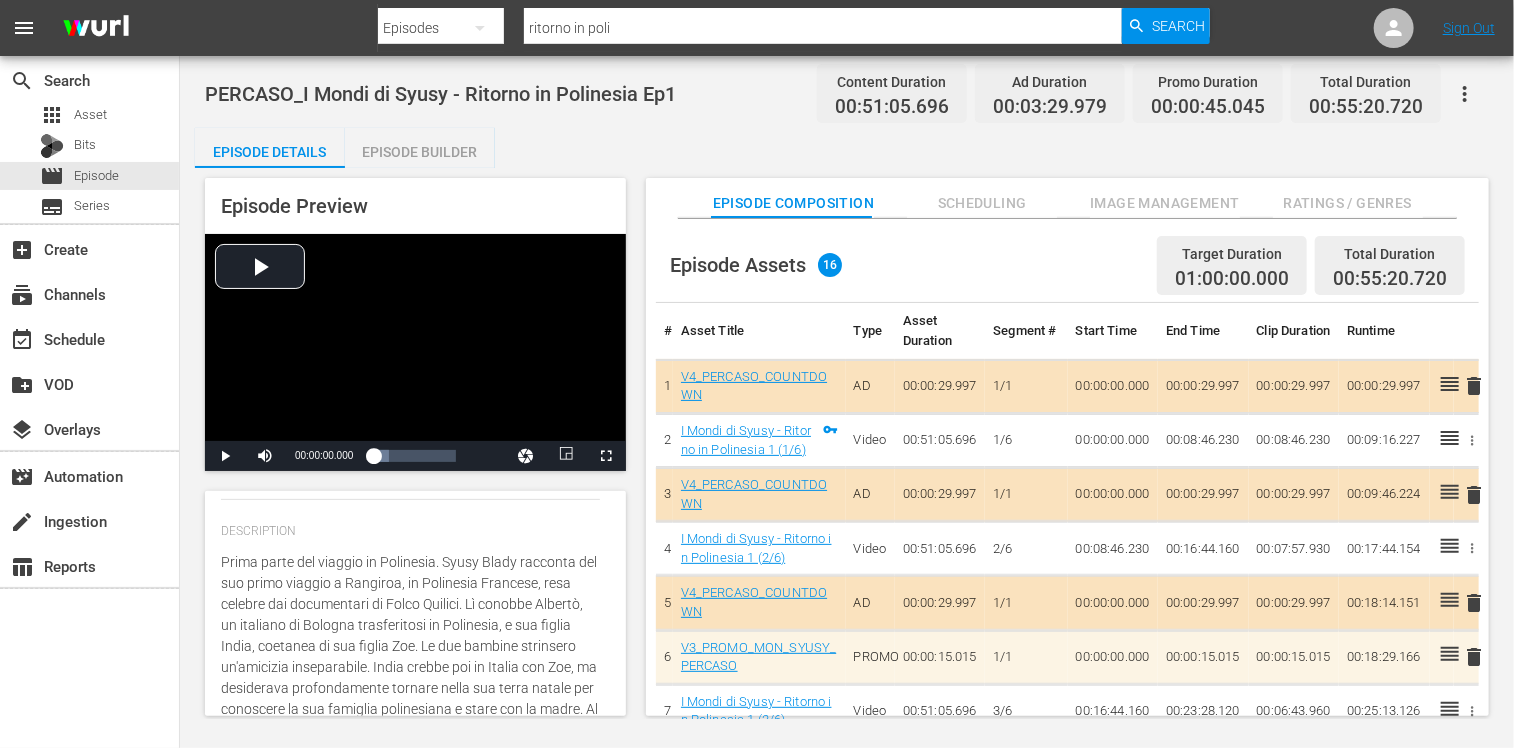 drag, startPoint x: 434, startPoint y: 560, endPoint x: 297, endPoint y: 558, distance: 137.0146 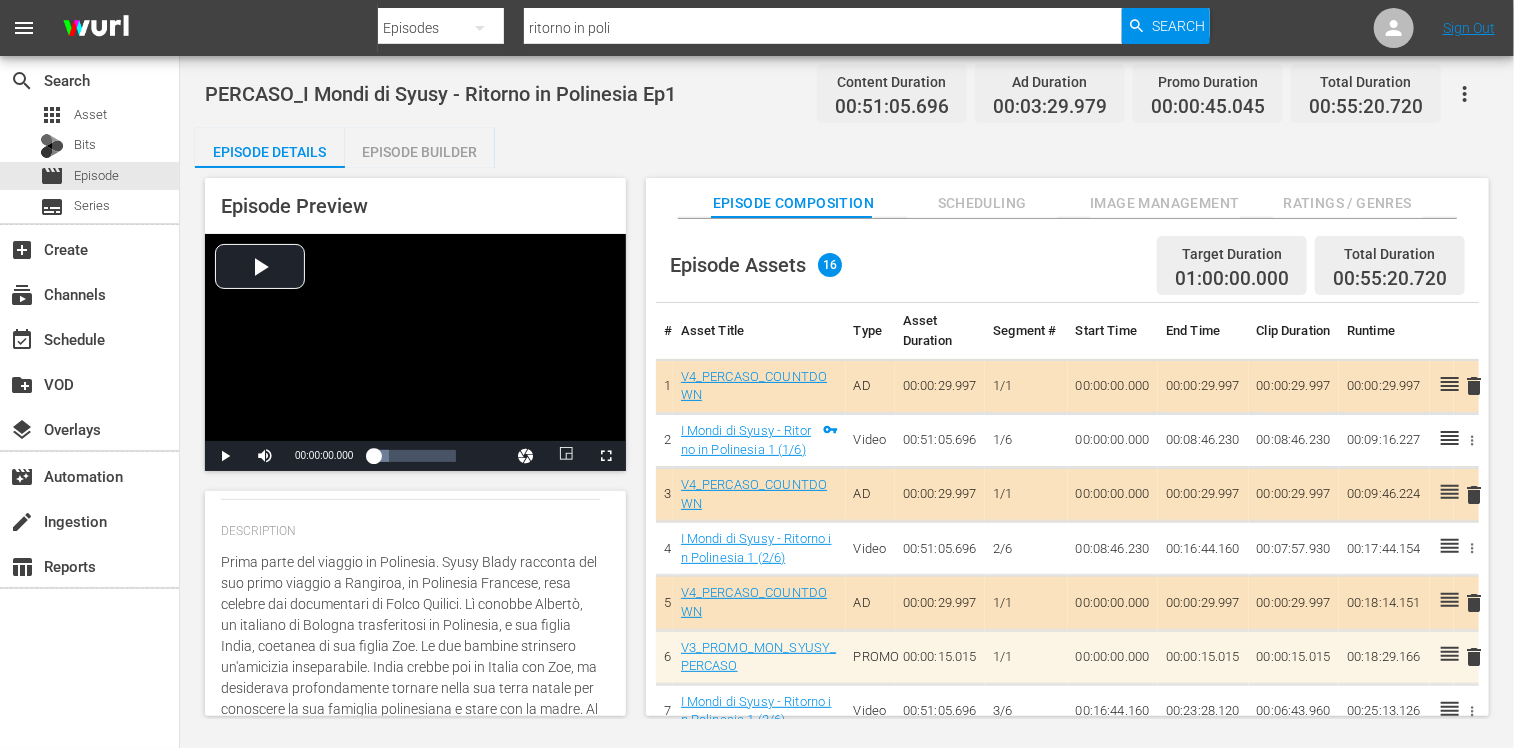click on "Syusy Blady racconta del suo primo viaggio a Rangiroa, in Polinesia Francese, resa celebre dai documentari di Folco Quilici. Lì conobbe Albertò, un italiano di Bologna trasferitosi in Polinesia, e sua figlia India, coetanea di sua figlia Zoe. Le due bambine strinsero un'amicizia inseparabile. India crebbe poi in Italia con Zoe, ma desiderava profondamente tornare nella sua terra natale per conoscere la sua famiglia polinesiana e stare con la madre. Al compimento dei diciotto anni, realizzò questo desiderio e Syusy Blady e Zoe la accompagnarono nel suo viaggio di ritorno. Questa è la storia di India e della sua esplorazione delle proprie radici." at bounding box center [410, 678] 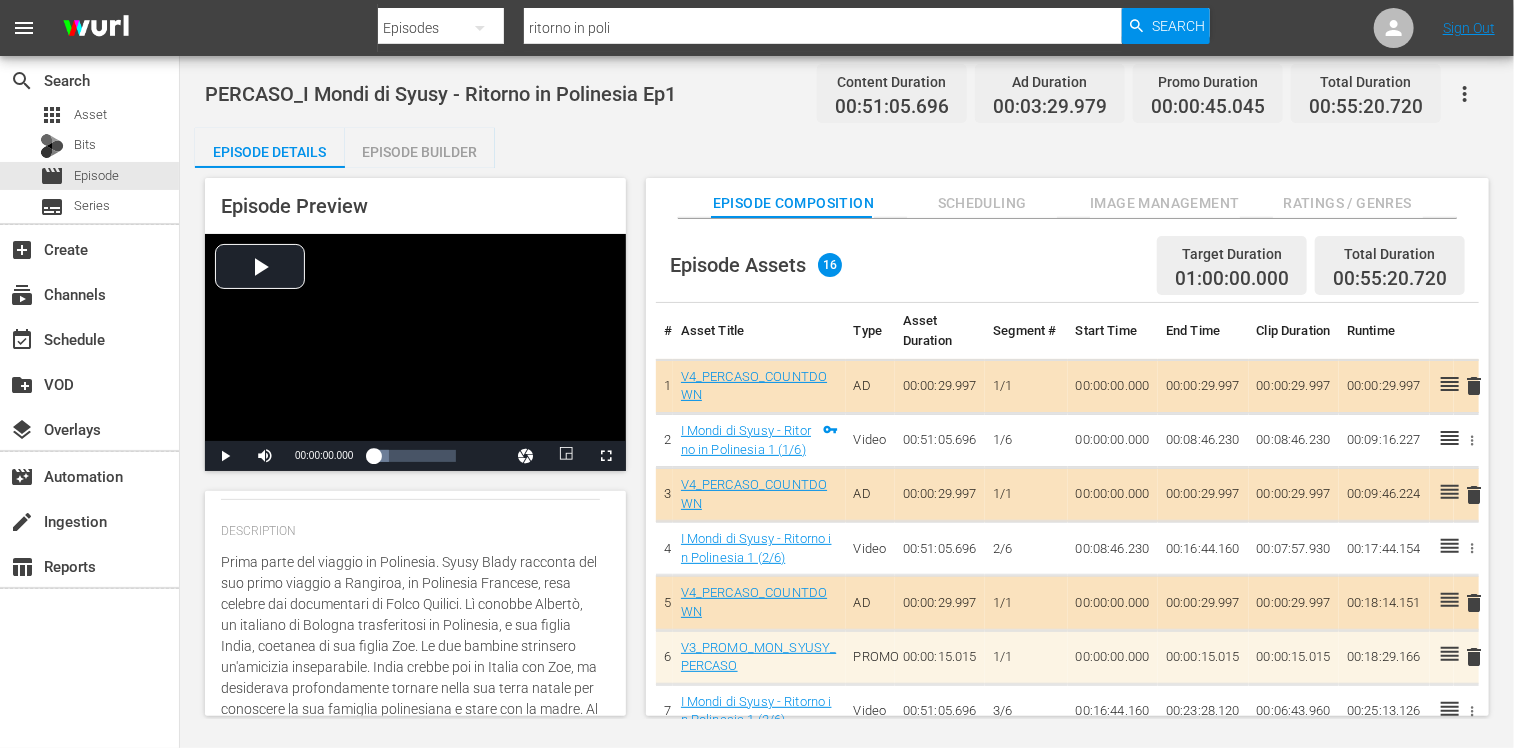 type on "Prima parte d. Syusy Blady racconta del suo primo viaggio a Rangiroa, in Polinesia Francese, resa celebre dai documentari di Folco Quilici. Lì conobbe Albertò, un italiano di Bologna trasferitosi in Polinesia, e sua figlia India, coetanea di sua figlia Zoe. Le due bambine strinsero un'amicizia inseparabile. India crebbe poi in Italia con Zoe, ma desiderava profondamente tornare nella sua terra natale per conoscere la sua famiglia polinesiana e stare con la madre. Al compimento dei diciotto anni, realizzò questo desiderio e Syusy Blady e Zoe la accompagnarono nel suo viaggio di ritorno. Questa è la storia di India e della sua esplorazione delle proprie radici." 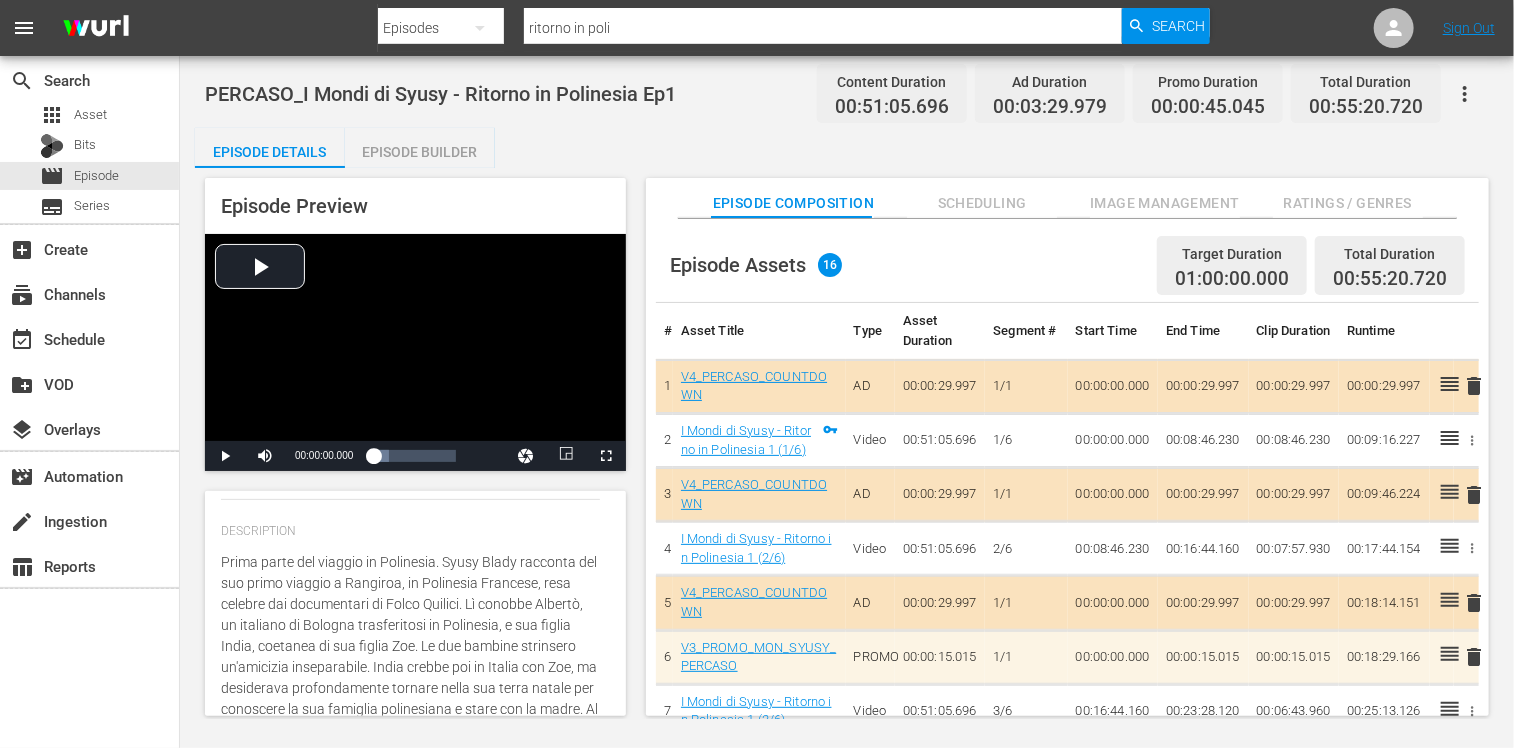type on "Prima parte d. Syusy Blady racconta del suo primo viaggio a Rangiroa, in Polinesia Francese, resa celebre dai documentari di Folco Quilici. Lì conobbe Albertò, un italiano di Bologna trasferitosi in Polinesia, e sua figlia India, coetanea di sua figlia Zoe. Le due bambine strinsero un'amicizia inseparabile. India crebbe poi in Italia con Zoe, ma desiderava profondamente tornare nella sua terra natale per conoscere la sua famiglia polinesiana e stare con la madre. Al compimento dei diciotto anni, realizzò questo desiderio e Syusy Blady e Zoe la accompagnarono nel suo viaggio di ritorno. Questa è la storia di India e della sua esplorazione delle proprie radici." 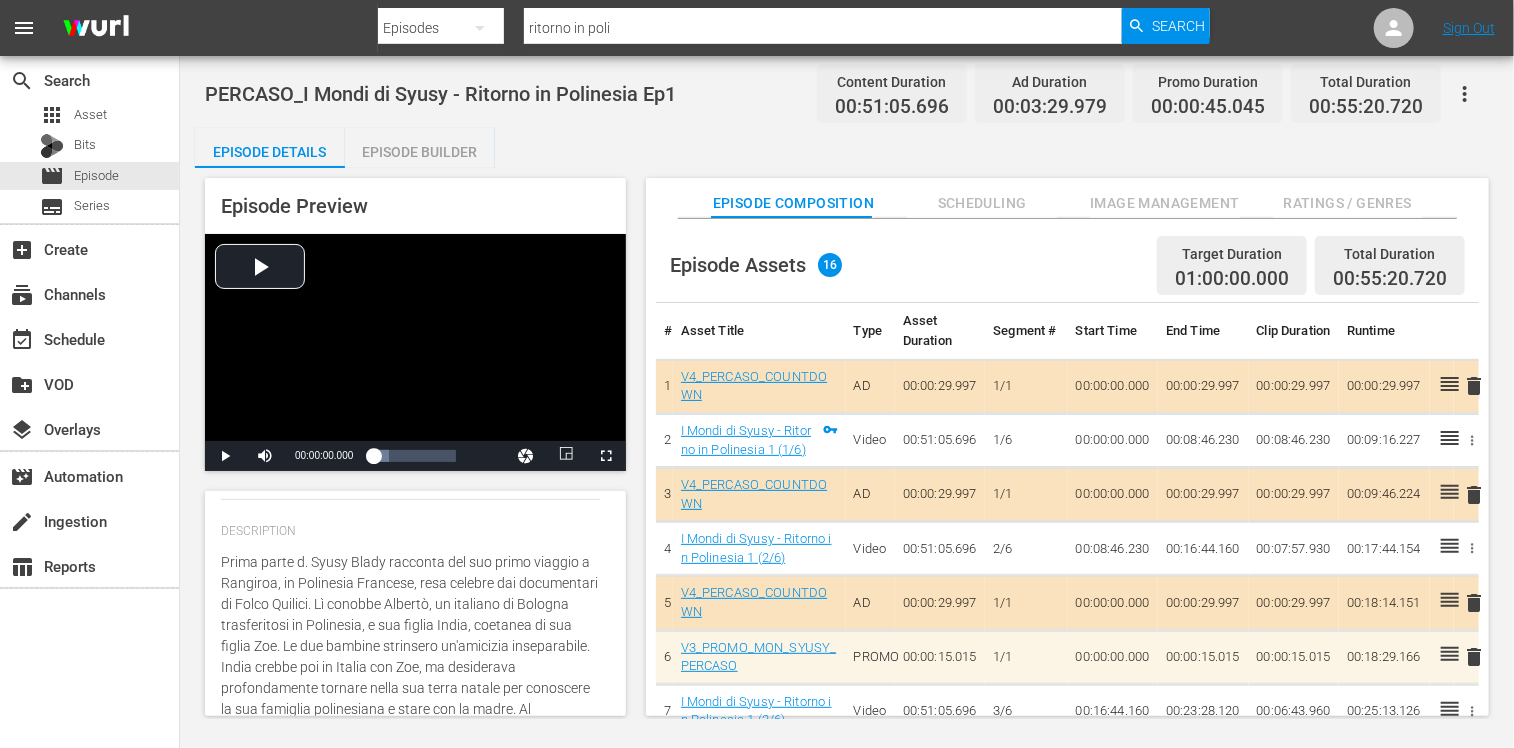 type on "Prima parte di. Syusy Blady racconta del suo primo viaggio a Rangiroa, in Polinesia Francese, resa celebre dai documentari di Folco Quilici. Lì conobbe Albertò, un italiano di Bologna trasferitosi in Polinesia, e sua figlia India, coetanea di sua figlia Zoe. Le due bambine strinsero un'amicizia inseparabile. India crebbe poi in Italia con Zoe, ma desiderava profondamente tornare nella sua terra natale per conoscere la sua famiglia polinesiana e stare con la madre. Al compimento dei diciotto anni, realizzò questo desiderio e Syusy Blady e Zoe la accompagnarono nel suo viaggio di ritorno. Questa è la storia di [PERSON] e della sua esplorazione delle proprie radici." 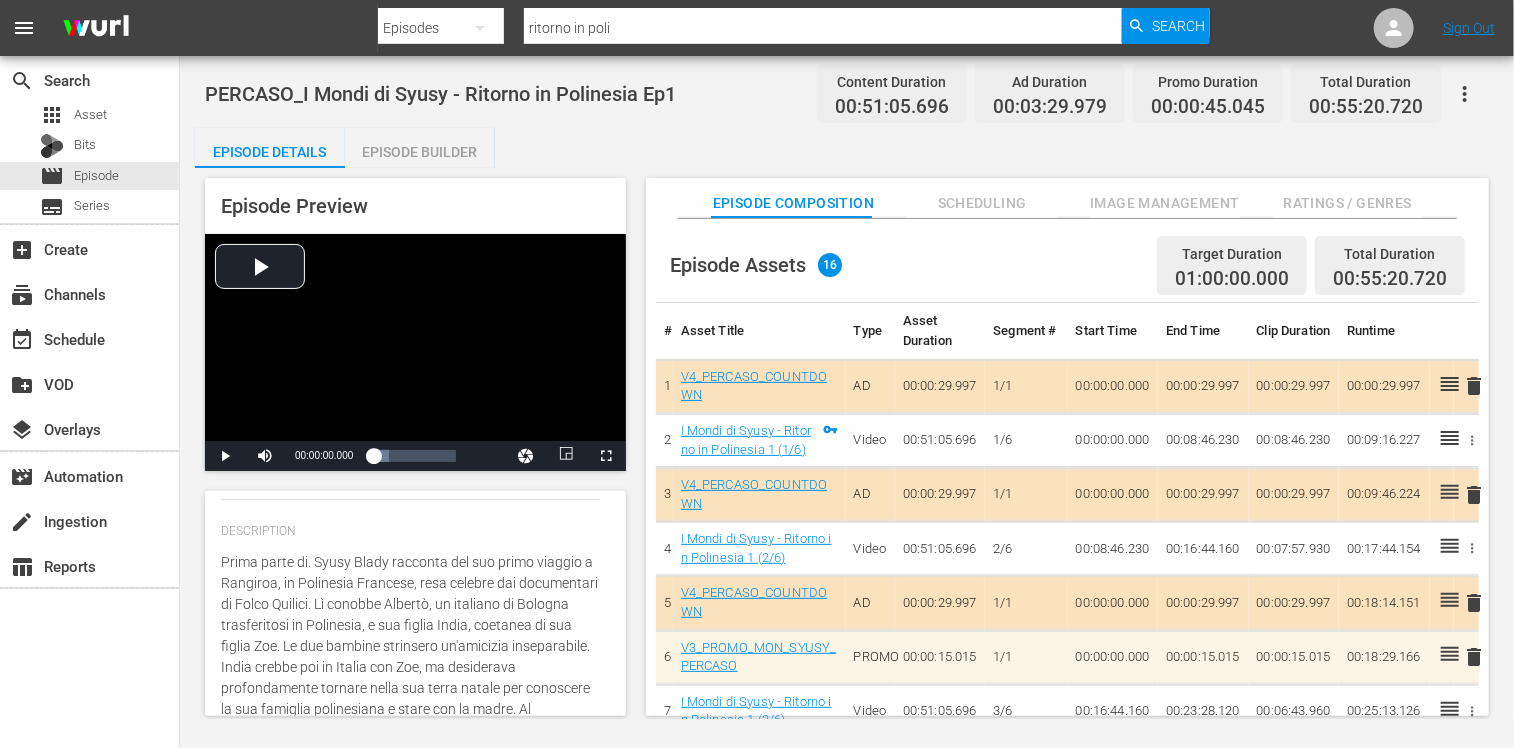 type on "Prima parte di . Syusy Blady racconta del suo primo viaggio a Rangiroa, in Polinesia Francese, resa celebre dai documentari di Folco Quilici. Lì conobbe Albertò, un italiano di Bologna trasferitosi in Polinesia, e sua figlia India, coetanea di sua figlia Zoe. Le due bambine strinsero un'amicizia inseparabile. India crebbe poi in Italia con Zoe, ma desiderava profondamente tornare nella sua terra natale per conoscere la sua famiglia polinesiana e stare con la madre. Al compimento dei diciotto anni, realizzò questo desiderio e Syusy Blady e Zoe la accompagnarono nel suo viaggio di ritorno. Questa è la storia di India e della sua esplorazione delle proprie radici." 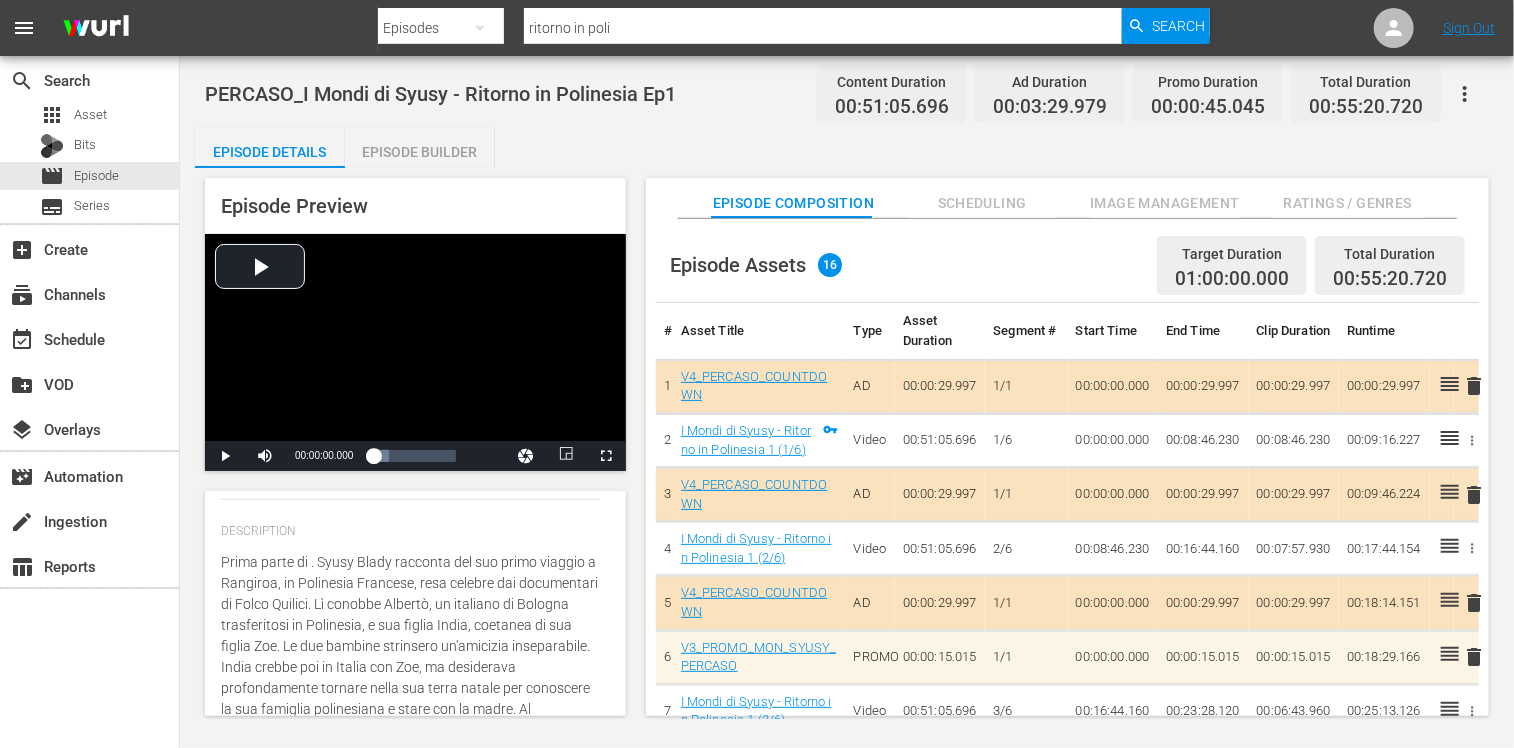 type on "Prima parte di R. Syusy Blady racconta del suo primo viaggio a Rangiroa, in Polinesia Francese, resa celebre dai documentari di Folco Quilici. Lì conobbe Albertò, un italiano di Bologna trasferitosi in Polinesia, e sua figlia India, coetanea di sua figlia Zoe. Le due bambine strinsero un'amicizia inseparabile. India crebbe poi in Italia con Zoe, ma desiderava profondamente tornare nella sua terra natale per conoscere la sua famiglia polinesiana e stare con la madre. Al compimento dei diciotto anni, realizzò questo desiderio e Syusy Blady e Zoe la accompagnarono nel suo viaggio di ritorno. Questa è la storia di India e della sua esplorazione delle proprie radici." 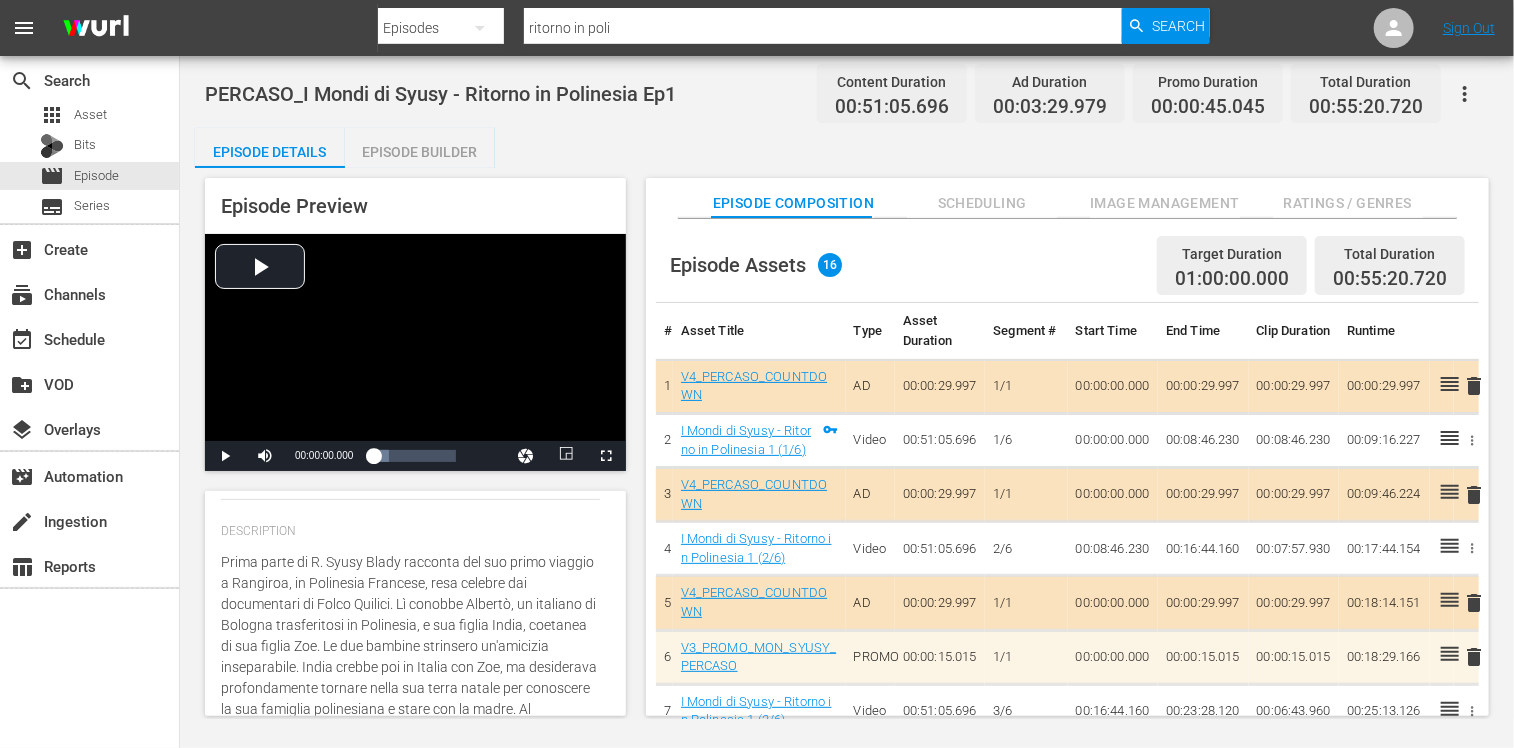 type on "Prima parte di Ri. Syusy Blady racconta del suo primo viaggio a Rangiroa, in Polinesia Francese, resa celebre dai documentari di Folco Quilici. Lì conobbe Albertò, un italiano di Bologna trasferitosi in Polinesia, e sua figlia India, coetanea di sua figlia Zoe. Le due bambine strinsero un'amicizia inseparabile. India crebbe poi in Italia con Zoe, ma desiderava profondamente tornare nella sua terra natale per conoscere la sua famiglia polinesiana e stare con la madre. Al compimento dei diciotto anni, realizzò questo desiderio e Syusy Blady e Zoe la accompagnarono nel suo viaggio di ritorno. Questa è la storia di India e della sua esplorazione delle proprie radici." 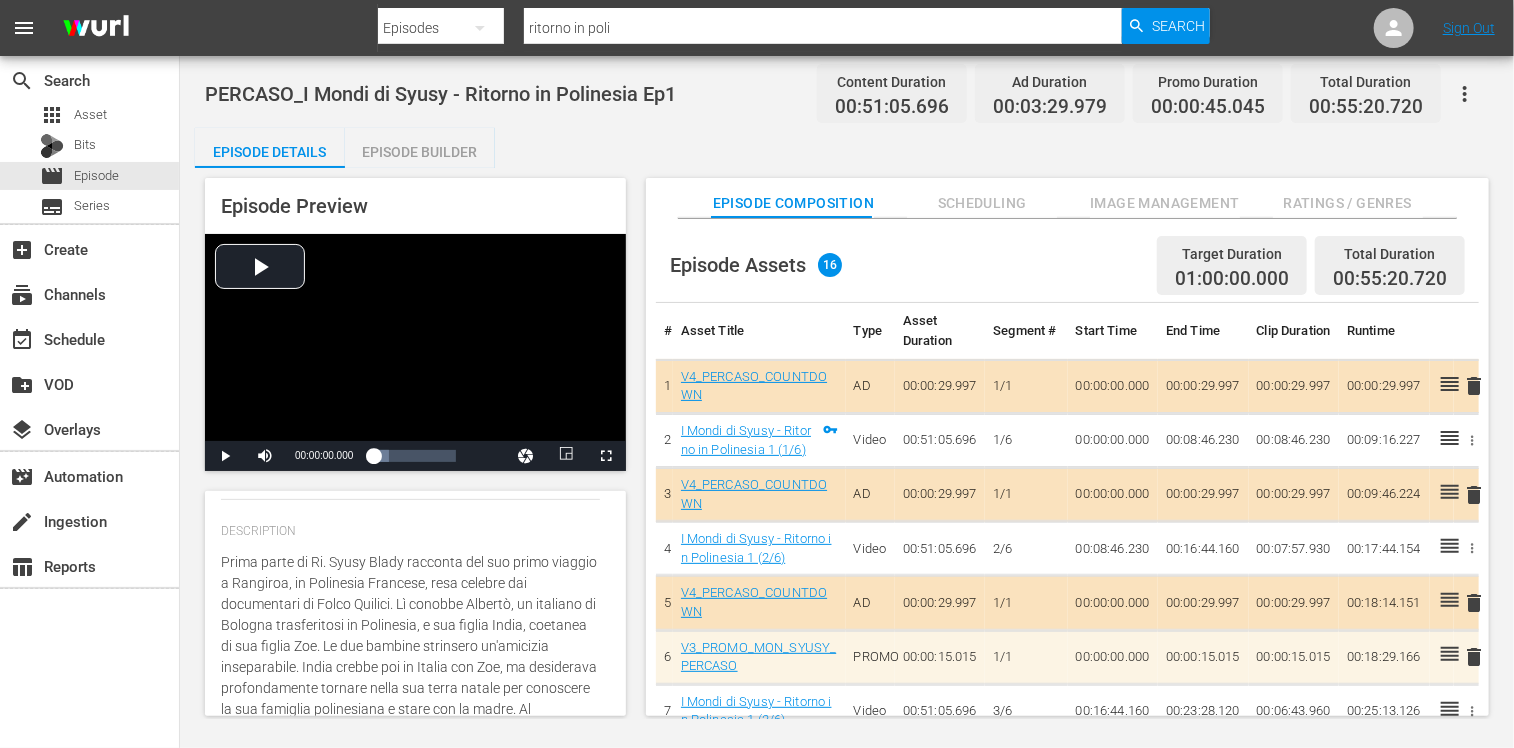 type on "Prima parte di Rit. Syusy Blady racconta del suo primo viaggio a Rangiroa, in Polinesia Francese, resa celebre dai documentari di Folco Quilici. Lì conobbe Albertò, un italiano di Bologna trasferitosi in Polinesia, e sua figlia India, coetanea di sua figlia Zoe. Le due bambine strinsero un'amicizia inseparabile. India crebbe poi in Italia con Zoe, ma desiderava profondamente tornare nella sua terra natale per conoscere la sua famiglia polinesiana e stare con la madre. Al compimento dei diciotto anni, realizzò questo desiderio e Syusy Blady e Zoe la accompagnarono nel suo viaggio di ritorno. Questa è la storia di India e della sua esplorazione delle proprie radici." 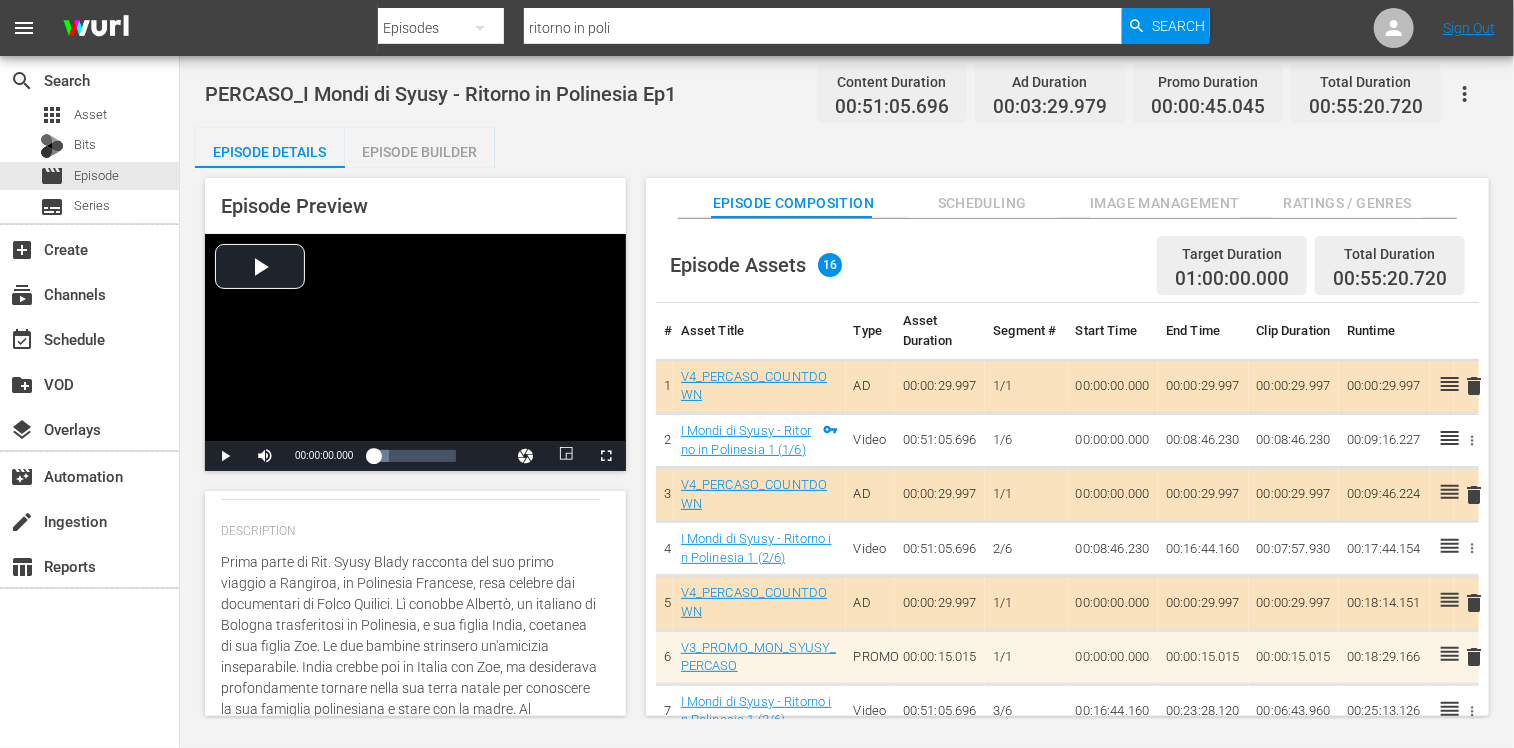 type on "Prima parte di Rito. Syusy Blady racconta del suo primo viaggio a Rangiroa, in Polinesia Francese, resa celebre dai documentari di Folco Quilici. Lì conobbe Albertò, un italiano di Bologna trasferitosi in Polinesia, e sua figlia India, coetanea di sua figlia Zoe. Le due bambine strinsero un'amicizia inseparabile. India crebbe poi in Italia con Zoe, ma desiderava profondamente tornare nella sua terra natale per conoscere la sua famiglia polinesiana e stare con la madre. Al compimento dei diciotto anni, realizzò questo desiderio e Syusy Blady e Zoe la accompagnarono nel suo viaggio di ritorno. Questa è la storia di India e della sua esplorazione delle proprie radici." 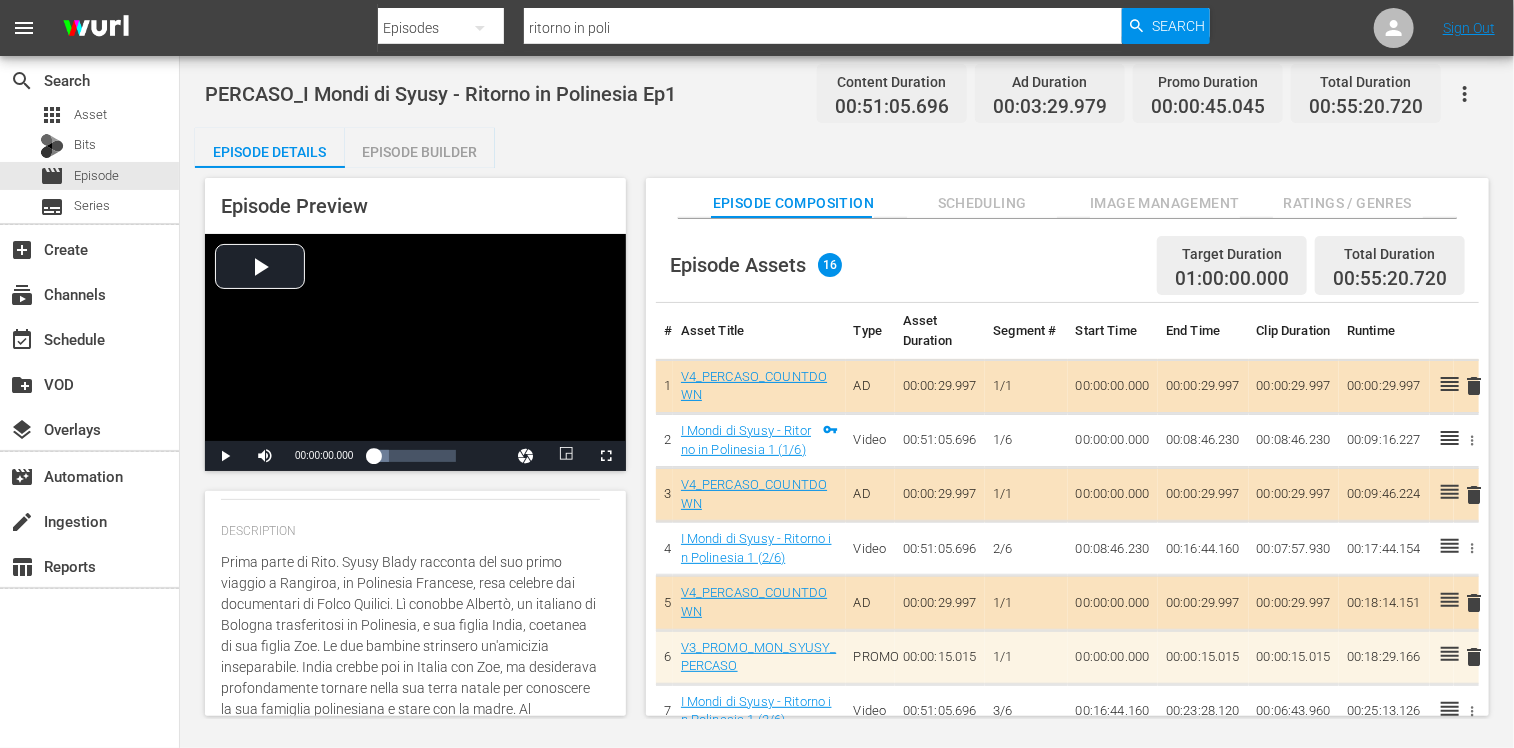 type on "Prima parte di Ritor. Syusy Blady racconta del suo primo viaggio a Rangiroa, in Polinesia Francese, resa celebre dai documentari di Folco Quilici. Lì conobbe Albertò, un italiano di Bologna trasferitosi in Polinesia, e sua figlia India, coetanea di sua figlia Zoe. Le due bambine strinsero un'amicizia inseparabile. India crebbe poi in Italia con Zoe, ma desiderava profondamente tornare nella sua terra natale per conoscere la sua famiglia polinesiana e stare con la madre. Al compimento dei diciotto anni, realizzò questo desiderio e Syusy Blady e Zoe la accompagnarono nel suo viaggio di ritorno. Questa è la storia di India e della sua esplorazione delle proprie radici." 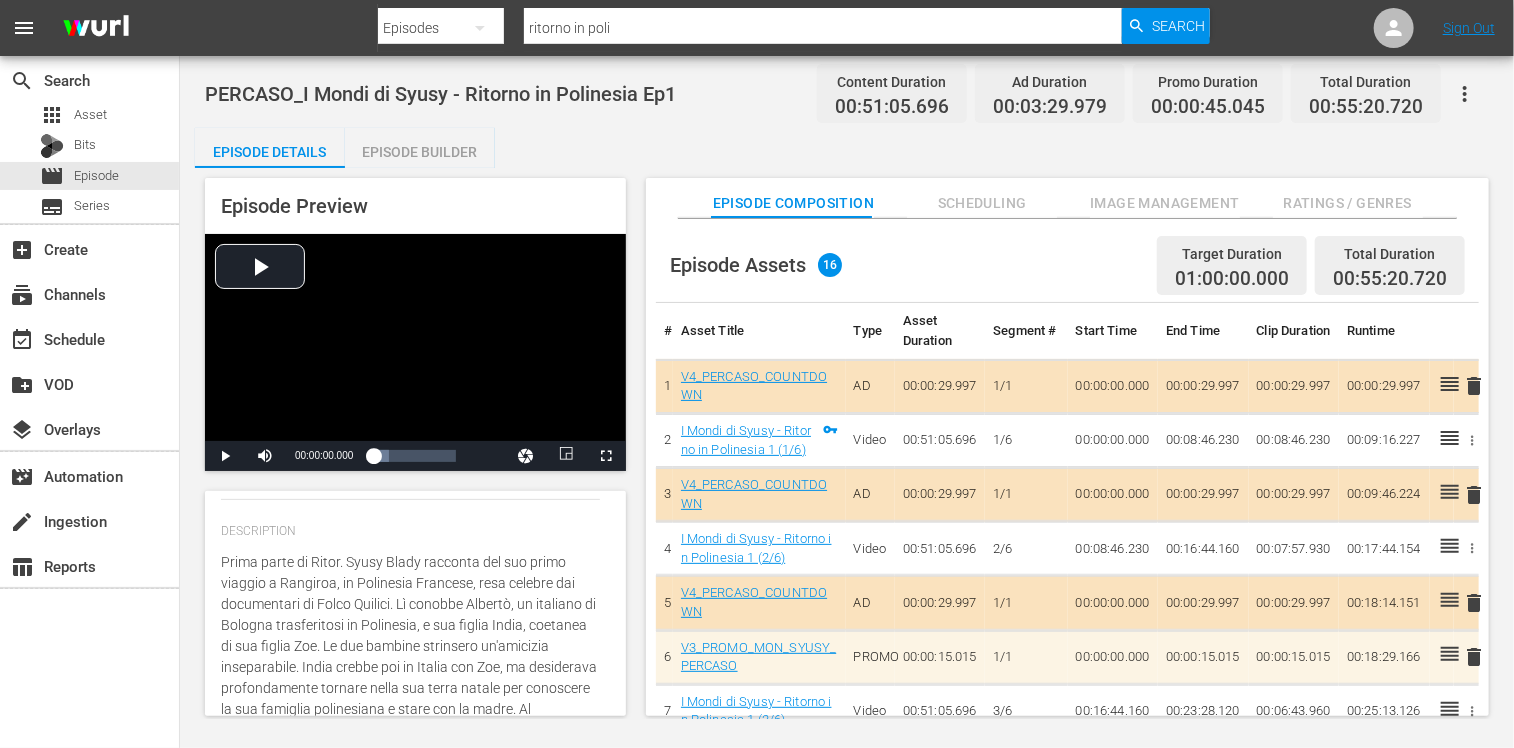type on "Prima parte di Ritorn. Syusy Blady racconta del suo primo viaggio a Rangiroa, in Polinesia Francese, resa celebre dai documentari di Folco Quilici. Lì conobbe Albertò, un italiano di Bologna trasferitosi in Polinesia, e sua figlia India, coetanea di sua figlia Zoe. Le due bambine strinsero un'amicizia inseparabile. India crebbe poi in Italia con Zoe, ma desiderava profondamente tornare nella sua terra natale per conoscere la sua famiglia polinesiana e stare con la madre. Al compimento dei diciotto anni, realizzò questo desiderio e Syusy Blady e Zoe la accompagnarono nel suo viaggio di ritorno. Questa è la storia di India e della sua esplorazione delle proprie radici." 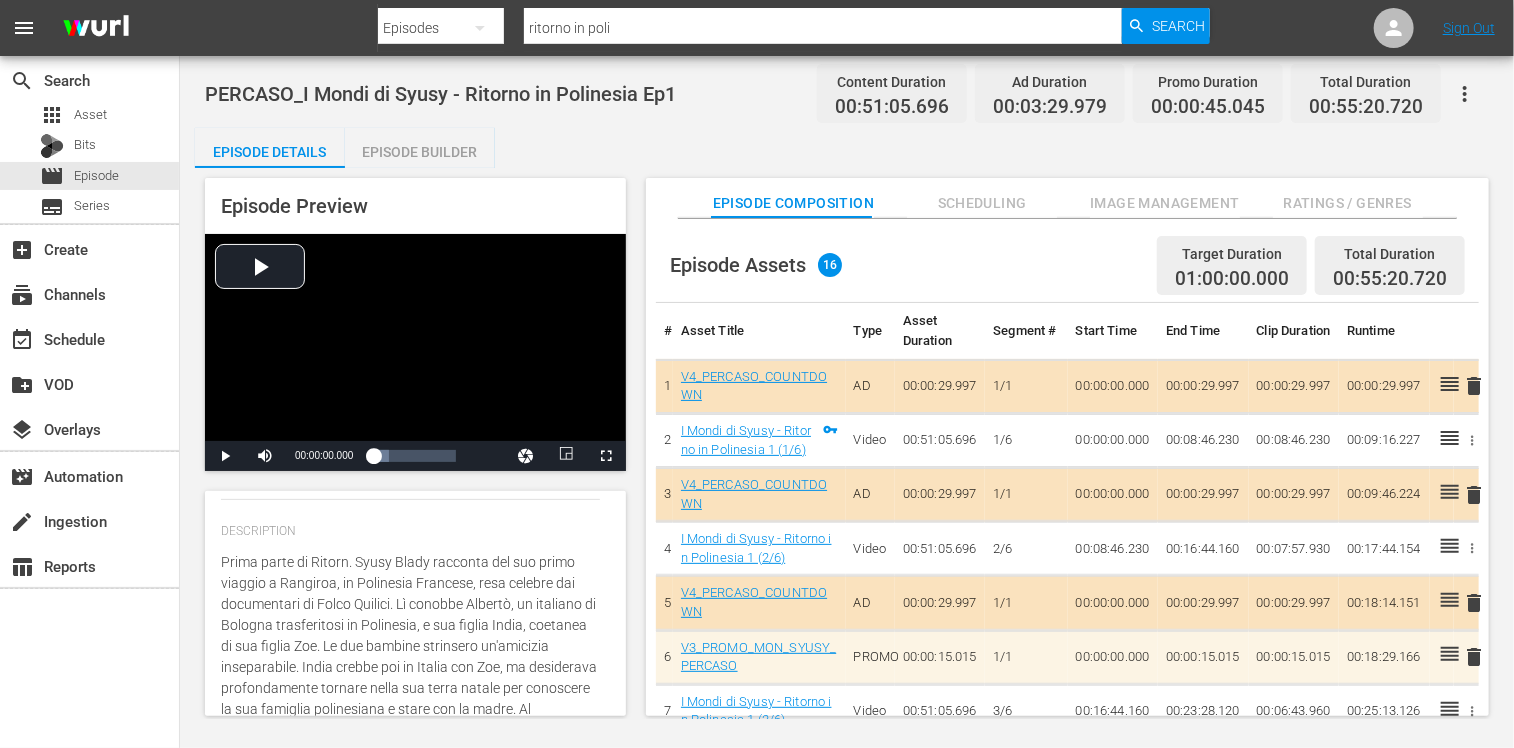 type on "Prima parte di Ritorno. [FIRST] [LAST] racconta del suo primo viaggio a Rangiroa, in Polinesia Francese, resa celebre dai documentari di Folco Quilici. Lì conobbe Albertò, un italiano di [CITY] trasferitosi in Polinesia, e sua figlia India, coetanea di sua figlia Zoe. Le due bambine strinsero un'amicizia inseparabile. India crebbe poi in Italia con Zoe, ma desiderava profondamente tornare nella sua terra natale per conoscere la sua famiglia polinesiana e stare con la madre. Al compimento dei diciotto anni, realizzò questo desiderio e [FIRST] [LAST] e Zoe la accompagnarono nel suo viaggio di ritorno. Questa è la storia di India e della sua esplorazione delle proprie radici." 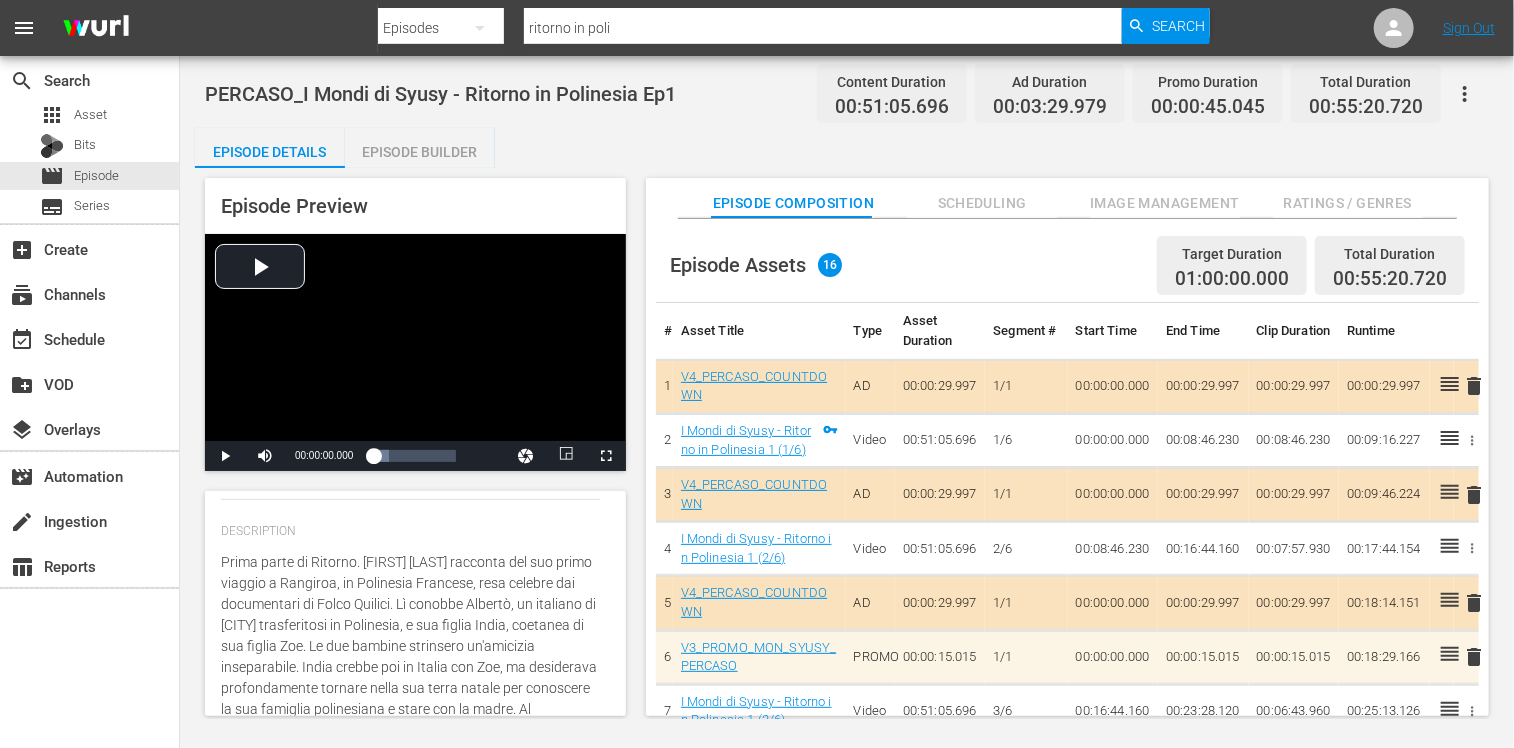 type on "Prima parte di Ritorno . Syusy Blady racconta del suo primo viaggio a Rangiroa, in Polinesia Francese, resa celebre dai documentari di Folco Quilici. Lì conobbe Albertò, un italiano di Bologna trasferitosi in Polinesia, e sua figlia India, coetanea di sua figlia Zoe. Le due bambine strinsero un'amicizia inseparabile. India crebbe poi in Italia con Zoe, ma desiderava profondamente tornare nella sua terra natale per conoscere la sua famiglia polinesiana e stare con la madre. Al compimento dei diciotto anni, realizzò questo desiderio e Syusy Blady e Zoe la accompagnarono nel suo viaggio di ritorno. Questa è la storia di India e della sua esplorazione delle proprie radici." 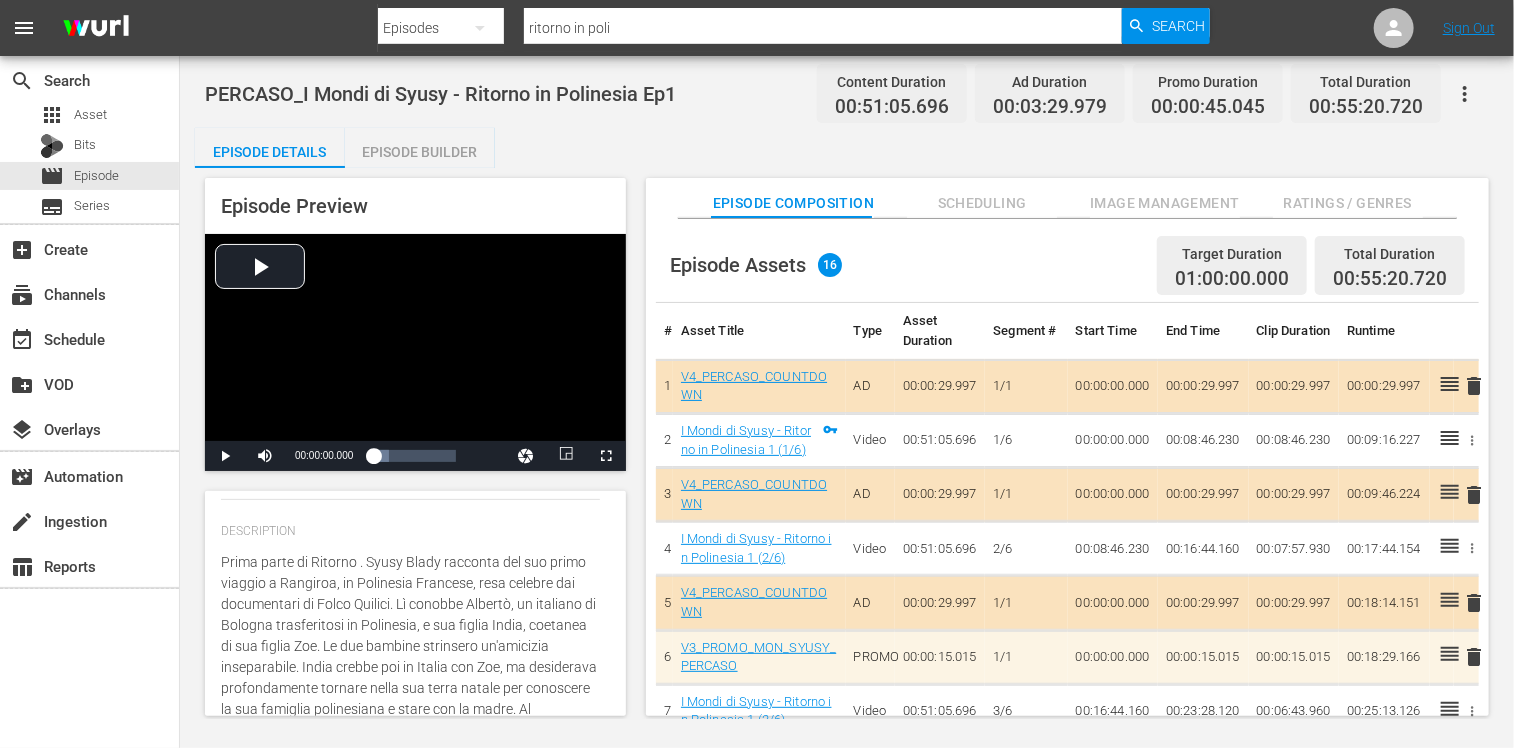 type on "Prima parte di Ritorno in Polinesia. Syusy Blady racconta del suo primo viaggio a Rangiroa, in Polinesia Francese, resa celebre dai documentari di Folco Quilici. Lì conobbe Albertò, un italiano di Bologna trasferitosi in Polinesia, e sua figlia India, coetanea di sua figlia Zoe. Le due bambine strinsero un'amicizia inseparabile. India crebbe poi in Italia con Zoe, ma desiderava profondamente tornare nella sua terra natale per conoscere la sua famiglia polinesiana e stare con la madre. Al compimento dei diciotto anni, realizzò questo desiderio e Syusy Blady e Zoe la accompagnarono nel suo viaggio di ritorno. Questa è la storia di India e della sua esplorazione delle proprie radici." 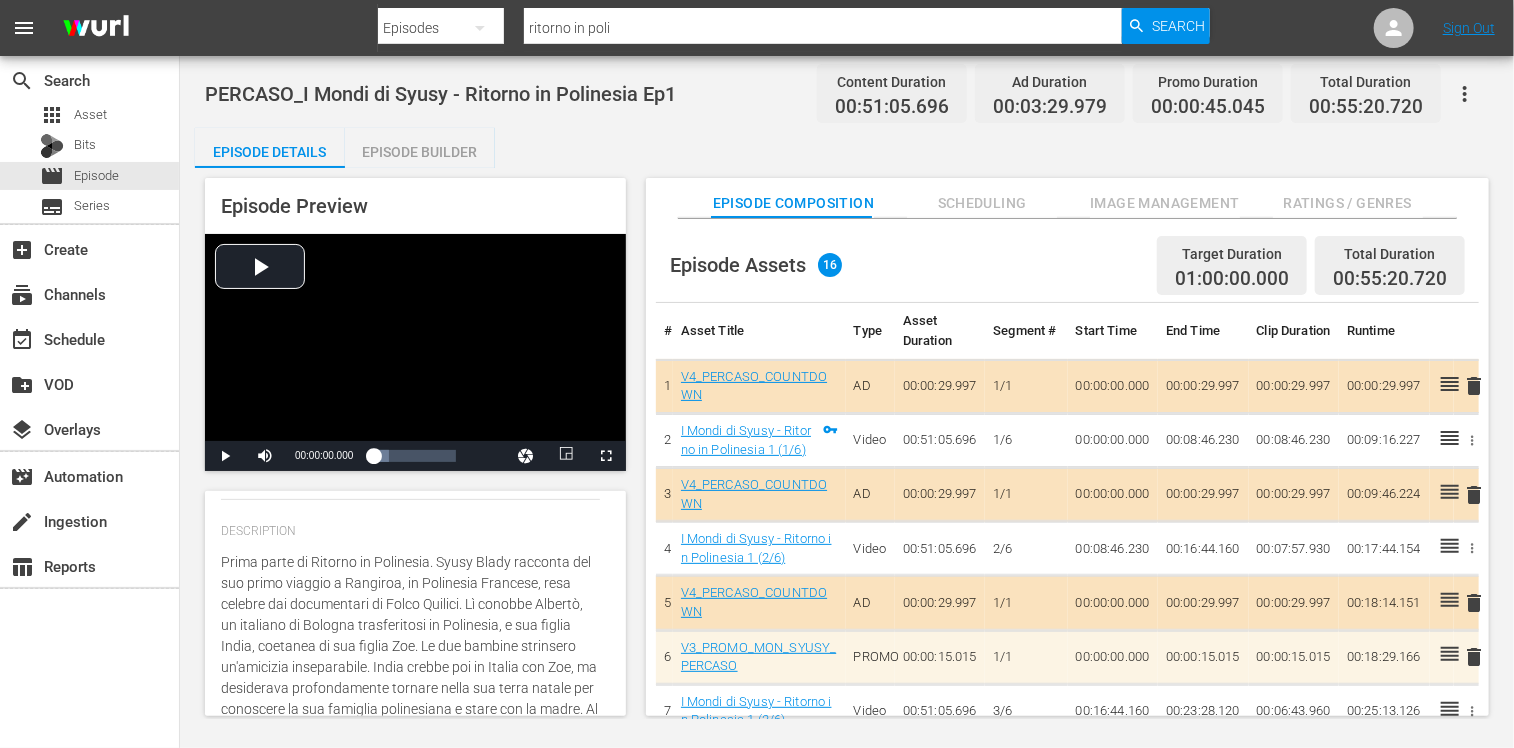 type on "Prima parte di Ritorno in. Syusy Blady racconta del suo primo viaggio a Rangiroa, in Polinesia Francese, resa celebre dai documentari di Folco Quilici. Lì conobbe Albertò, un italiano di Bologna trasferitosi in Polinesia, e sua figlia India, coetanea di sua figlia Zoe. Le due bambine strinsero un'amicizia inseparabile. India crebbe poi in Italia con Zoe, ma desiderava profondamente tornare nella sua terra natale per conoscere la sua famiglia polinesiana e stare con la madre. Al compimento dei diciotto anni, realizzò questo desiderio e Syusy Blady e Zoe la accompagnarono nel suo viaggio di ritorno. Questa è la storia di India e della sua esplorazione delle proprie radici." 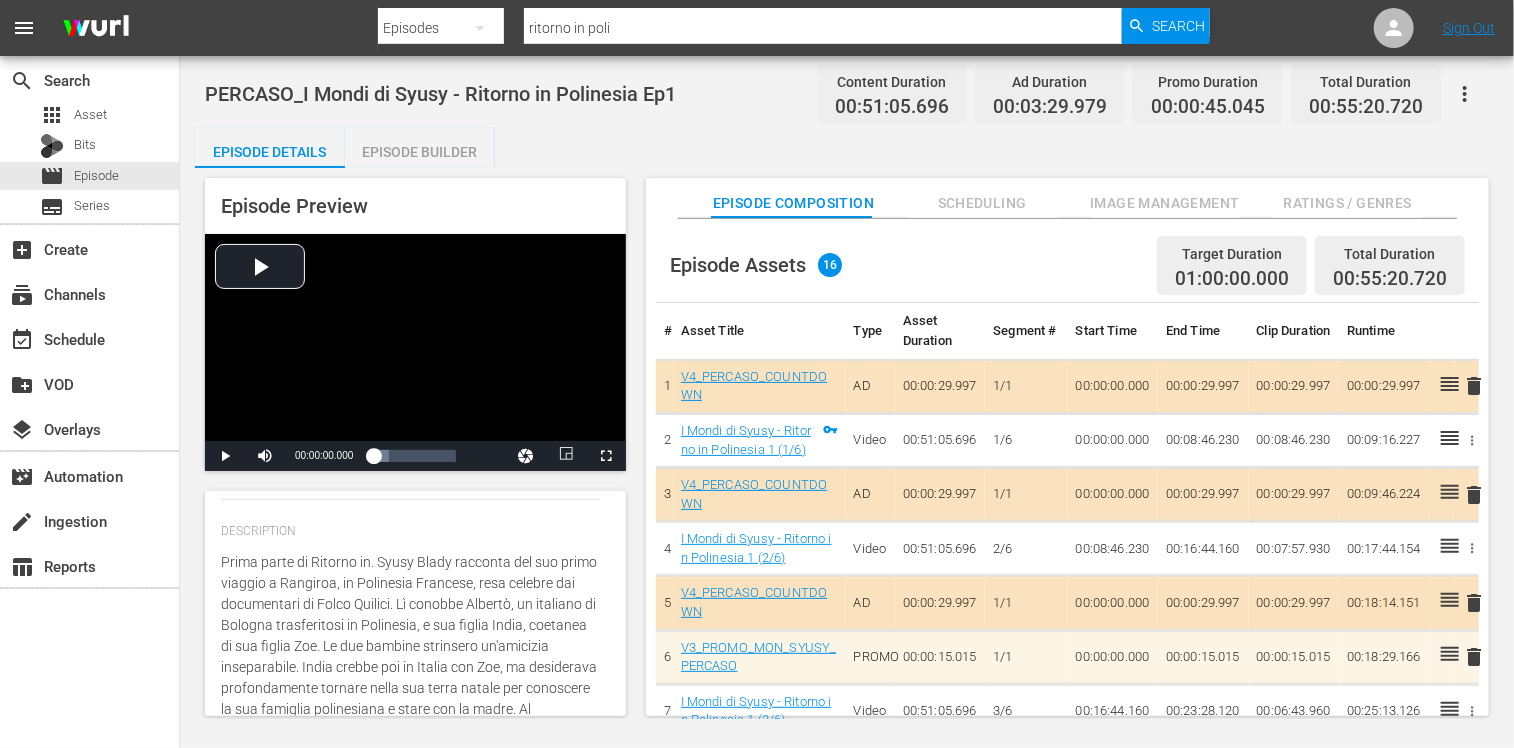 type on "Prima parte di Ritorno in . Syusy Blady racconta del suo primo viaggio a Rangiroa, in Polinesia Francese, resa celebre dai documentari di Folco Quilici. Lì conobbe Albertò, un italiano di Bologna trasferitosi in Polinesia, e sua figlia India, coetanea di sua figlia Zoe. Le due bambine strinsero un'amicizia inseparabile. India crebbe poi in Italia con Zoe, ma desiderava profondamente tornare nella sua terra natale per conoscere la sua famiglia polinesiana e stare con la madre. Al compimento dei diciotto anni, realizzò questo desiderio e Syusy Blady e Zoe la accompagnarono nel suo viaggio di ritorno. Questa è la storia di India e della sua esplorazione delle proprie radici." 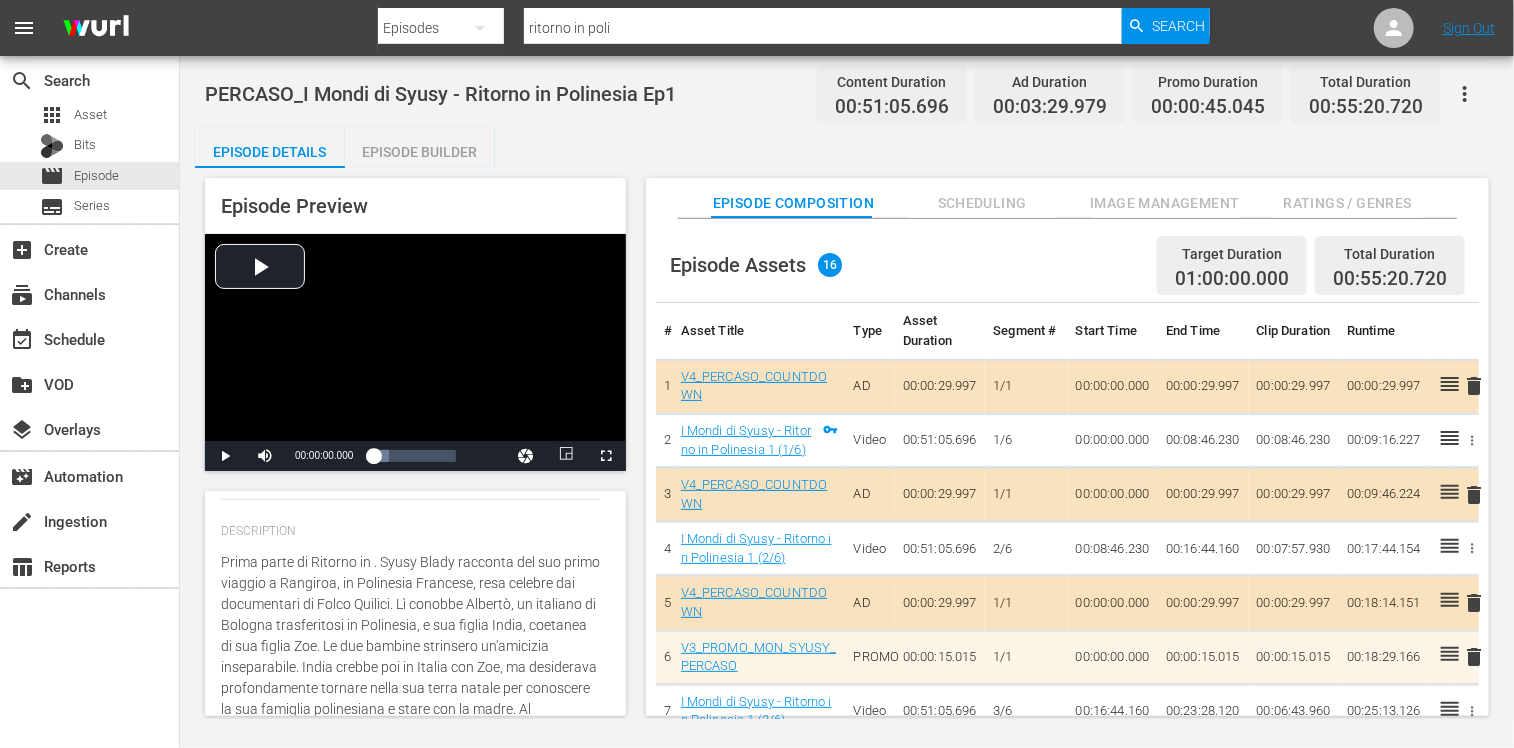 type on "Prima parte di Ritorno in Polinesia. Syusy Blady racconta del suo primo viaggio a Rangiroa, in Polinesia Francese, resa celebre dai documentari di Folco Quilici. Lì conobbe Albertò, un italiano di Bologna trasferitosi in Polinesia, e sua figlia India, coetanea di sua figlia Zoe. Le due bambine strinsero un'amicizia inseparabile. India crebbe poi in Italia con Zoe, ma desiderava profondamente tornare nella sua terra natale per conoscere la sua famiglia polinesiana e stare con la madre. Al compimento dei diciotto anni, realizzò questo desiderio e Syusy Blady e Zoe la accompagnarono nel suo viaggio di ritorno. Questa è la storia di India e della sua esplorazione delle proprie radici." 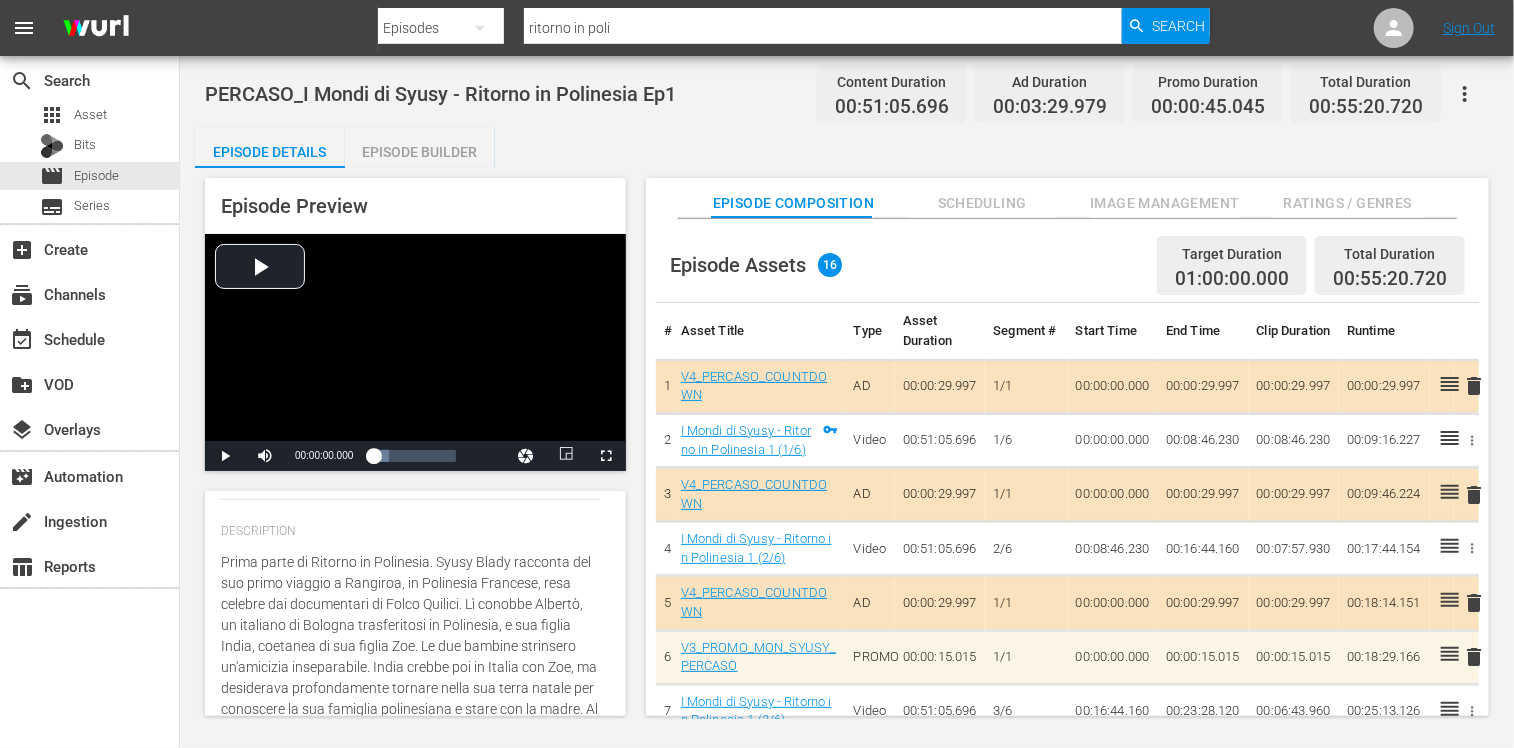type on "Prima parte di Ritorno in Po. Syusy Blady racconta del suo primo viaggio a Rangiroa, in Polinesia Francese, resa celebre dai documentari di Folco Quilici. Lì conobbe Albertò, un italiano di Bologna trasferitosi in Polinesia, e sua figlia India, coetanea di sua figlia Zoe. Le due bambine strinsero un'amicizia inseparabile. India crebbe poi in Italia con Zoe, ma desiderava profondamente tornare nella sua terra natale per conoscere la sua famiglia polinesiana e stare con la madre. Al compimento dei diciotto anni, realizzò questo desiderio e Syusy Blady e Zoe la accompagnarono nel suo viaggio di ritorno. Questa è la storia di India e della sua esplorazione delle proprie radici." 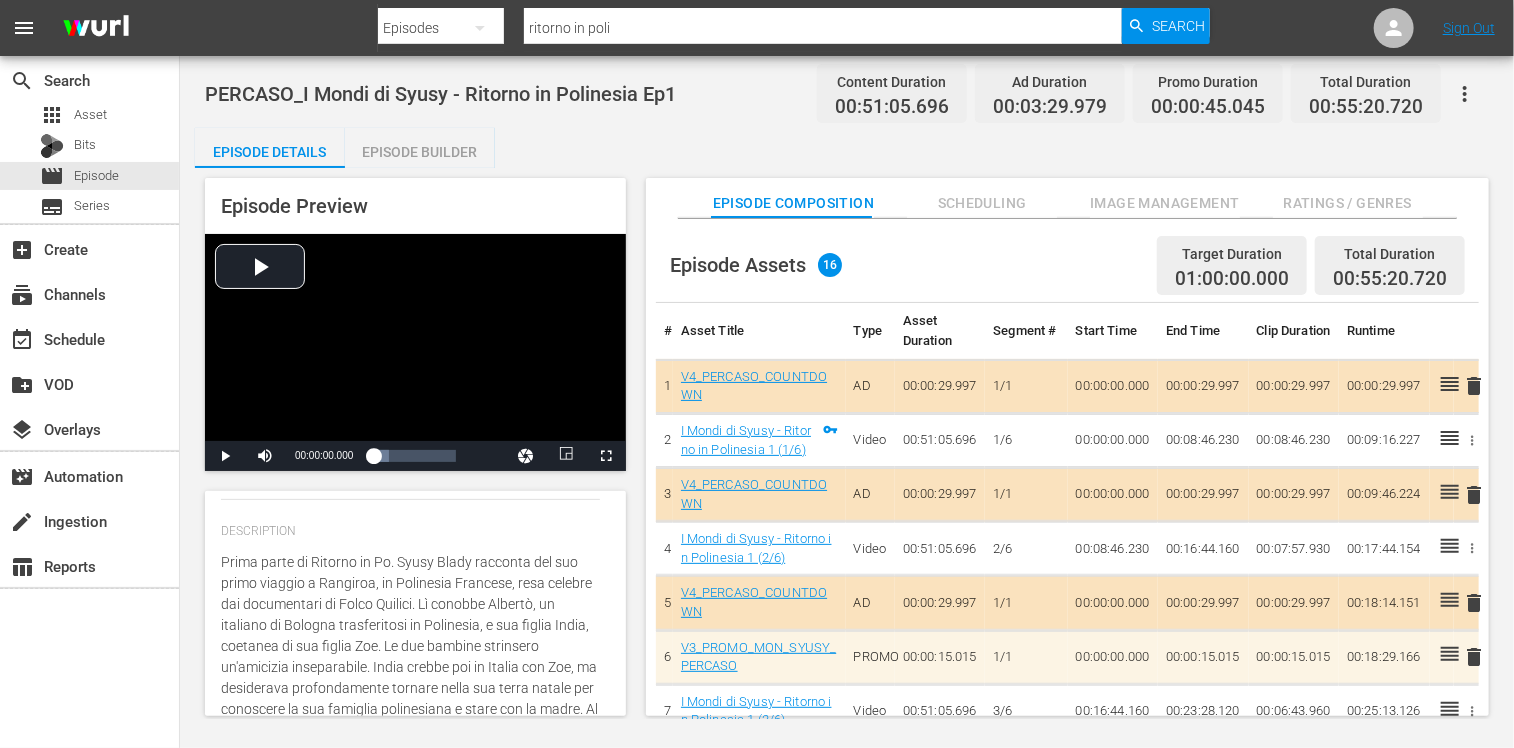 type on "Prima parte di Ritorno in Pol. [FIRST] [LAST] racconta del suo primo viaggio a Rangiroa, in Polinesia Francese, resa celebre dai documentari di Folco Quilici. Lì conobbe Albertò, un italiano di [CITY] trasferitosi in Polinesia, e sua figlia India, coetanea di sua figlia Zoe. Le due bambine strinsero un'amicizia inseparabile. India crebbe poi in Italia con Zoe, ma desiderava profondamente tornare nella sua terra natale per conoscere la sua famiglia polinesiana e stare con la madre. Al compimento dei diciotto anni, realizzò questo desiderio e [FIRST] [LAST] e Zoe la accompagnarono nel suo viaggio di ritorno. Questa è la storia di India e della sua esplorazione delle proprie radici." 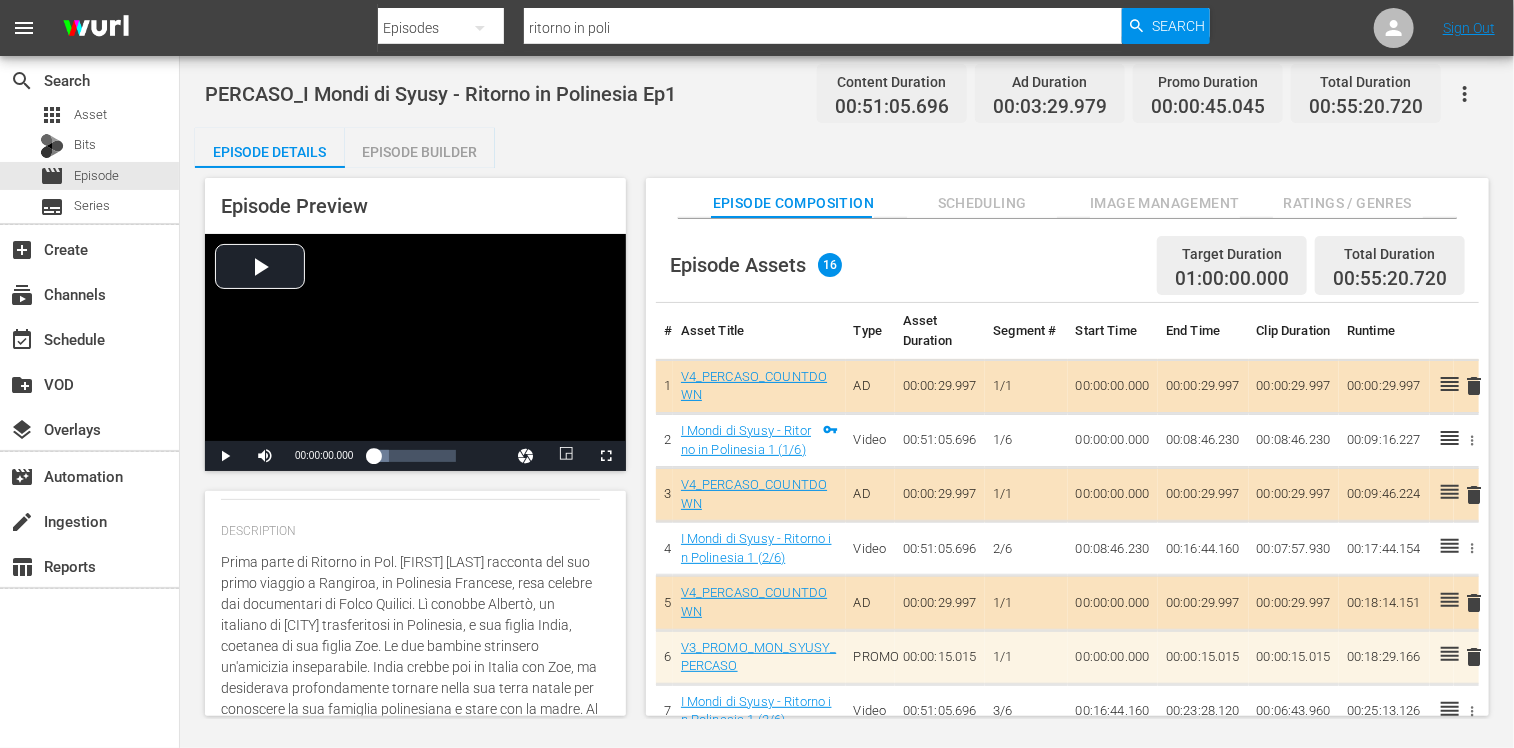 type on "Prima parte di Ritorno in Poli. Syusy Blady racconta del suo primo viaggio a Rangiroa, in Polinesia Francese, resa celebre dai documentari di Folco Quilici. Lì conobbe Albertò, un italiano di Bologna trasferitosi in Polinesia, e sua figlia India, coetanea di sua figlia Zoe. Le due bambine strinsero un'amicizia inseparabile. India crebbe poi in Italia con Zoe, ma desiderava profondamente tornare nella sua terra natale per conoscere la sua famiglia polinesiana e stare con la madre. Al compimento dei diciotto anni, realizzò questo desiderio e Syusy Blady e Zoe la accompagnarono nel suo viaggio di ritorno. Questa è la storia di India e della sua esplorazione delle proprie radici." 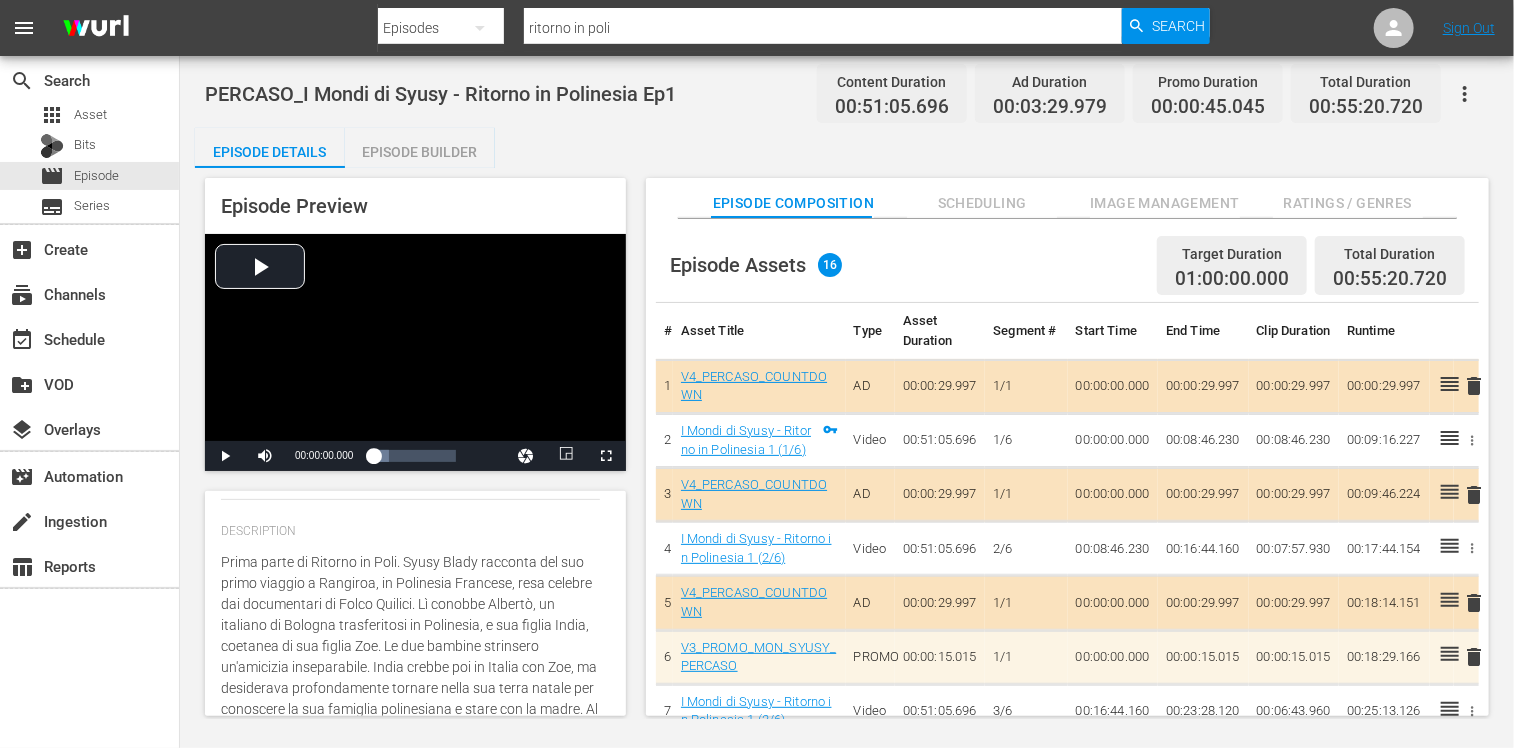 type on "Prima parte di Ritorno in Polin. [FIRST] [LAST] racconta del suo primo viaggio a Rangiroa, in Polinesia Francese, resa celebre dai documentari di Folco Quilici. Lì conobbe Albertò, un italiano di [CITY] trasferitosi in Polinesia, e sua figlia India, coetanea di sua figlia Zoe. Le due bambine strinsero un'amicizia inseparabile. India crebbe poi in Italia con Zoe, ma desiderava profondamente tornare nella sua terra natale per conoscere la sua famiglia polinesiana e stare con la madre. Al compimento dei diciotto anni, realizzò questo desiderio e [FIRST] [LAST] e Zoe la accompagnarono nel suo viaggio di ritorno. Questa è la storia di India e della sua esplorazione delle proprie radici." 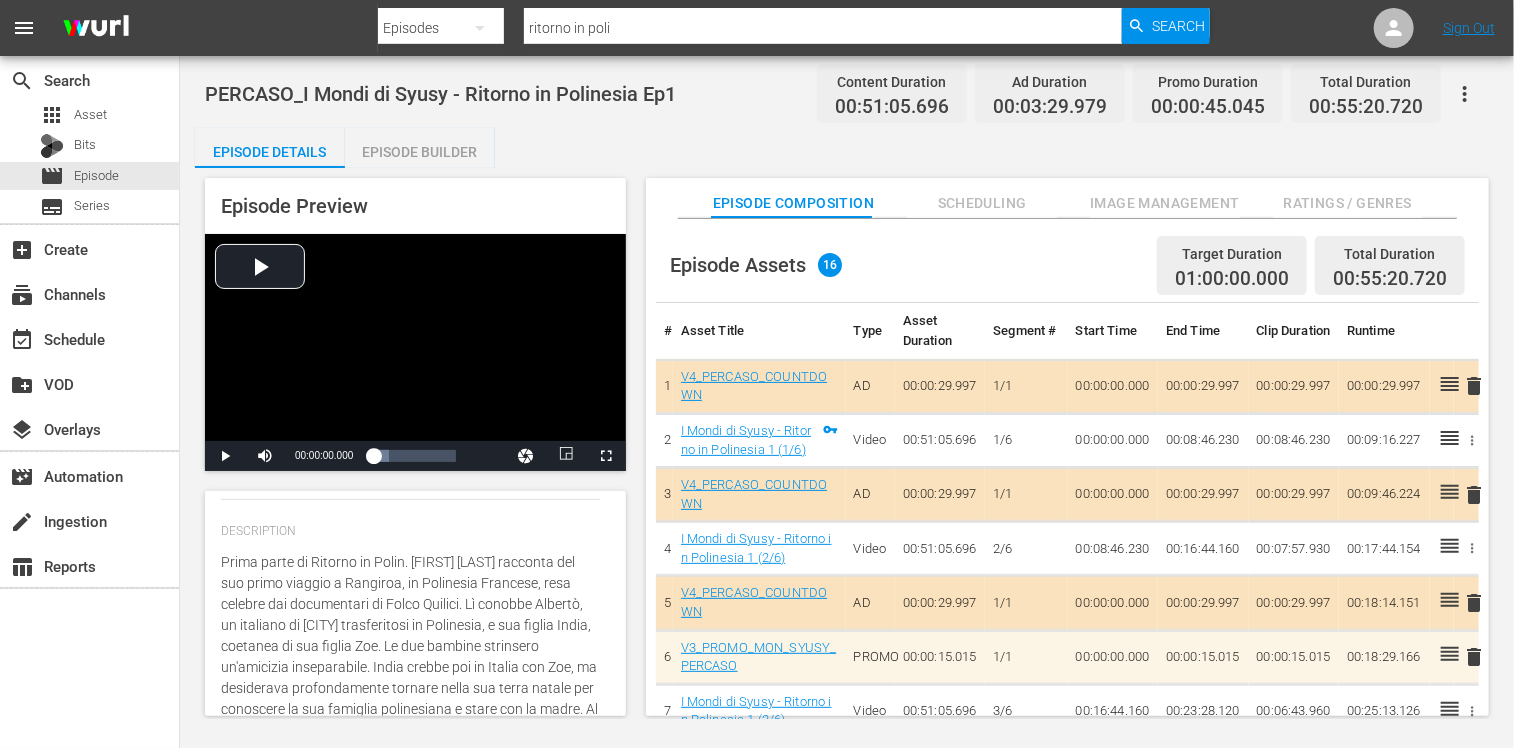 type on "Prima parte di Ritorno in Poline. Syusy Blady racconta del suo primo viaggio a Rangiroa, in Polinesia Francese, resa celebre dai documentari di Folco Quilici. Lì conobbe Albertò, un italiano di Bologna trasferitosi in Polinesia, e sua figlia India, coetanea di sua figlia Zoe. Le due bambine strinsero un'amicizia inseparabile. India crebbe poi in Italia con Zoe, ma desiderava profondamente tornare nella sua terra natale per conoscere la sua famiglia polinesiana e stare con la madre. Al compimento dei diciotto anni, realizzò questo desiderio e Syusy Blady e Zoe la accompagnarono nel suo viaggio di ritorno. Questa è la storia di India e della sua esplorazione delle proprie radici." 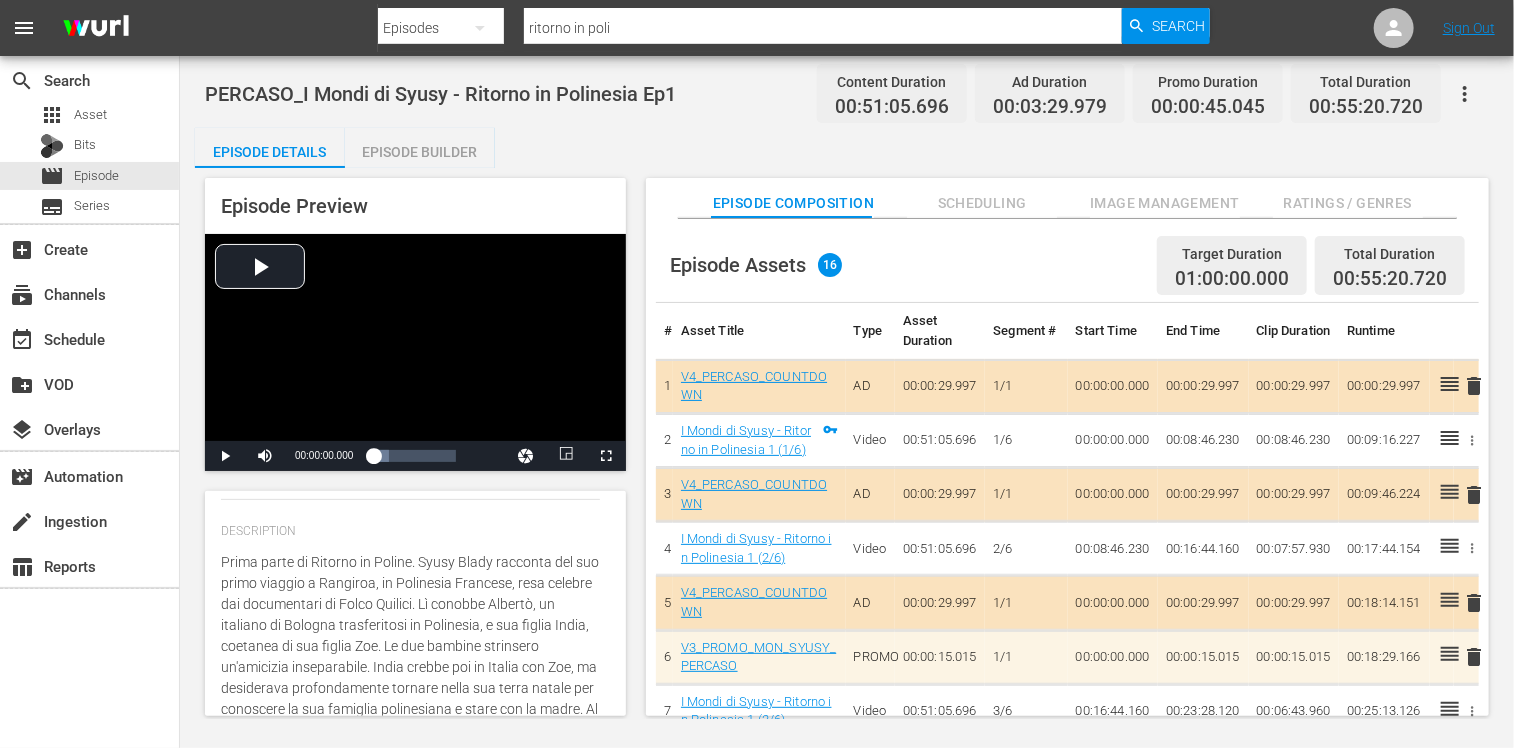 type on "Prima parte di Ritorno in Polines. Syusy Blady racconta del suo primo viaggio a Rangiroa, in Polinesia Francese, resa celebre dai documentari di Folco Quilici. Lì conobbe Albertò, un italiano di Bologna trasferitosi in Polinesia, e sua figlia India, coetanea di sua figlia Zoe. Le due bambine strinsero un'amicizia inseparabile. India crebbe poi in Italia con Zoe, ma desiderava profondamente tornare nella sua terra natale per conoscere la sua famiglia polinesiana e stare con la madre. Al compimento dei diciotto anni, realizzò questo desiderio e Syusy Blady e Zoe la accompagnarono nel suo viaggio di ritorno. Questa è la storia di India e della sua esplorazione delle proprie radici." 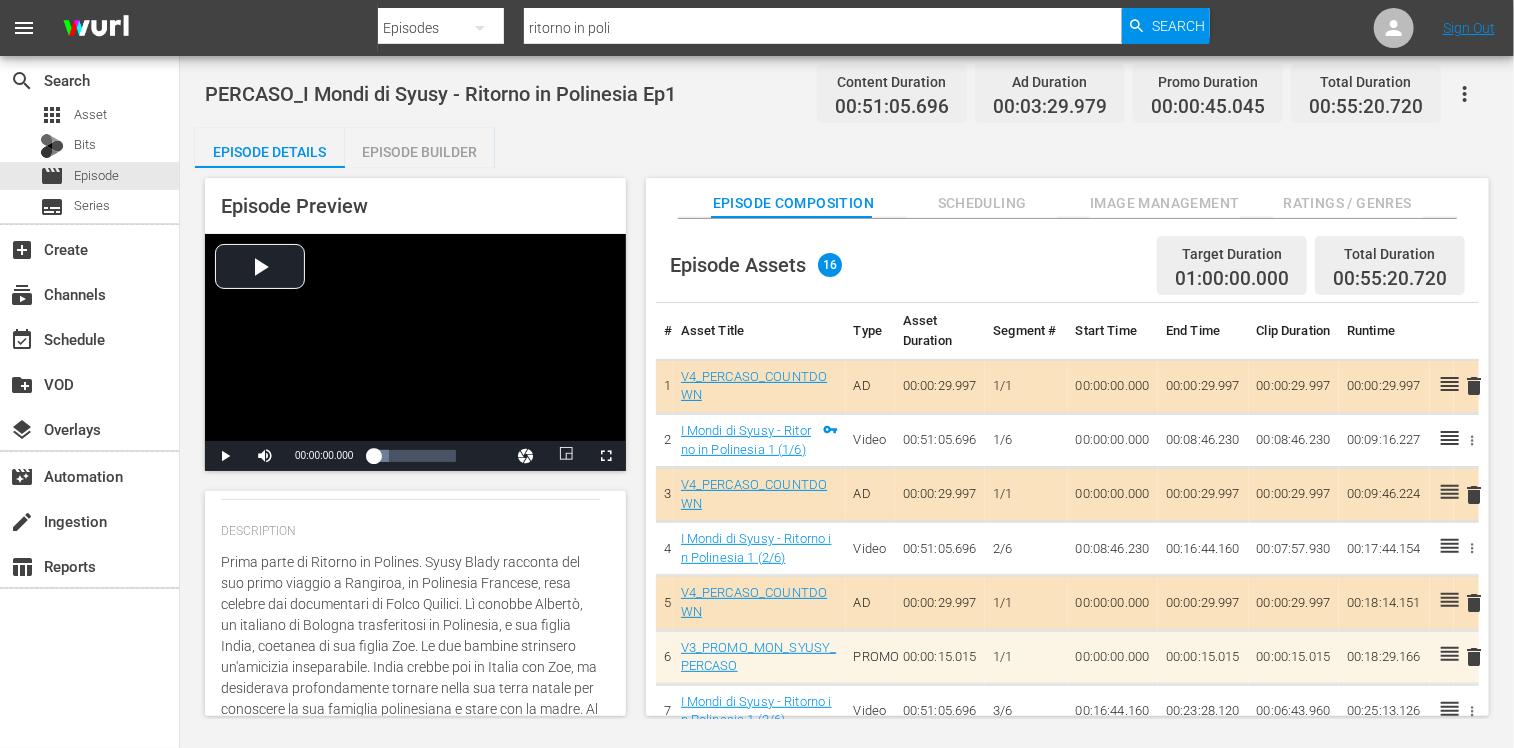 type on "Prima parte di Ritorno in Polinesi. Syusy Blady racconta del suo primo viaggio a Rangiroa, in Polinesia Francese, resa celebre dai documentari di Folco Quilici. Lì conobbe Albertò, un italiano di Bologna trasferitosi in Polinesia, e sua figlia India, coetanea di sua figlia Zoe. Le due bambine strinsero un'amicizia inseparabile. India crebbe poi in Italia con Zoe, ma desiderava profondamente tornare nella sua terra natale per conoscere la sua famiglia polinesiana e stare con la madre. Al compimento dei diciotto anni, realizzò questo desiderio e Syusy Blady e Zoe la accompagnarono nel suo viaggio di ritorno. Questa è la storia di India e della sua esplorazione delle proprie radici." 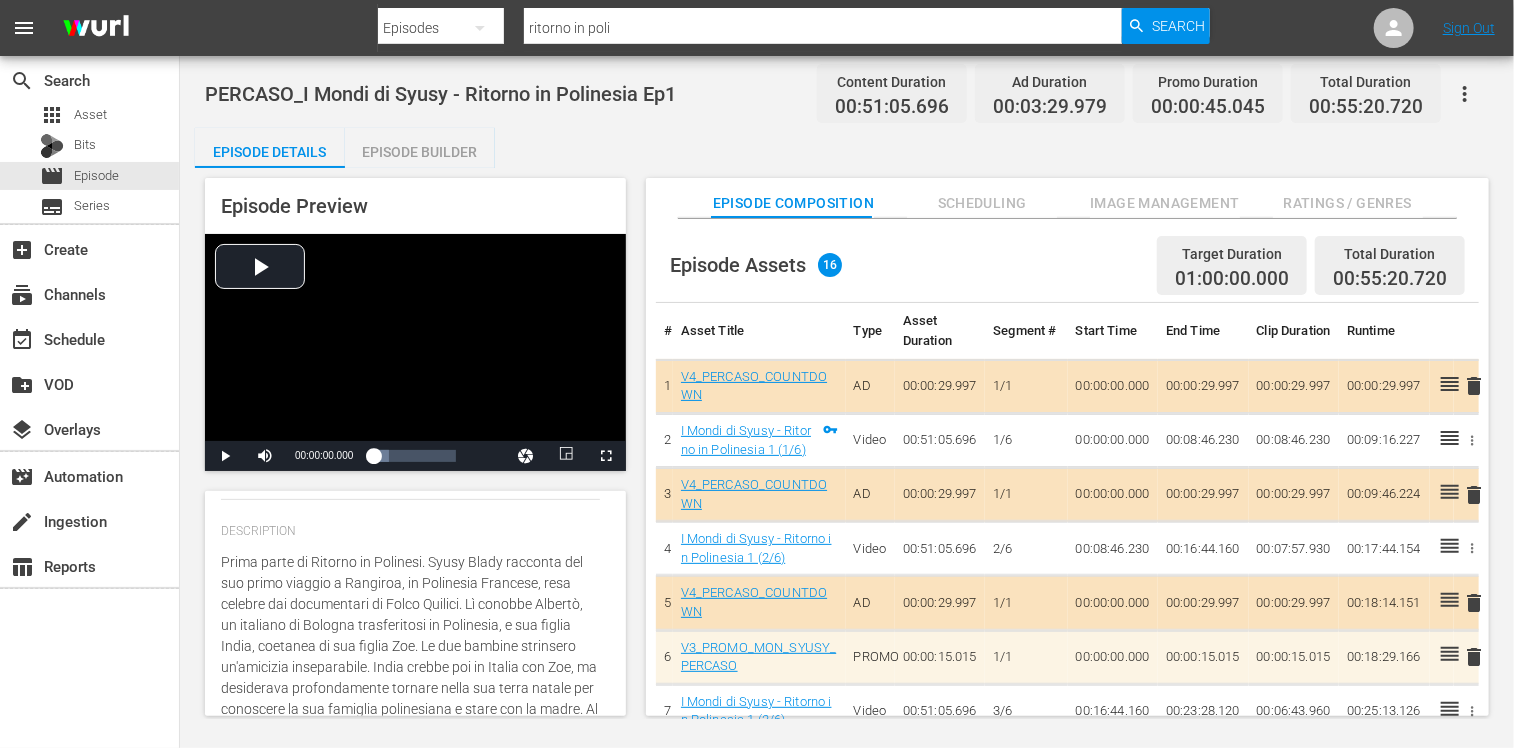 type on "Prima parte di Ritorno in Polinesia. Syusy Blady racconta del suo primo viaggio a Rangiroa, in Polinesia Francese, resa celebre dai documentari di Folco Quilici. Lì conobbe Albertò, un italiano di Bologna trasferitosi in Polinesia, e sua figlia India, coetanea di sua figlia Zoe. Le due bambine strinsero un'amicizia inseparabile. India crebbe poi in Italia con Zoe, ma desiderava profondamente tornare nella sua terra natale per conoscere la sua famiglia polinesiana e stare con la madre. Al compimento dei diciotto anni, realizzò questo desiderio e Syusy Blady e Zoe la accompagnarono nel suo viaggio di ritorno. Questa è la storia di India e della sua esplorazione delle proprie radici." 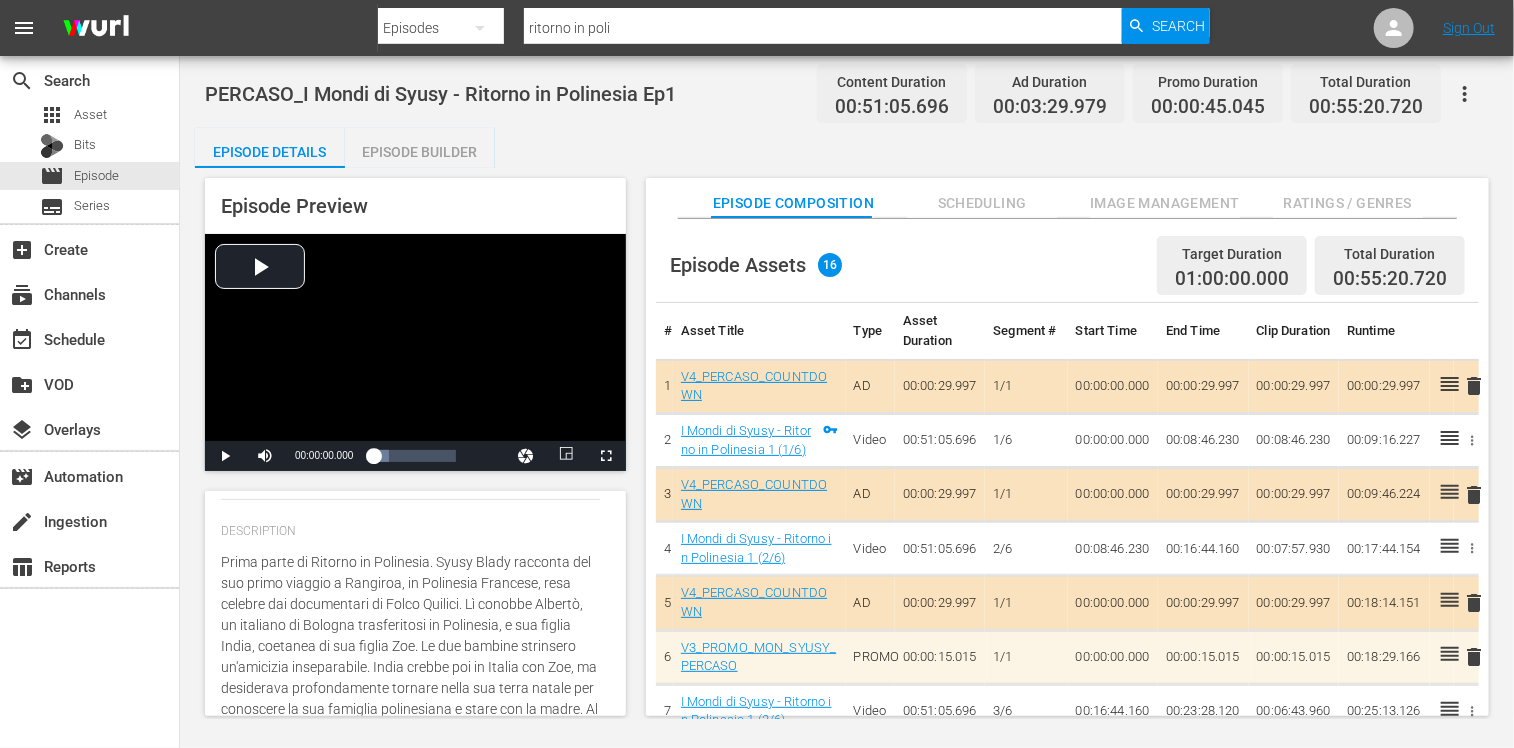 type on "Prima parte di Ritorno in Polinesia [FIRST] [LAST] racconta del suo primo viaggio a Rangiroa, in Polinesia Francese, resa celebre dai documentari di Folco Quilici. Lì conobbe Albertò, un italiano di [CITY] trasferitosi in Polinesia, e sua figlia India, coetanea di sua figlia Zoe. Le due bambine strinsero un'amicizia inseparabile. India crebbe poi in Italia con Zoe, ma desiderava profondamente tornare nella sua terra natale per conoscere la sua famiglia polinesiana e stare con la madre. Al compimento dei diciotto anni, realizzò questo desiderio e [FIRST] [LAST] e Zoe la accompagnarono nel suo viaggio di ritorno. Questa è la storia di India e della sua esplorazione delle proprie radici." 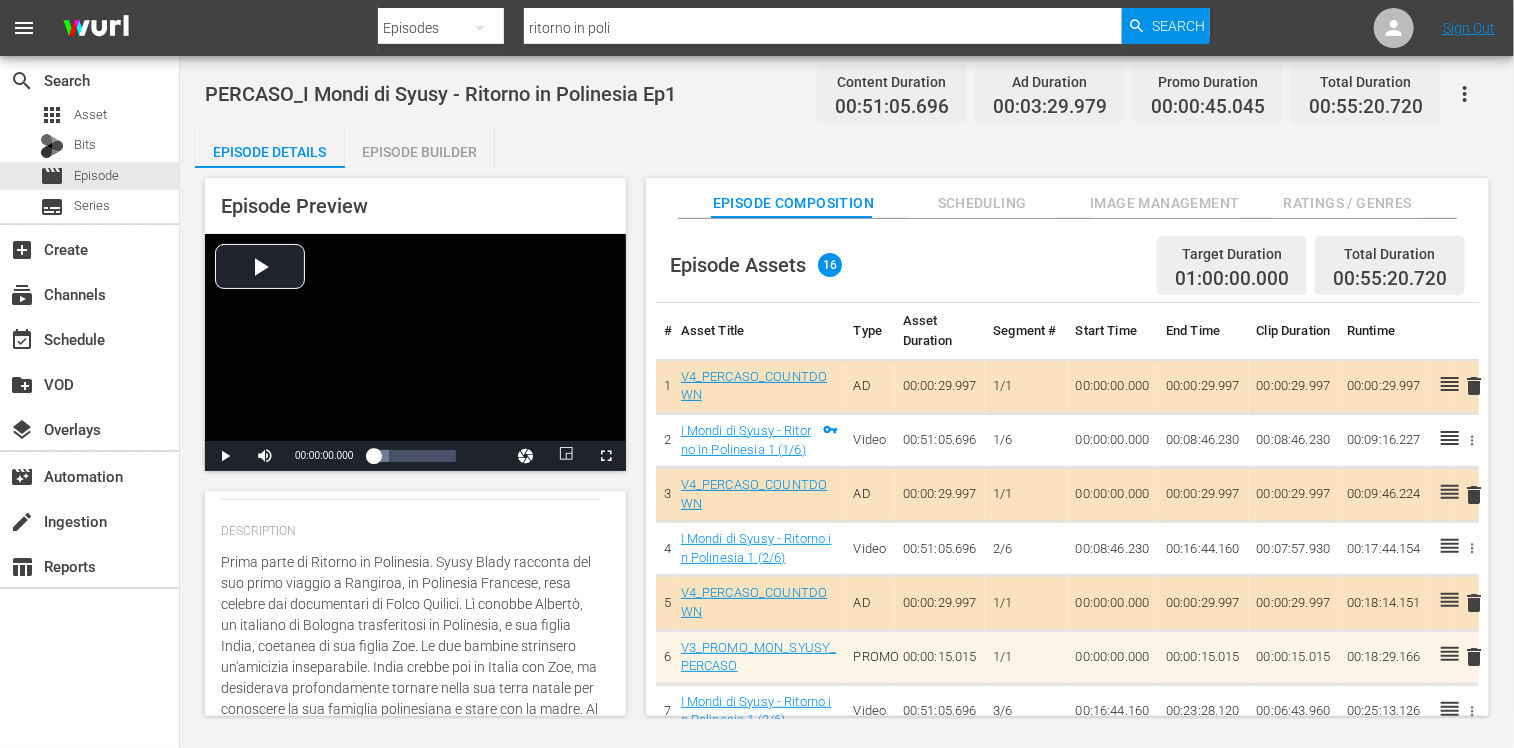 type on "Prima parte di Ritorno in Polinesia [FIRST] [LAST] racconta del suo primo viaggio a Rangiroa, in Polinesia Francese, resa celebre dai documentari di Folco Quilici. Lì conobbe Albertò, un italiano di [CITY] trasferitosi in Polinesia, e sua figlia India, coetanea di sua figlia Zoe. Le due bambine strinsero un'amicizia inseparabile. India crebbe poi in Italia con Zoe, ma desiderava profondamente tornare nella sua terra natale per conoscere la sua famiglia polinesiana e stare con la madre. Al compimento dei diciotto anni, realizzò questo desiderio e [FIRST] [LAST] e Zoe la accompagnarono nel suo viaggio di ritorno. Questa è la storia di India e della sua esplorazione delle proprie radici." 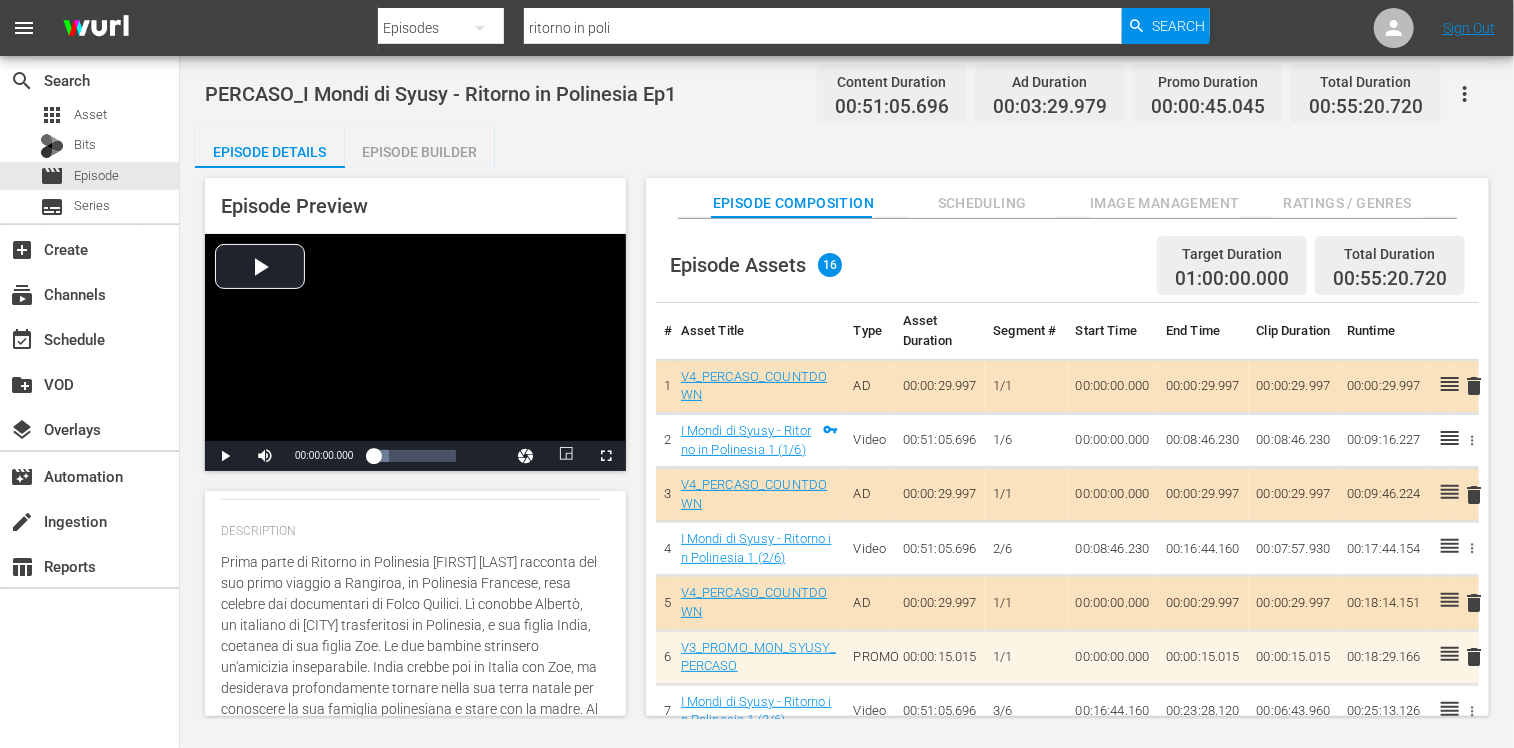 type on "Prima parte di Ritorno in Polinesia  Syusy Blady racconta del suo primo viaggio a Rangiroa, in Polinesia Francese, resa celebre dai documentari di Folco Quilici. Lì conobbe Albertò, un italiano di Bologna trasferitosi in Polinesia, e sua figlia India, coetanea di sua figlia Zoe. Le due bambine strinsero un'amicizia inseparabile. India crebbe poi in Italia con Zoe, ma desiderava profondamente tornare nella sua terra natale per conoscere la sua famiglia polinesiana e stare con la madre. Al compimento dei diciotto anni, realizzò questo desiderio e Syusy Blady e Zoe la accompagnarono nel suo viaggio di ritorno. Questa è la storia di India e della sua esplorazione delle proprie radici." 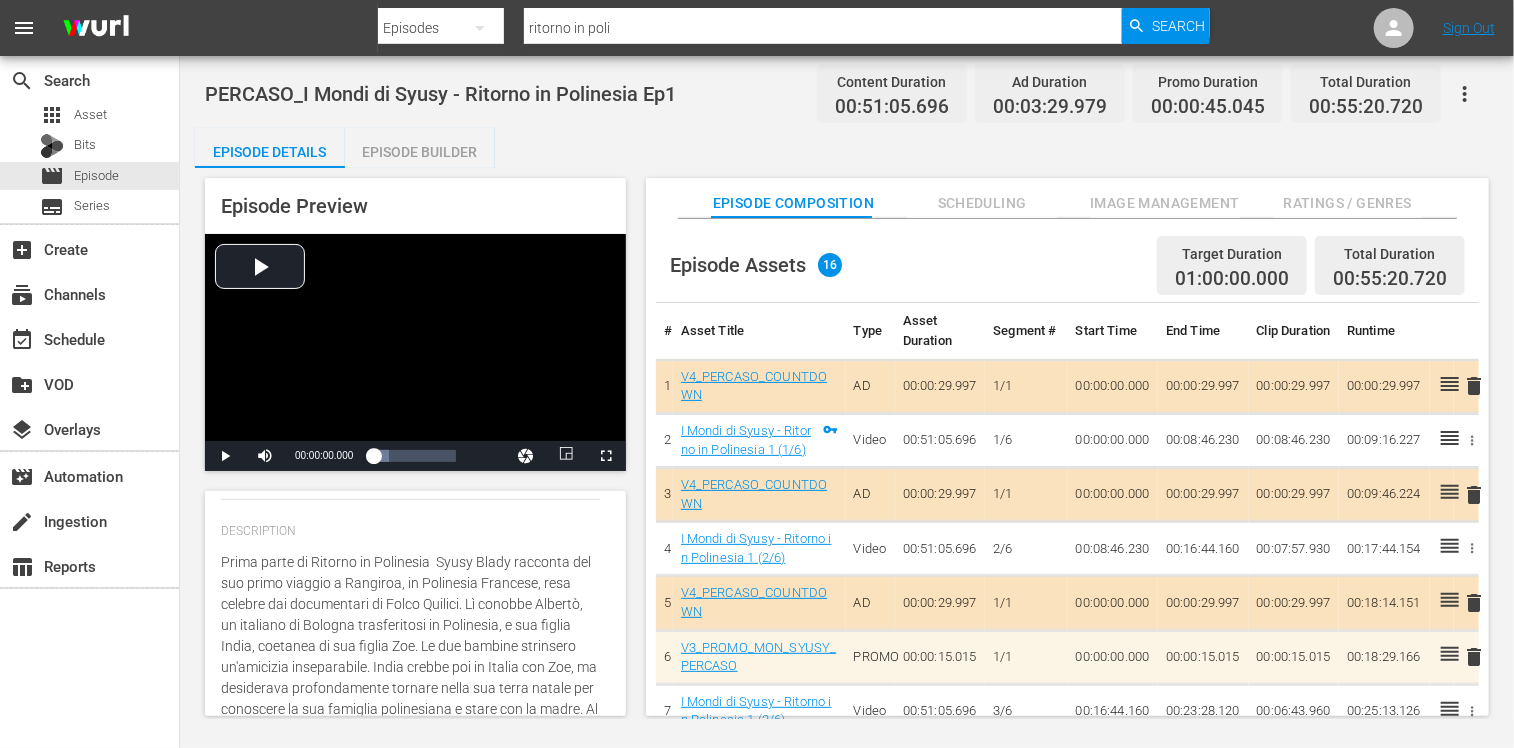 type on "Prima parte di Ritorno in Polinesia - Syusy Blady racconta del suo primo viaggio a Rangiroa, in Polinesia Francese, resa celebre dai documentari di Folco Quilici. Lì conobbe Albertò, un italiano di Bologna trasferitosi in Polinesia, e sua figlia India, coetanea di sua figlia Zoe. Le due bambine strinsero un'amicizia inseparabile. India crebbe poi in Italia con Zoe, ma desiderava profondamente tornare nella sua terra natale per conoscere la sua famiglia polinesiana e stare con la madre. Al compimento dei diciotto anni, realizzò questo desiderio e Syusy Blady e Zoe la accompagnarono nel suo viaggio di ritorno. Questa è la storia di India e della sua esplorazione delle proprie radici." 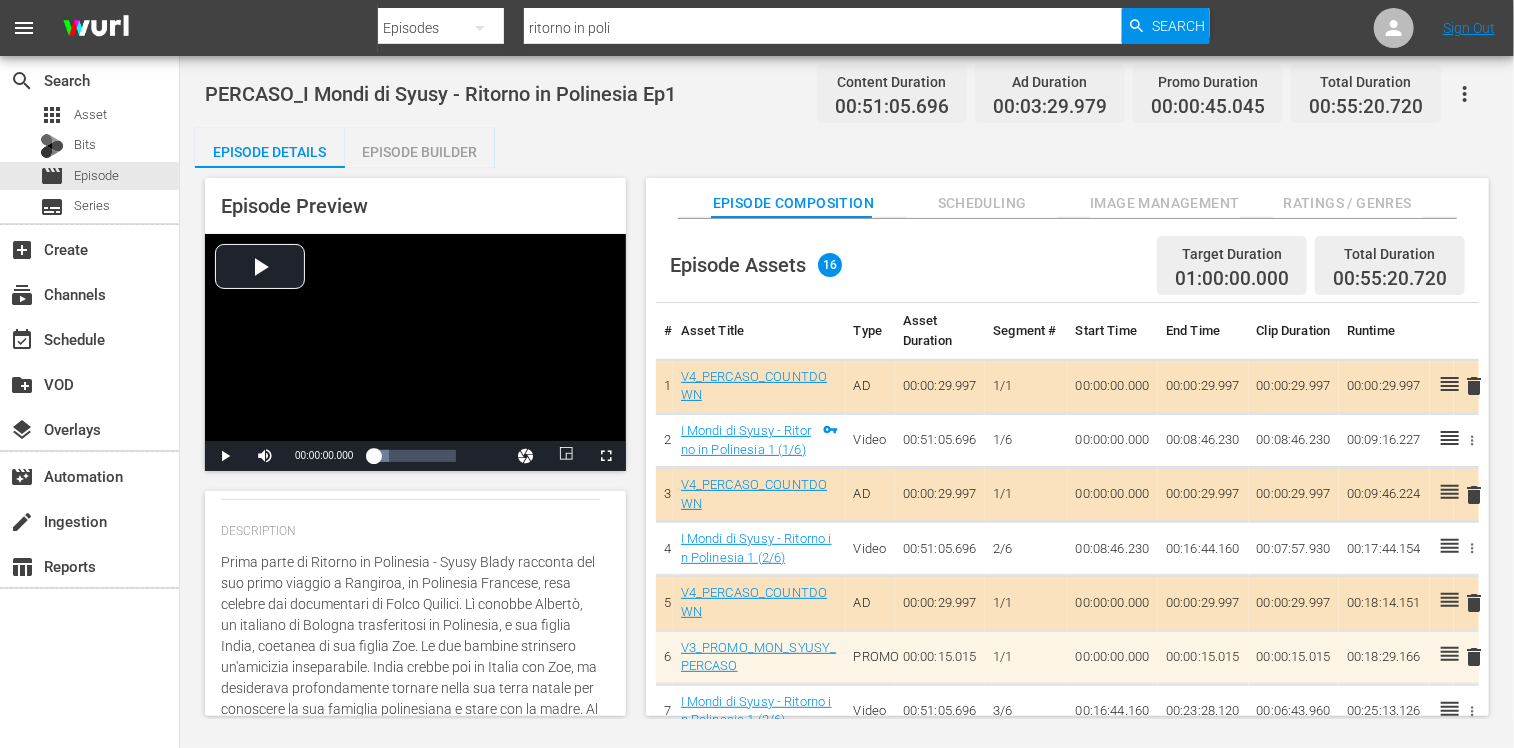 type on "Prima parte di Ritorno in Polinesia  Syusy Blady racconta del suo primo viaggio a Rangiroa, in Polinesia Francese, resa celebre dai documentari di Folco Quilici. Lì conobbe Albertò, un italiano di Bologna trasferitosi in Polinesia, e sua figlia India, coetanea di sua figlia Zoe. Le due bambine strinsero un'amicizia inseparabile. India crebbe poi in Italia con Zoe, ma desiderava profondamente tornare nella sua terra natale per conoscere la sua famiglia polinesiana e stare con la madre. Al compimento dei diciotto anni, realizzò questo desiderio e Syusy Blady e Zoe la accompagnarono nel suo viaggio di ritorno. Questa è la storia di India e della sua esplorazione delle proprie radici." 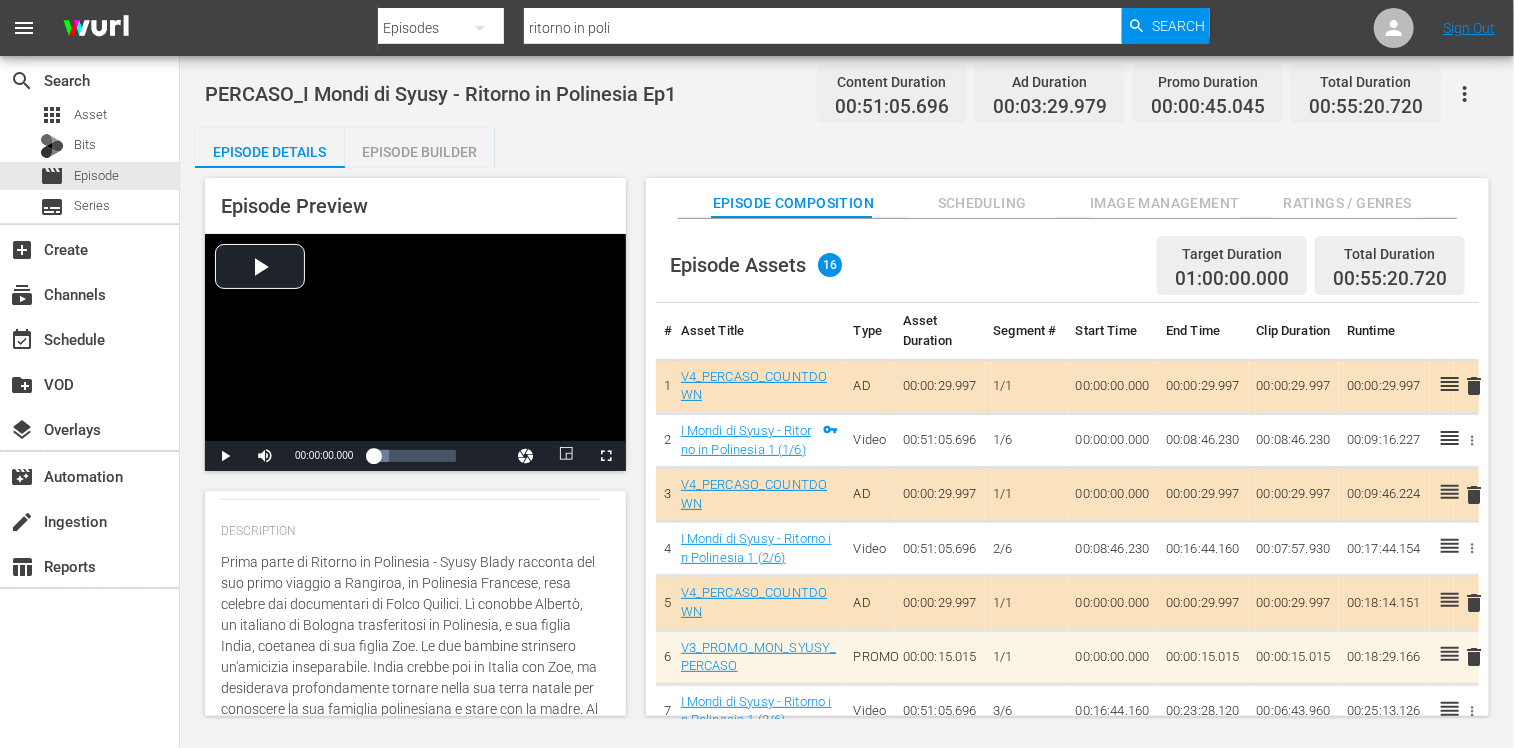 type on "Prima parte di Ritorno in Polinesia  Syusy Blady racconta del suo primo viaggio a Rangiroa, in Polinesia Francese, resa celebre dai documentari di Folco Quilici. Lì conobbe Albertò, un italiano di Bologna trasferitosi in Polinesia, e sua figlia India, coetanea di sua figlia Zoe. Le due bambine strinsero un'amicizia inseparabile. India crebbe poi in Italia con Zoe, ma desiderava profondamente tornare nella sua terra natale per conoscere la sua famiglia polinesiana e stare con la madre. Al compimento dei diciotto anni, realizzò questo desiderio e Syusy Blady e Zoe la accompagnarono nel suo viaggio di ritorno. Questa è la storia di India e della sua esplorazione delle proprie radici." 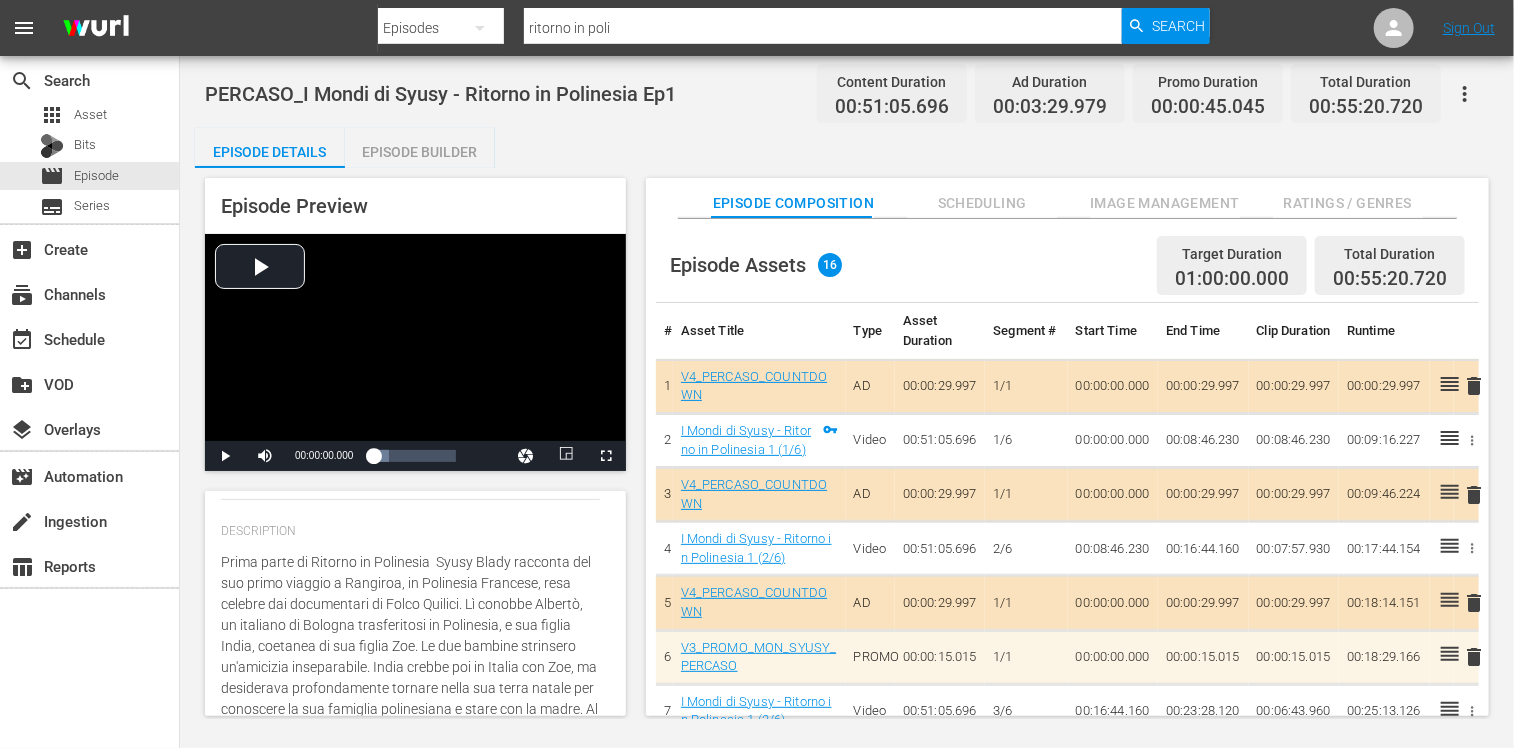 type on "Prima parte di Ritorno in Polinesia [FIRST] [LAST] racconta del suo primo viaggio a Rangiroa, in Polinesia Francese, resa celebre dai documentari di Folco Quilici. Lì conobbe Albertò, un italiano di [CITY] trasferitosi in Polinesia, e sua figlia India, coetanea di sua figlia Zoe. Le due bambine strinsero un'amicizia inseparabile. India crebbe poi in Italia con Zoe, ma desiderava profondamente tornare nella sua terra natale per conoscere la sua famiglia polinesiana e stare con la madre. Al compimento dei diciotto anni, realizzò questo desiderio e [FIRST] [LAST] e Zoe la accompagnarono nel suo viaggio di ritorno. Questa è la storia di India e della sua esplorazione delle proprie radici." 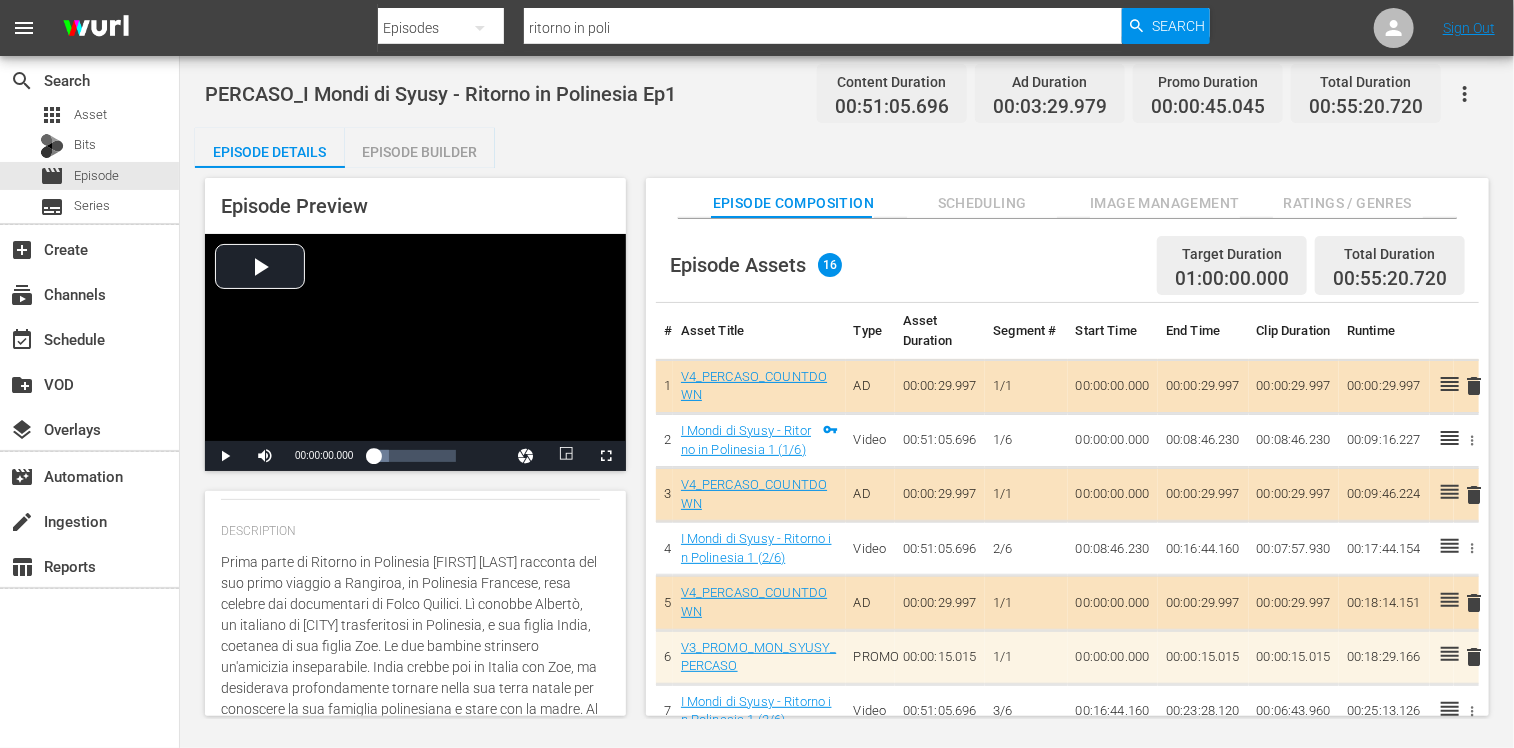 type on "Prima parte di Ritorno in Polinesia. Syusy Blady racconta del suo primo viaggio a Rangiroa, in Polinesia Francese, resa celebre dai documentari di Folco Quilici. Lì conobbe Albertò, un italiano di Bologna trasferitosi in Polinesia, e sua figlia India, coetanea di sua figlia Zoe. Le due bambine strinsero un'amicizia inseparabile. India crebbe poi in Italia con Zoe, ma desiderava profondamente tornare nella sua terra natale per conoscere la sua famiglia polinesiana e stare con la madre. Al compimento dei diciotto anni, realizzò questo desiderio e Syusy Blady e Zoe la accompagnarono nel suo viaggio di ritorno. Questa è la storia di India e della sua esplorazione delle proprie radici." 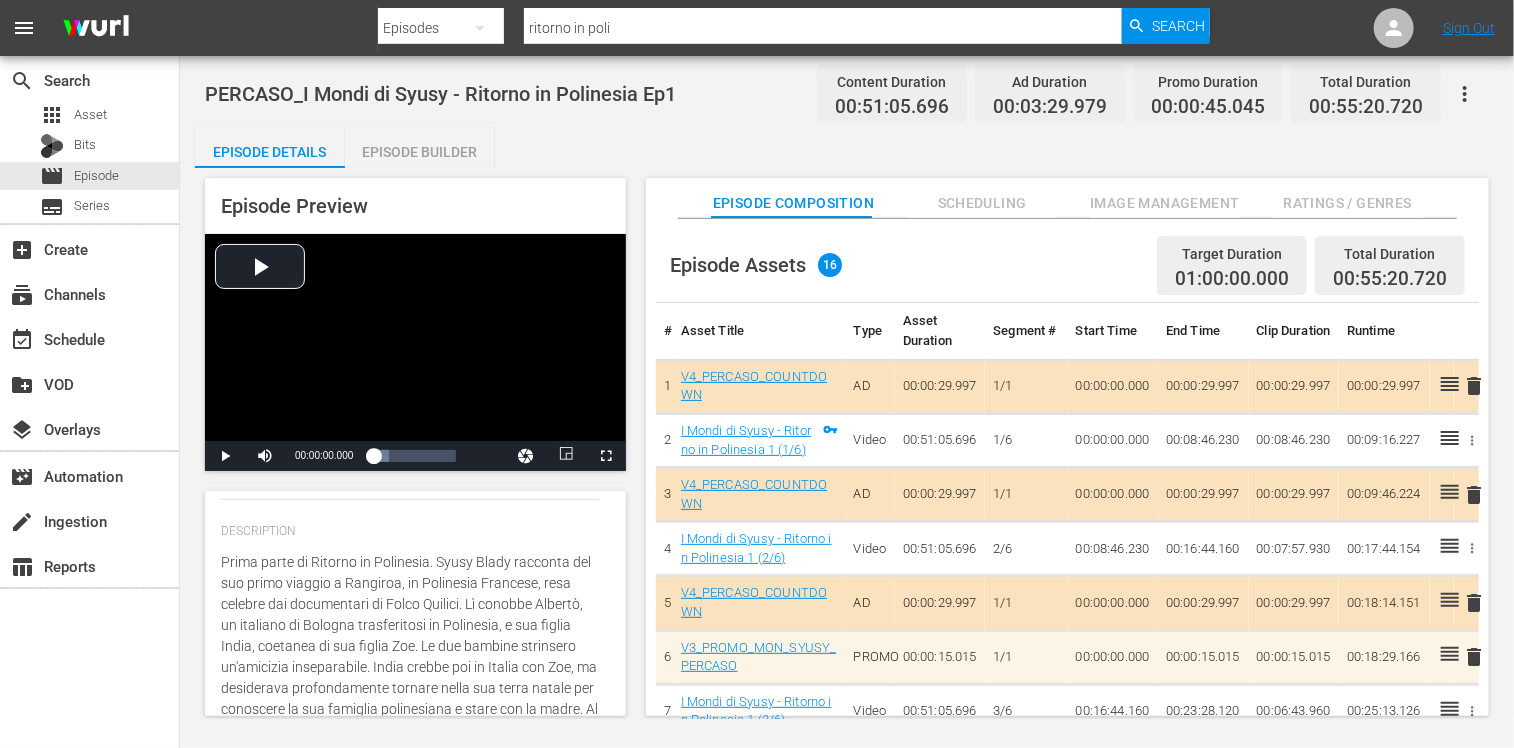 drag, startPoint x: 432, startPoint y: 562, endPoint x: 204, endPoint y: 560, distance: 228.00877 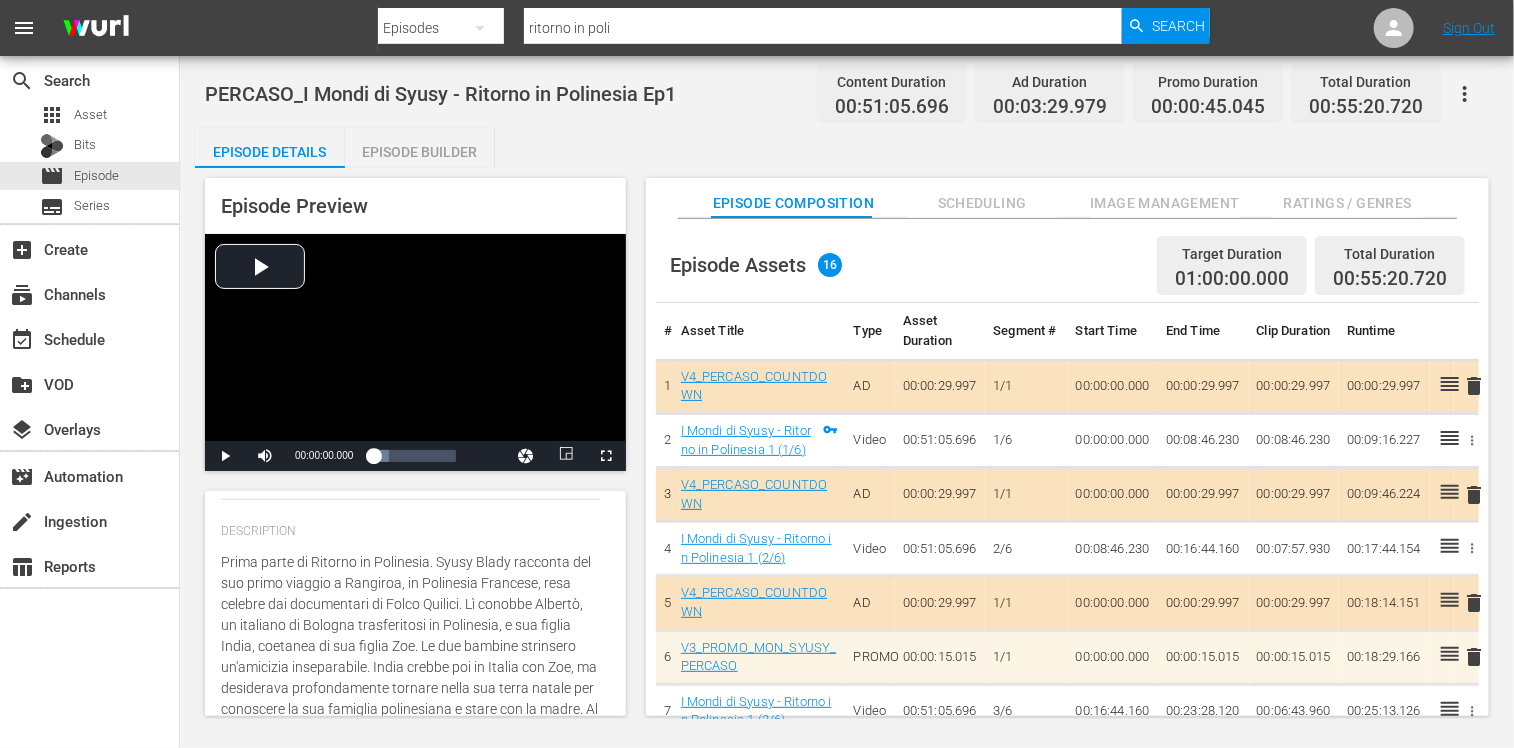 scroll, scrollTop: 0, scrollLeft: 0, axis: both 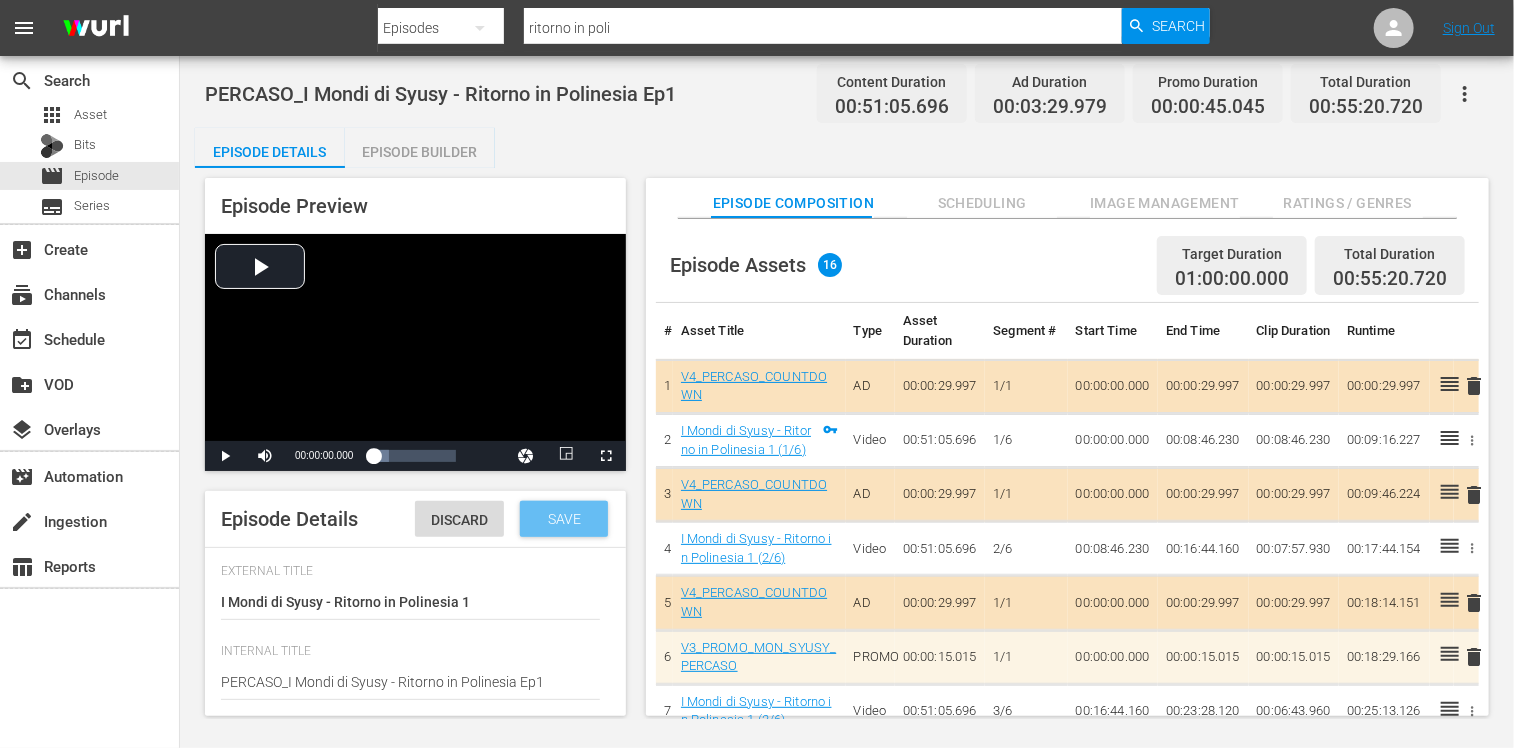 click on "Save" at bounding box center [564, 519] 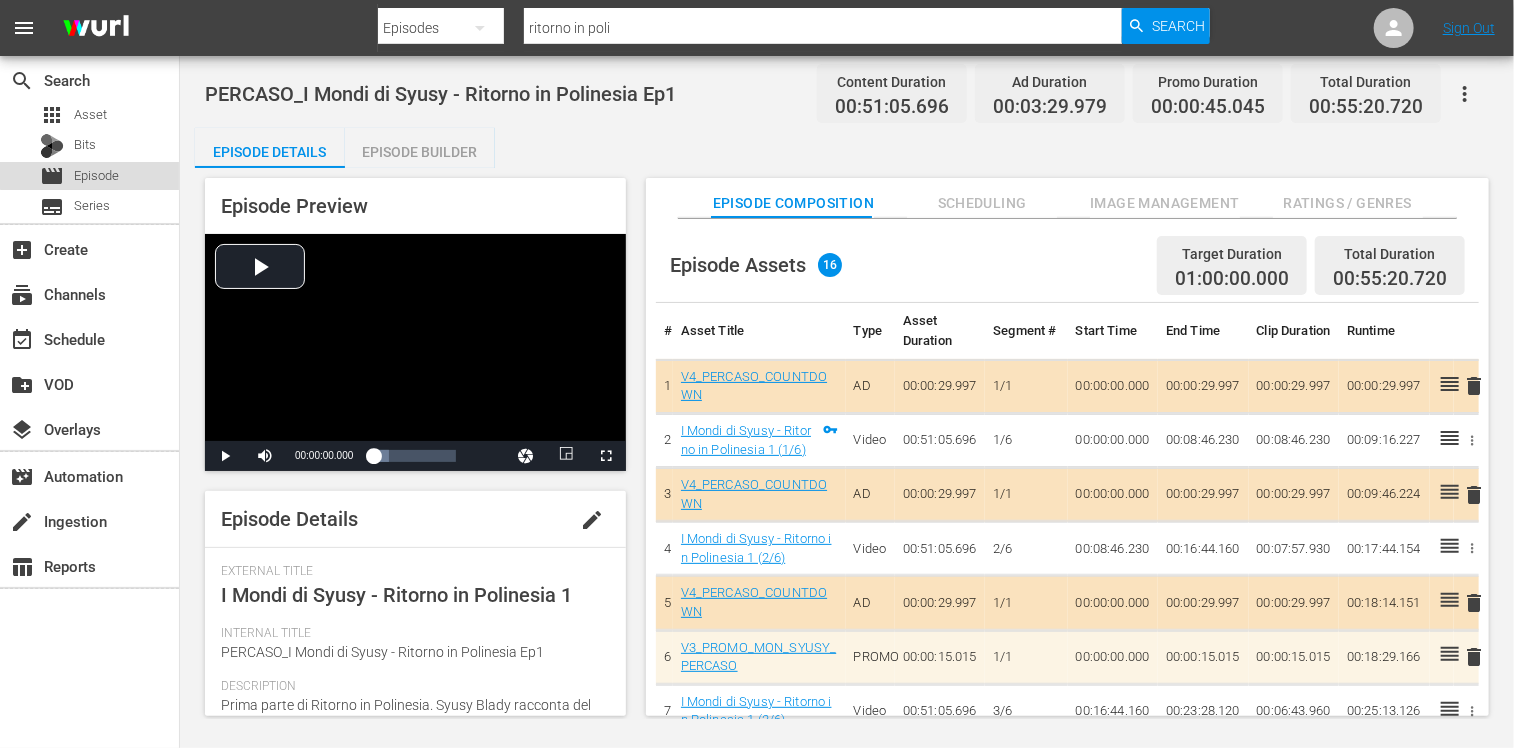 click on "movie Episode" at bounding box center (79, 176) 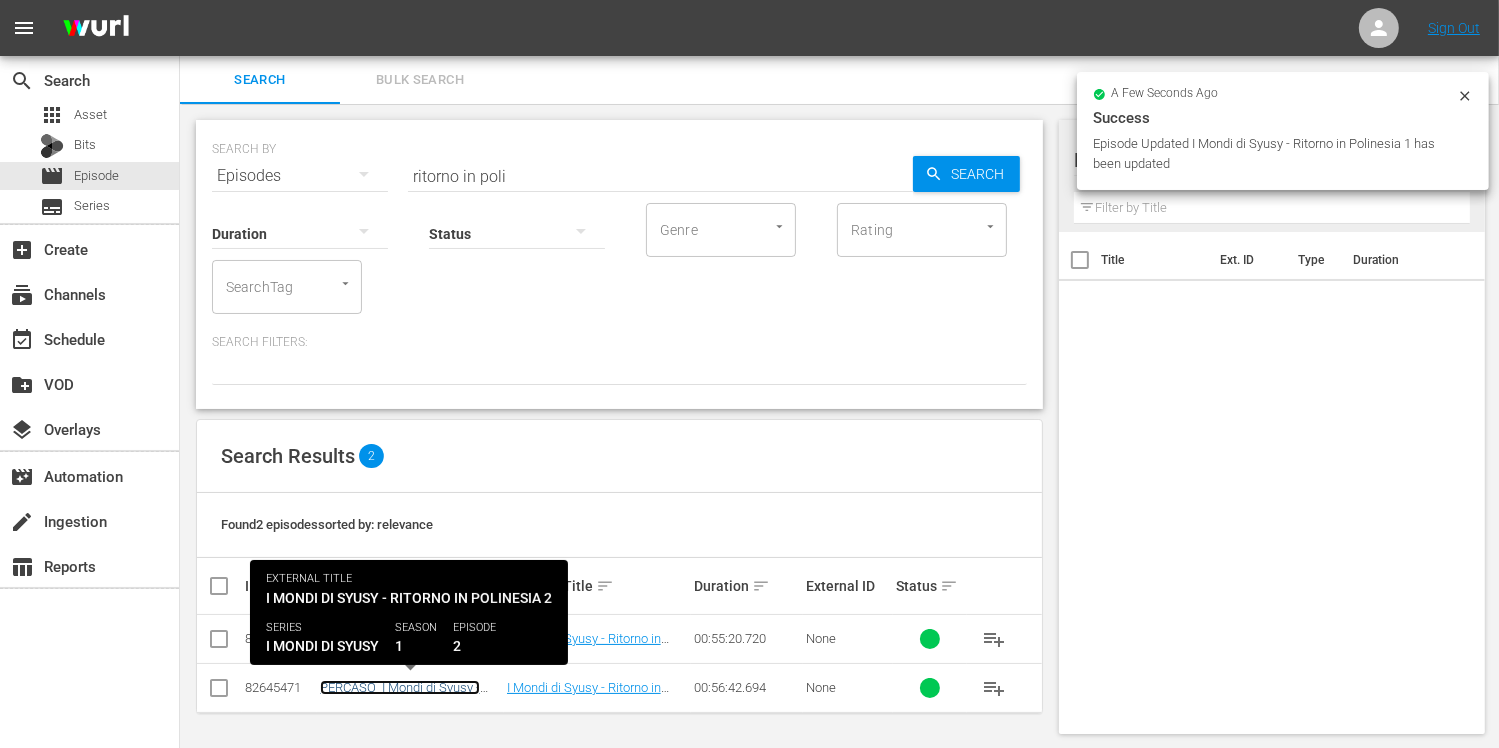 click on "PERCASO_I Mondi di Syusy - Ritorno in Polinesia Ep2" at bounding box center [400, 695] 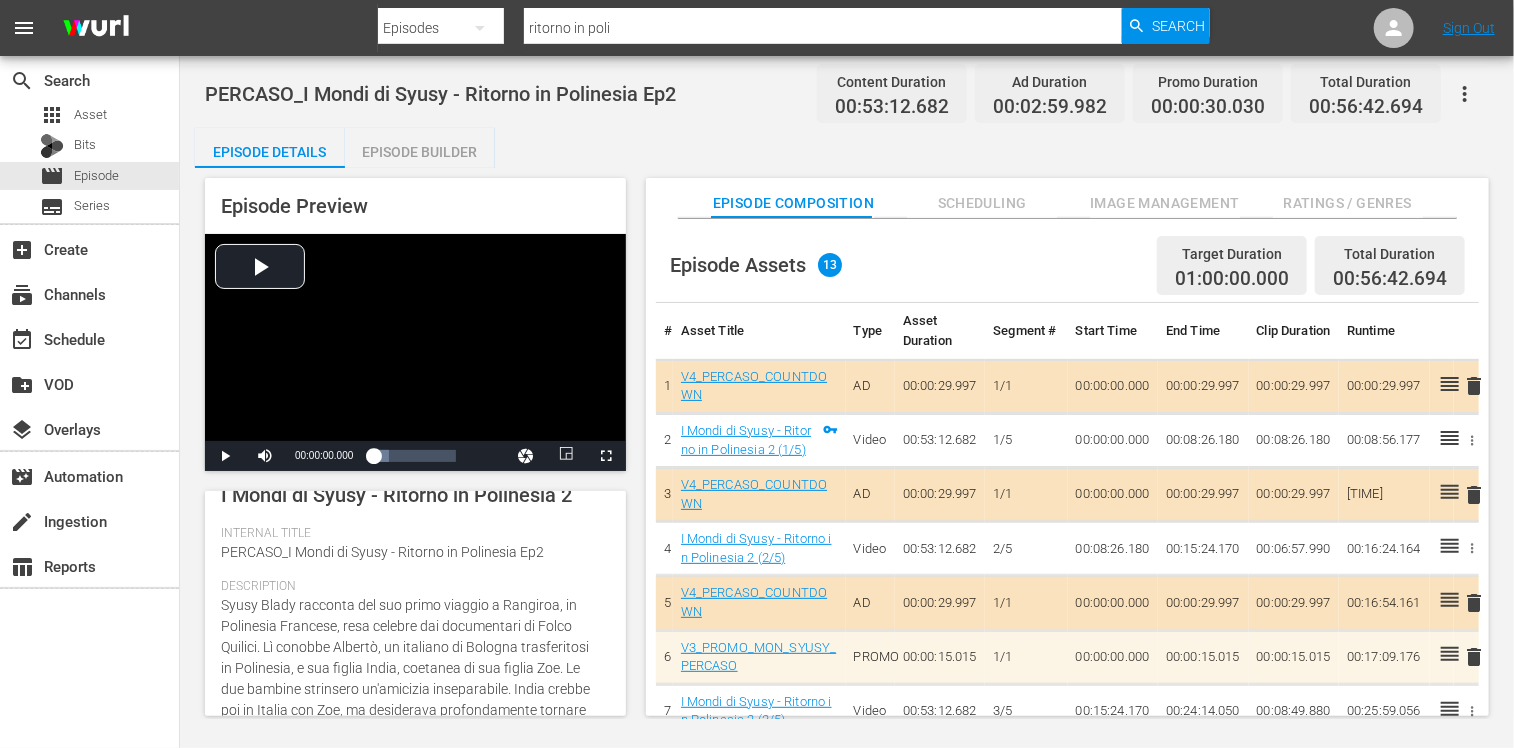 scroll, scrollTop: 0, scrollLeft: 0, axis: both 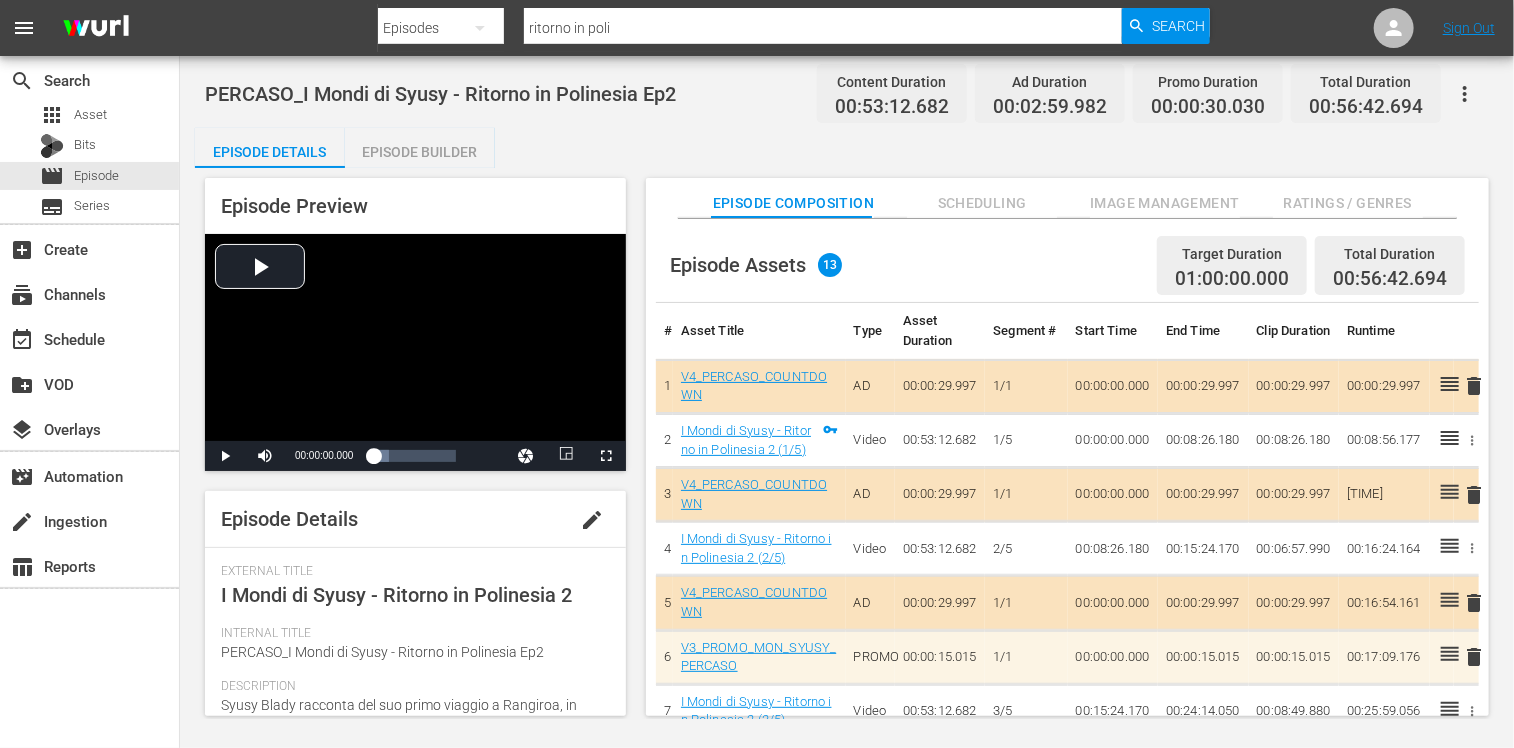 click on "edit" at bounding box center [592, 520] 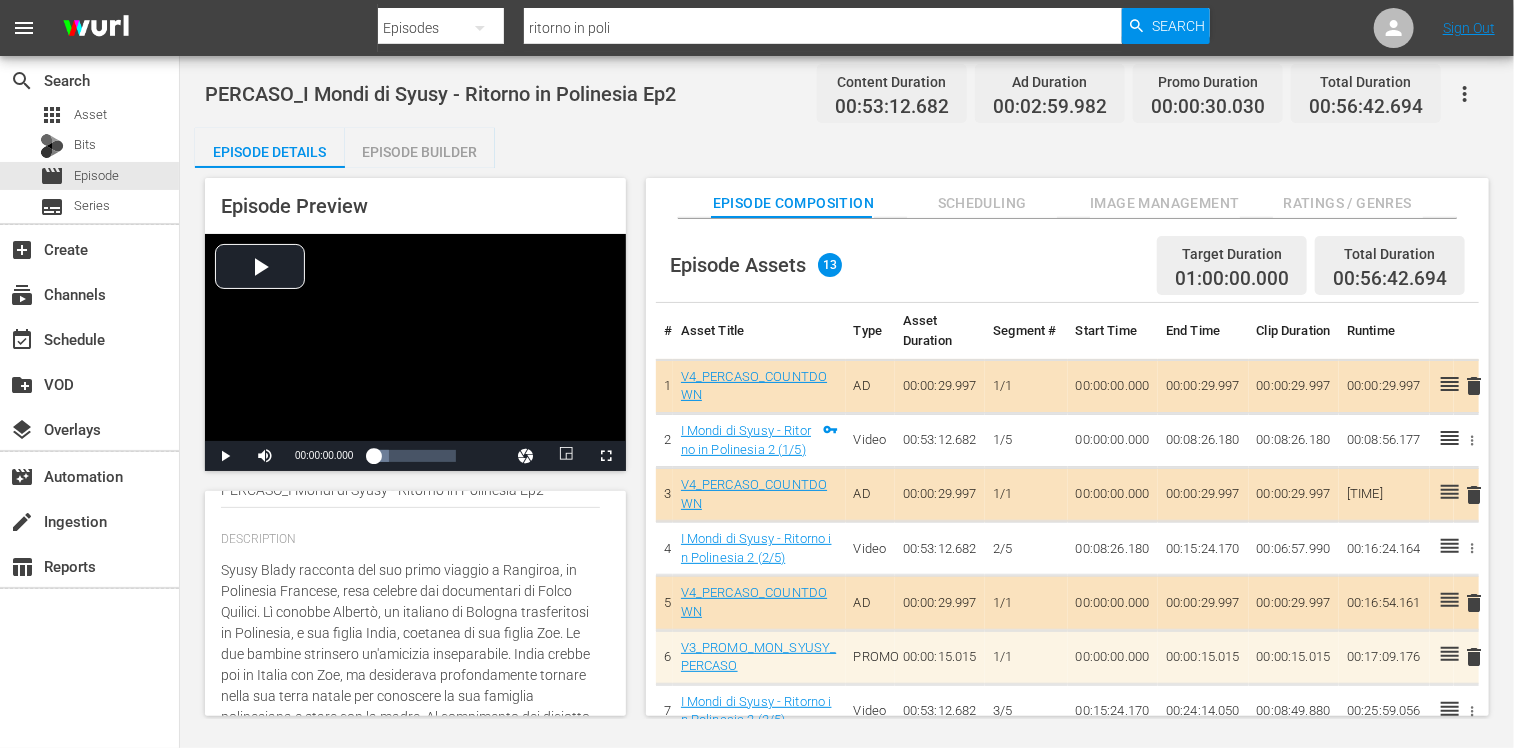 scroll, scrollTop: 200, scrollLeft: 0, axis: vertical 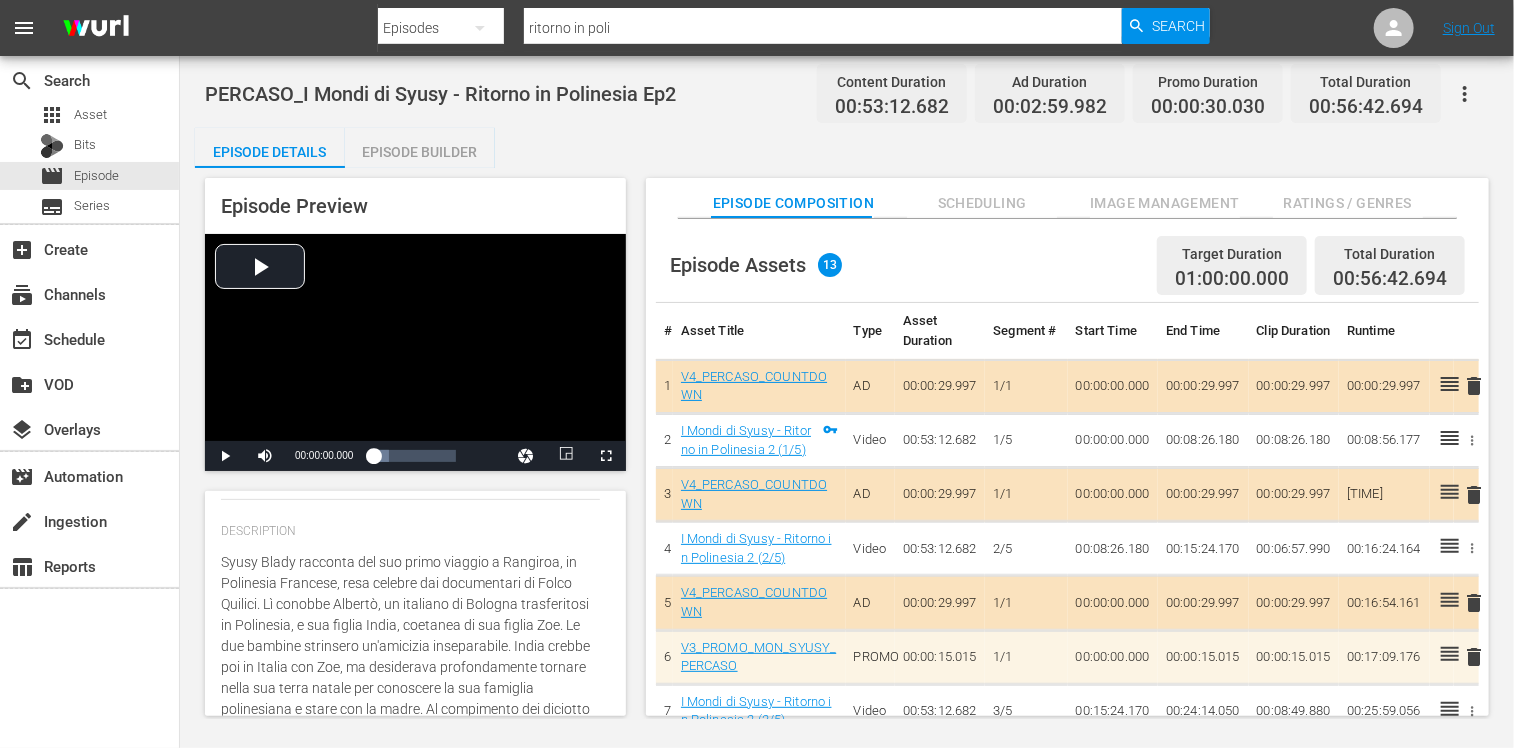 paste on "Prima parte di Ritorno in Polinesia." 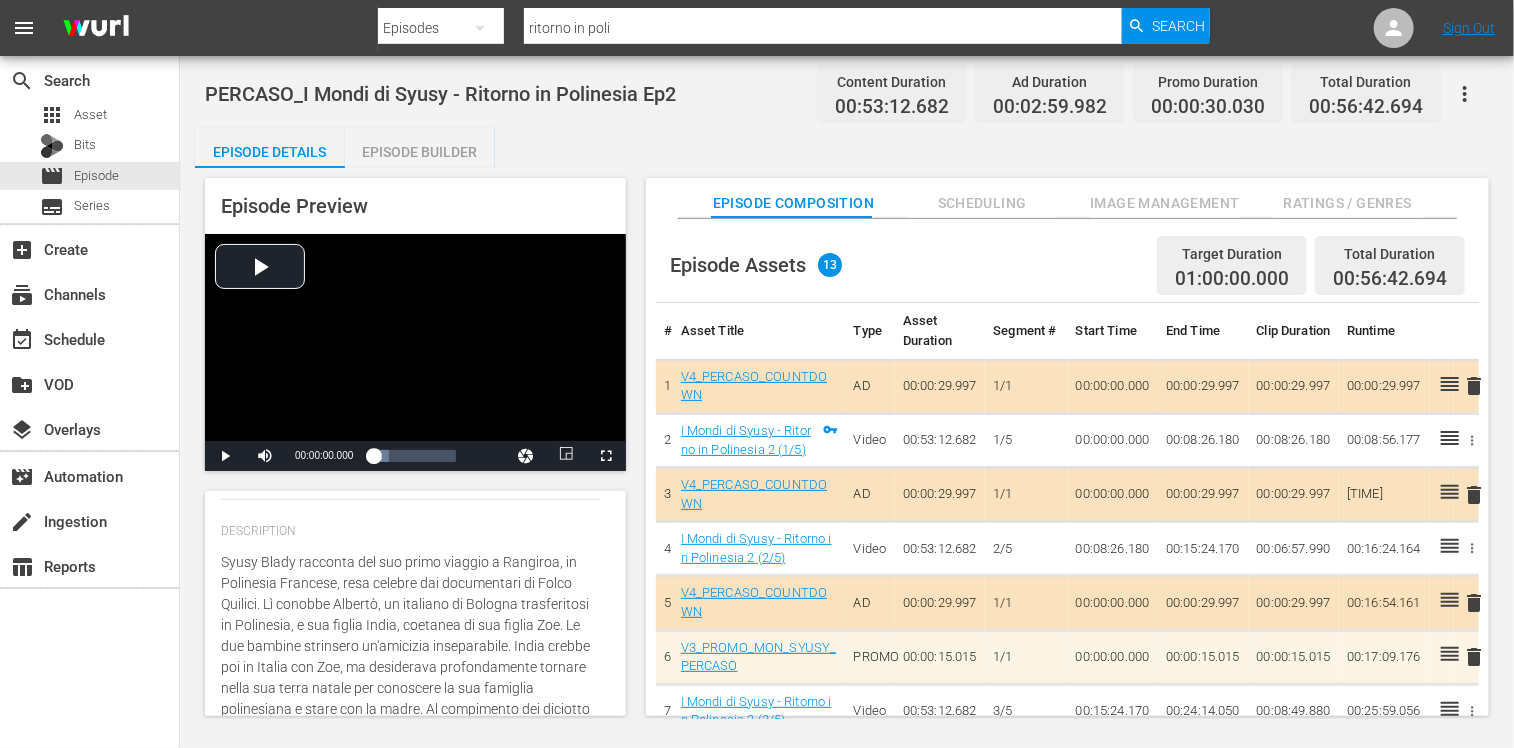 type on "Prima parte di Ritorno in Polinesia.[FIRST] [LAST] racconta del suo primo viaggio a Rangiroa, in Polinesia Francese, resa celebre dai documentari di Folco Quilici. Lì conobbe Albertò, un italiano di [CITY] trasferitosi in Polinesia, e sua figlia India, coetanea di sua figlia Zoe. Le due bambine strinsero un'amicizia inseparabile. India crebbe poi in Italia con Zoe, ma desiderava profondamente tornare nella sua terra natale per conoscere la sua famiglia polinesiana e stare con la madre. Al compimento dei diciotto anni, realizzò questo desiderio e [FIRST] [LAST] e Zoe la accompagnarono nel suo viaggio di ritorno. Questa è la storia di India e della sua esplorazione delle proprie radici." 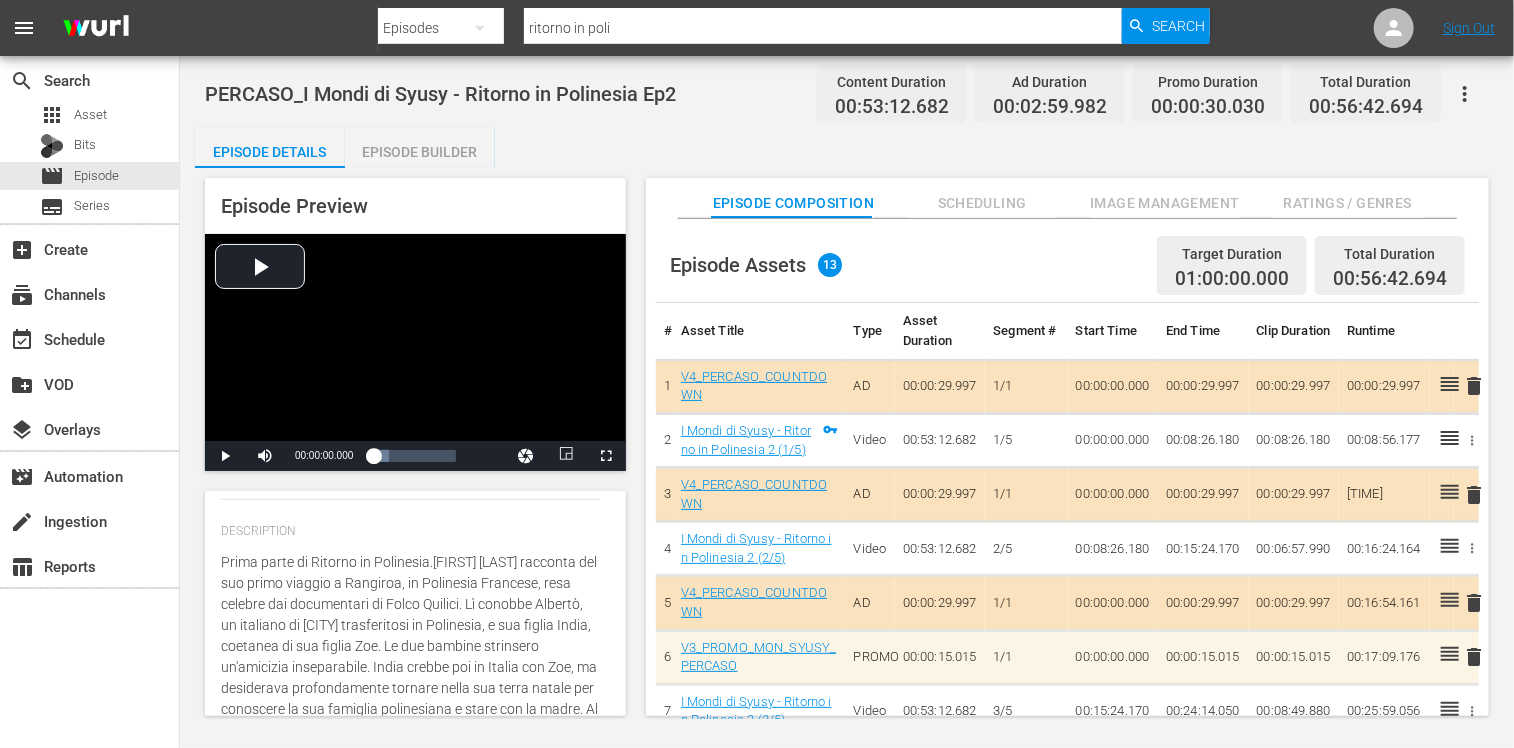 drag, startPoint x: 256, startPoint y: 561, endPoint x: 228, endPoint y: 568, distance: 28.86174 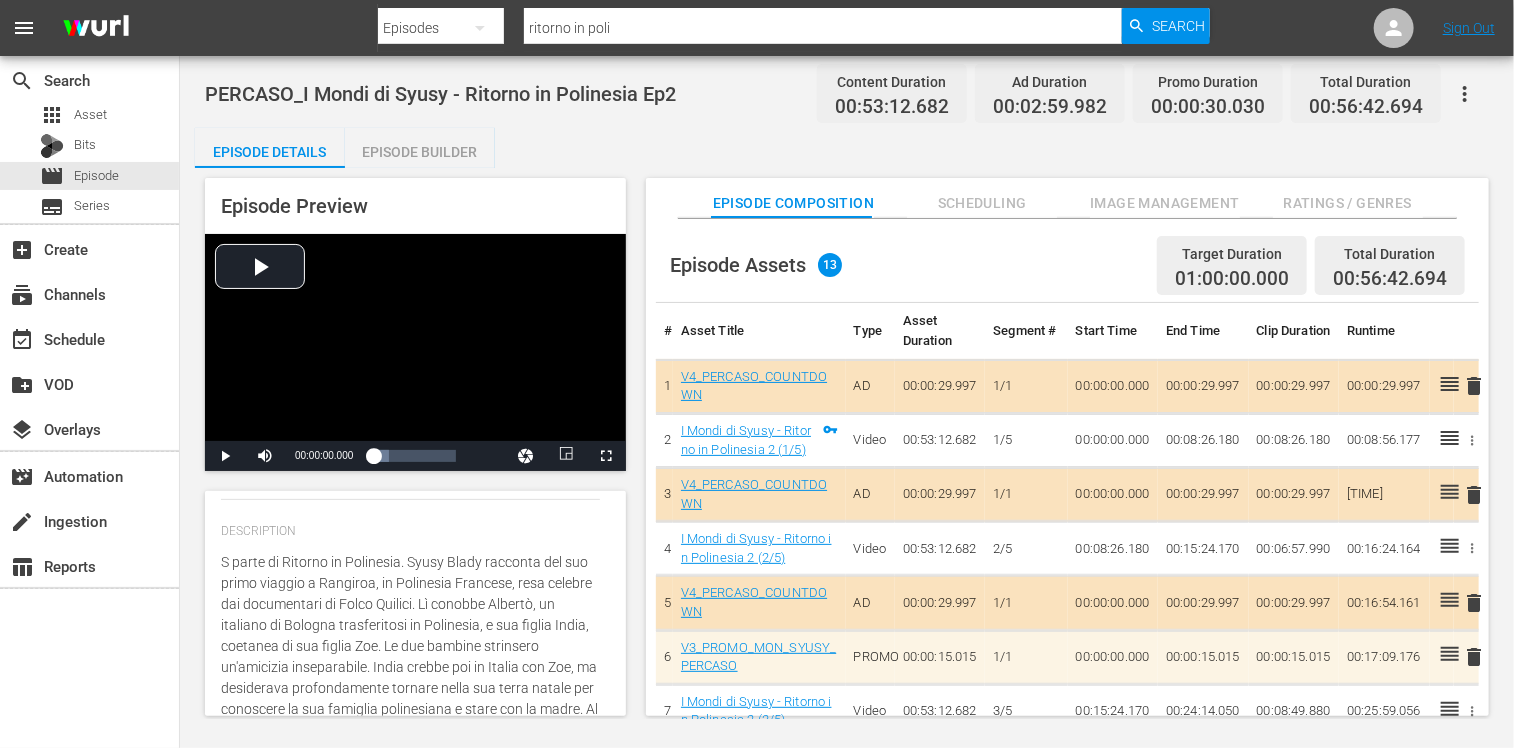 type on "Se parte di Ritorno in Polinesia.Syusy Blady racconta del suo primo viaggio a Rangiroa, in Polinesia Francese, resa celebre dai documentari di Folco Quilici. Lì conobbe Albertò, un italiano di Bologna trasferitosi in Polinesia, e sua figlia India, coetanea di sua figlia Zoe. Le due bambine strinsero un'amicizia inseparabile. India crebbe poi in Italia con Zoe, ma desiderava profondamente tornare nella sua terra natale per conoscere la sua famiglia polinesiana e stare con la madre. Al compimento dei diciotto anni, realizzò questo desiderio e Syusy Blady e Zoe la accompagnarono nel suo viaggio di ritorno. Questa è la storia di India e della sua esplorazione delle proprie radici." 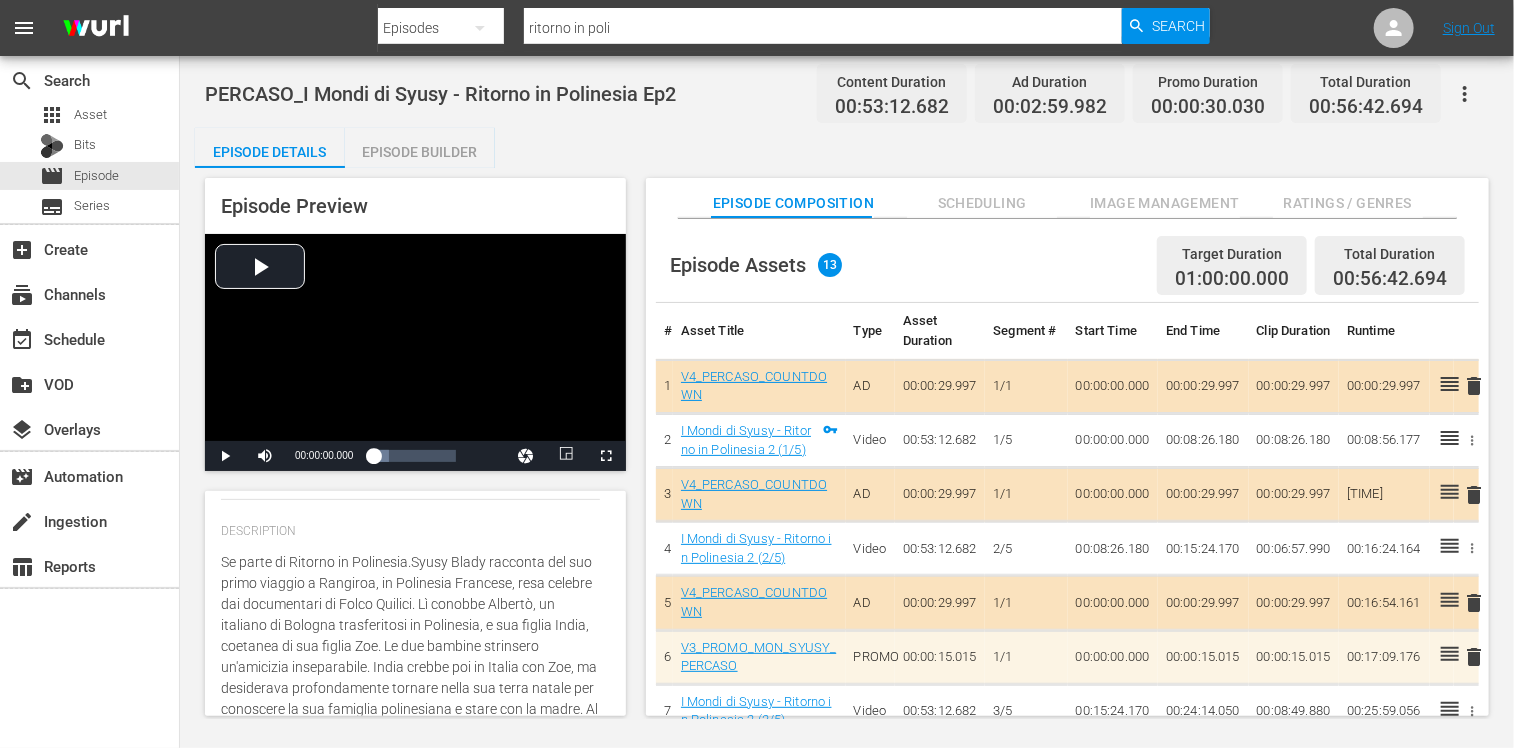 type on "Sec parte di Ritorno in Polinesia.Syusy Blady racconta del suo primo viaggio a Rangiroa, in Polinesia Francese, resa celebre dai documentari di Folco Quilici. Lì conobbe Albertò, un italiano di Bologna trasferitosi in Polinesia, e sua figlia India, coetanea di sua figlia Zoe. Le due bambine strinsero un'amicizia inseparabile. India crebbe poi in Italia con Zoe, ma desiderava profondamente tornare nella sua terra natale per conoscere la sua famiglia polinesiana e stare con la madre. Al compimento dei diciotto anni, realizzò questo desiderio e Syusy Blady e Zoe la accompagnarono nel suo viaggio di ritorno. Questa è la storia di India e della sua esplorazione delle proprie radici." 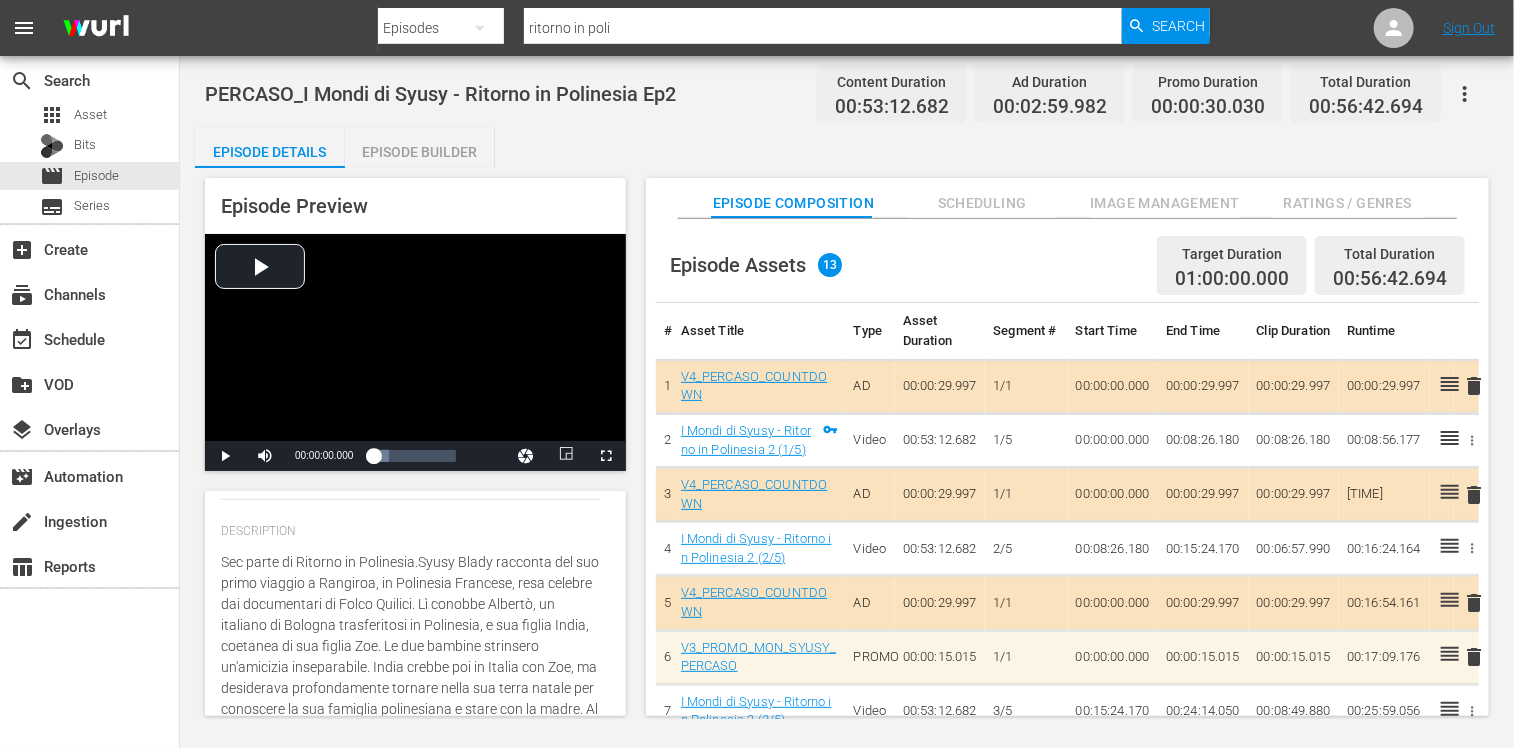 type on "Seco parte di Ritorno in Polinesia.Syusy Blady racconta del suo primo viaggio a Rangiroa, in Polinesia Francese, resa celebre dai documentari di Folco Quilici. Lì conobbe Albertò, un italiano di Bologna trasferitosi in Polinesia, e sua figlia India, coetanea di sua figlia Zoe. Le due bambine strinsero un'amicizia inseparabile. India crebbe poi in Italia con Zoe, ma desiderava profondamente tornare nella sua terra natale per conoscere la sua famiglia polinesiana e stare con la madre. Al compimento dei diciotto anni, realizzò questo desiderio e Syusy Blady e Zoe la accompagnarono nel suo viaggio di ritorno. Questa è la storia di India e della sua esplorazione delle proprie radici." 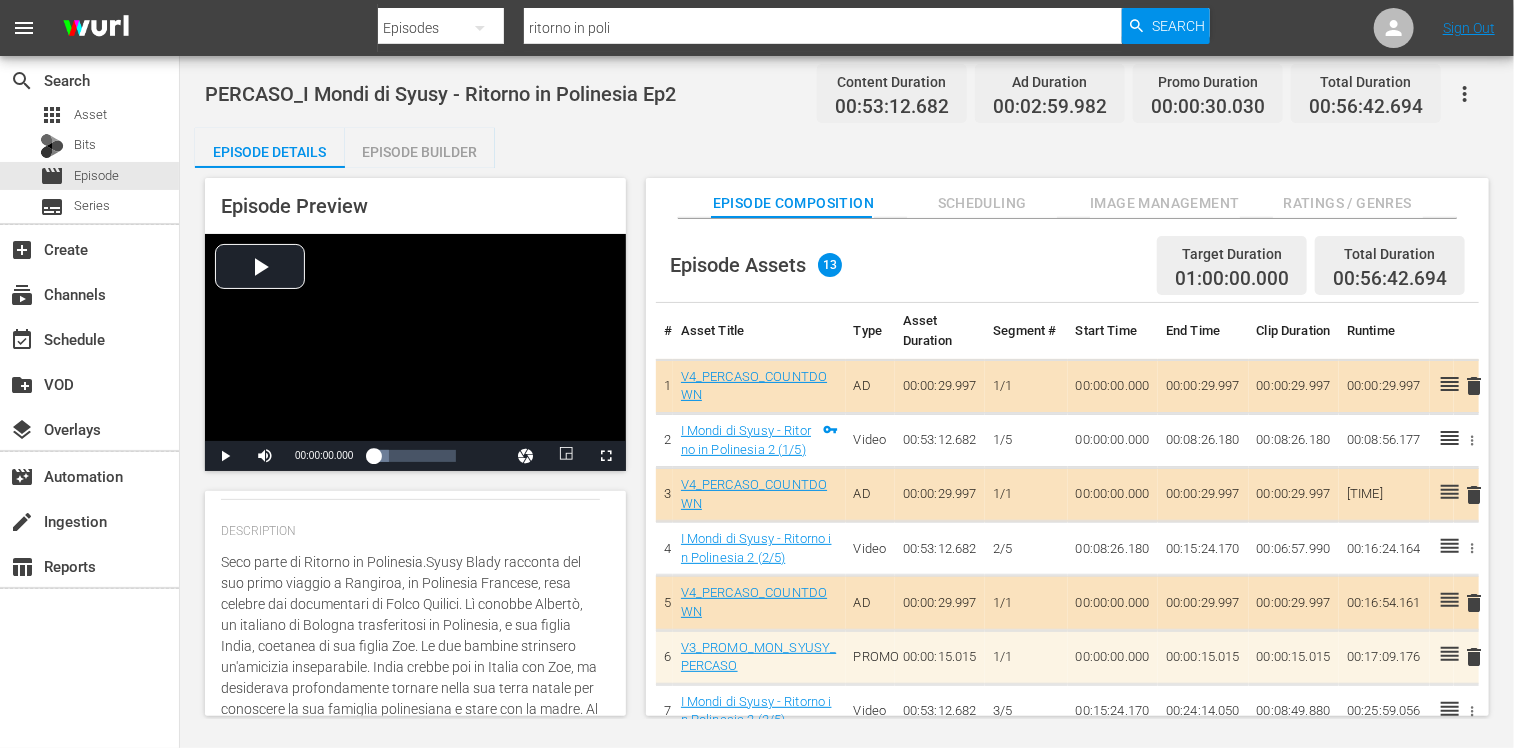 type on "Secon parte di Ritorno in Polinesia. Syusy Blady racconta del suo primo viaggio a Rangiroa, in Polinesia Francese, resa celebre dai documentari di Folco Quilici. Lì conobbe Albertò, un italiano di Bologna trasferitosi in Polinesia, e sua figlia India, coetanea di sua figlia Zoe. Le due bambine strinsero un'amicizia inseparabile. India crebbe poi in Italia con Zoe, ma desiderava profondamente tornare nella sua terra natale per conoscere la sua famiglia polinesiana e stare con la madre. Al compimento dei diciotto anni, realizzò questo desiderio e Syusy Blady e Zoe la accompagnarono nel suo viaggio di ritorno. Questa è la storia di India e della sua esplorazione delle proprie radici." 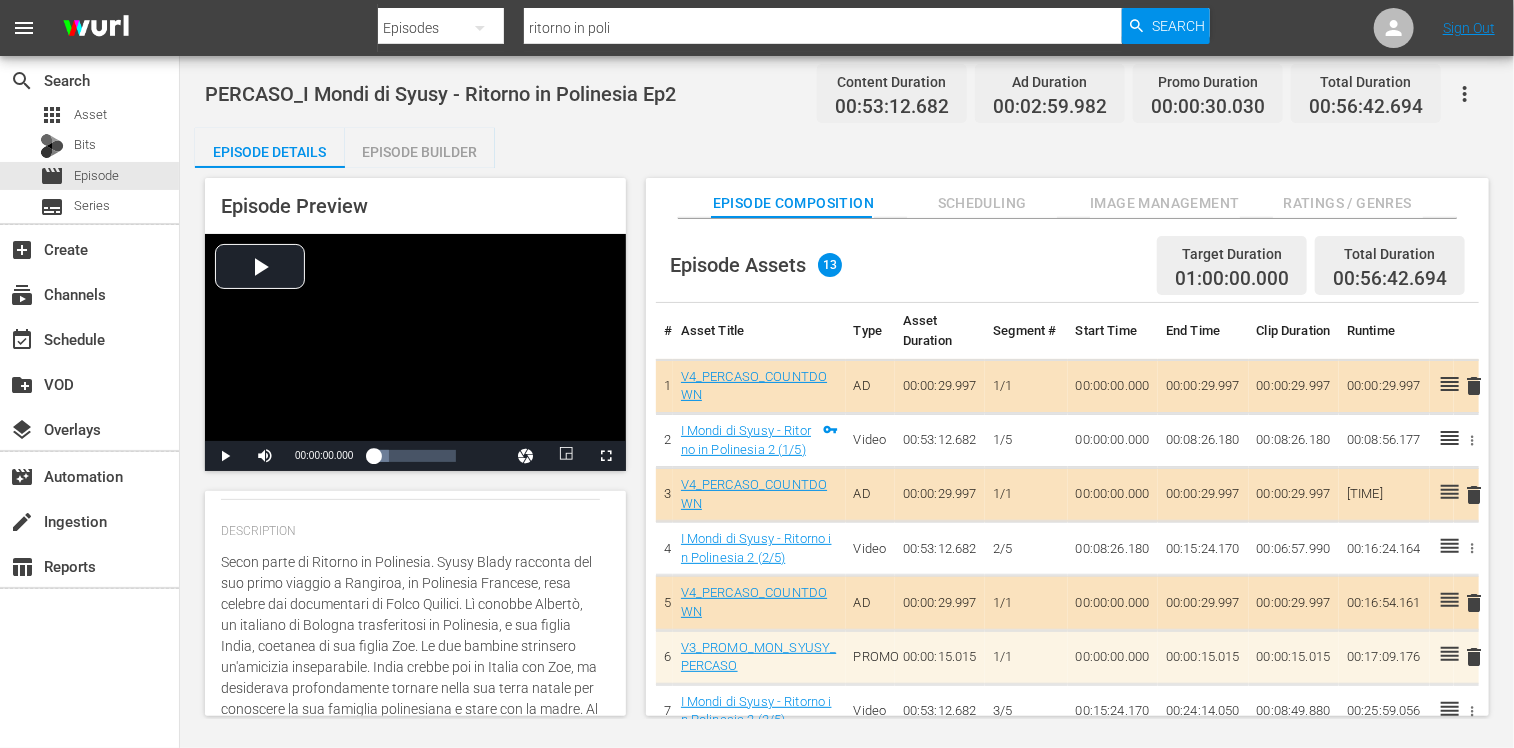 type on "Second parte di Ritorno in Polinesia.Syusy Blady racconta del suo primo viaggio a Rangiroa, in Polinesia Francese, resa celebre dai documentari di Folco Quilici. Lì conobbe Albertò, un italiano di Bologna trasferitosi in Polinesia, e sua figlia India, coetanea di sua figlia Zoe. Le due bambine strinsero un'amicizia inseparabile. India crebbe poi in Italia con Zoe, ma desiderava profondamente tornare nella sua terra natale per conoscere la sua famiglia polinesiana e stare con la madre. Al compimento dei diciotto anni, realizzò questo desiderio e Syusy Blady e Zoe la accompagnarono nel suo viaggio di ritorno. Questa è la storia di India e della sua esplorazione delle proprie radici." 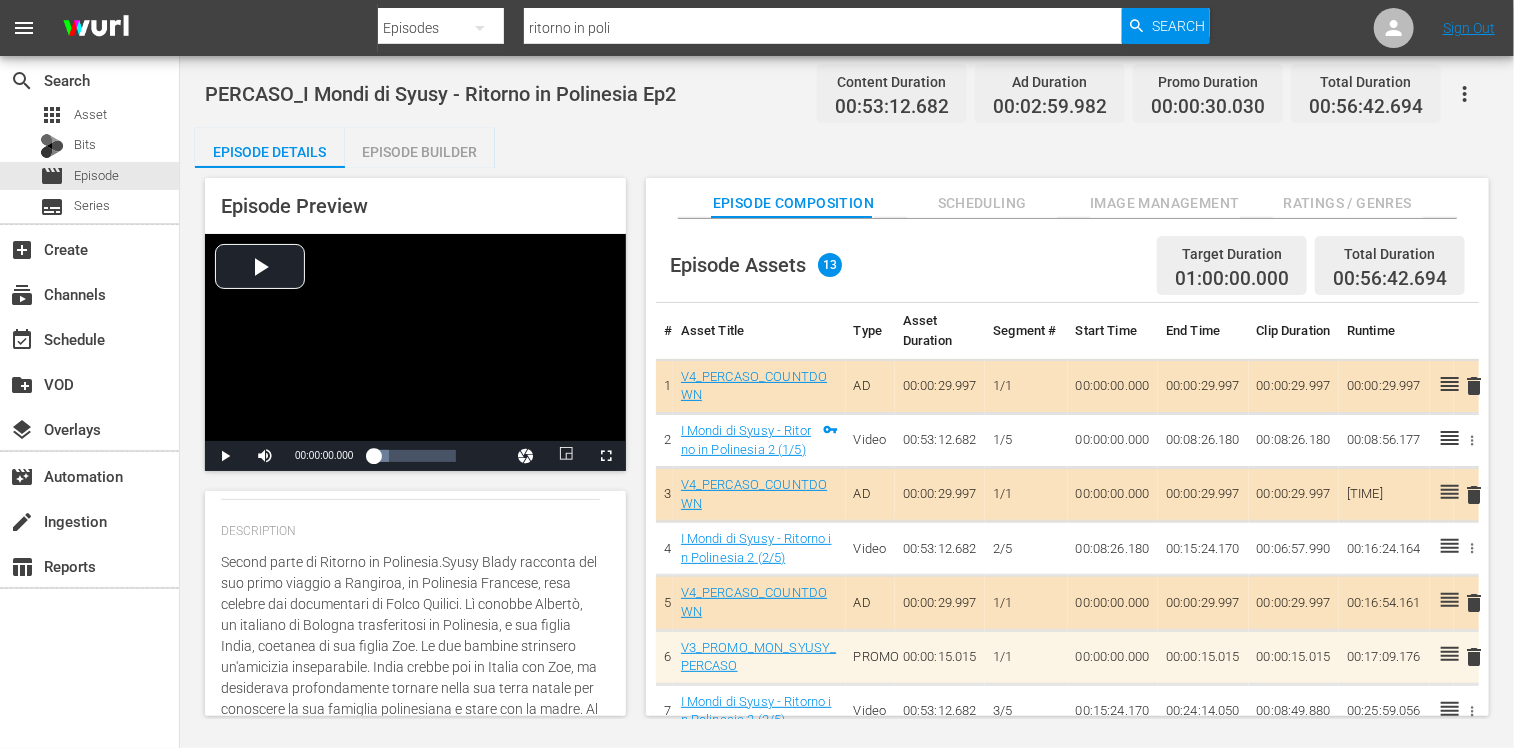 type on "Seconda parte di Ritorno in Polinesia.Syusy Blady racconta del suo primo viaggio a Rangiroa, in Polinesia Francese, resa celebre dai documentari di Folco Quilici. Lì conobbe Albertò, un italiano di Bologna trasferitosi in Polinesia, e sua figlia India, coetanea di sua figlia Zoe. Le due bambine strinsero un'amicizia inseparabile. India crebbe poi in Italia con Zoe, ma desiderava profondamente tornare nella sua terra natale per conoscere la sua famiglia polinesiana e stare con la madre. Al compimento dei diciotto anni, realizzò questo desiderio e Syusy Blady e Zoe la accompagnarono nel suo viaggio di ritorno. Questa è la storia di India e della sua esplorazione delle proprie radici." 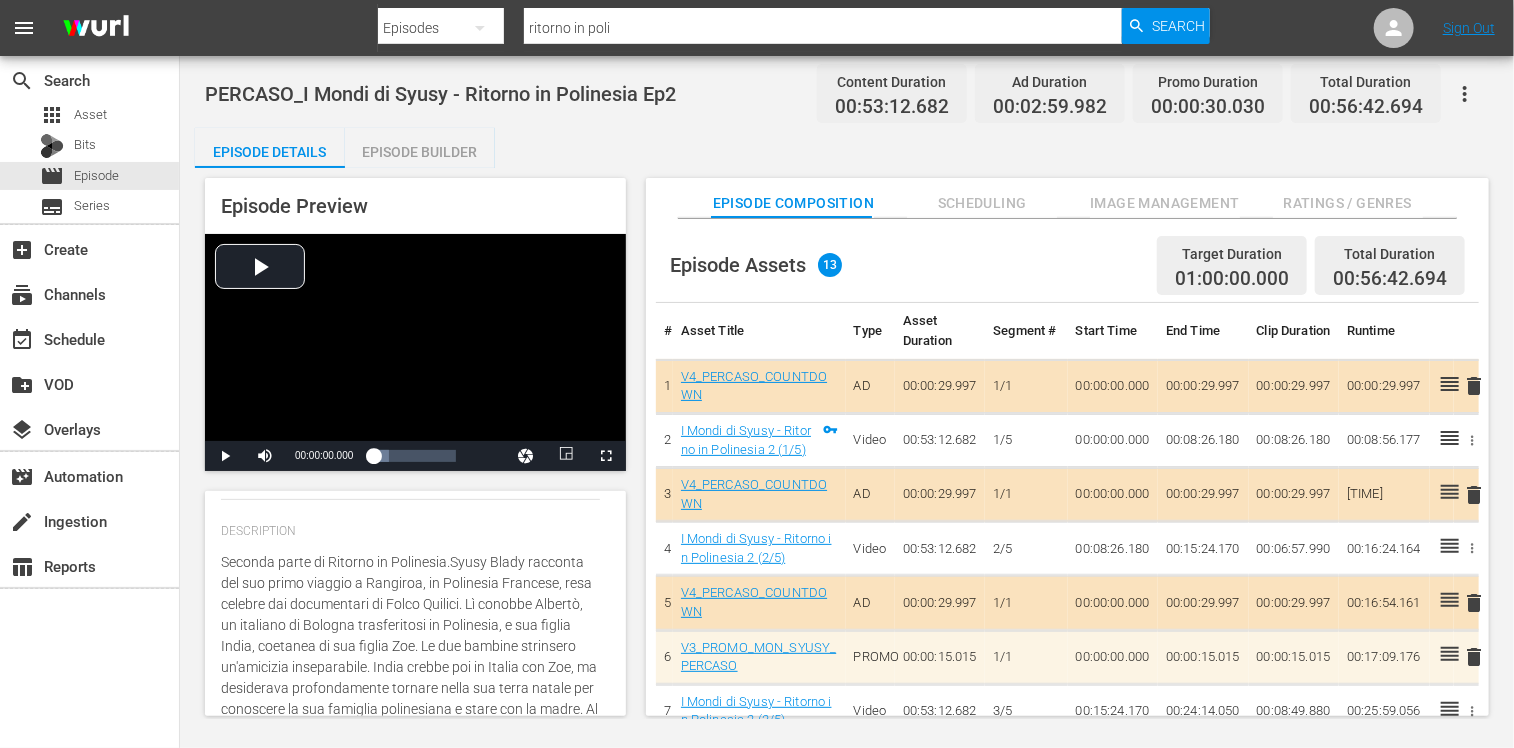 type on "Seconda parte di Ritorno in Polinesia.Syusy Blady racconta del suo primo viaggio a Rangiroa, in Polinesia Francese, resa celebre dai documentari di Folco Quilici. Lì conobbe Albertò, un italiano di Bologna trasferitosi in Polinesia, e sua figlia India, coetanea di sua figlia Zoe. Le due bambine strinsero un'amicizia inseparabile. India crebbe poi in Italia con Zoe, ma desiderava profondamente tornare nella sua terra natale per conoscere la sua famiglia polinesiana e stare con la madre. Al compimento dei diciotto anni, realizzò questo desiderio e Syusy Blady e Zoe la accompagnarono nel suo viaggio di ritorno. Questa è la storia di India e della sua esplorazione delle proprie radici." 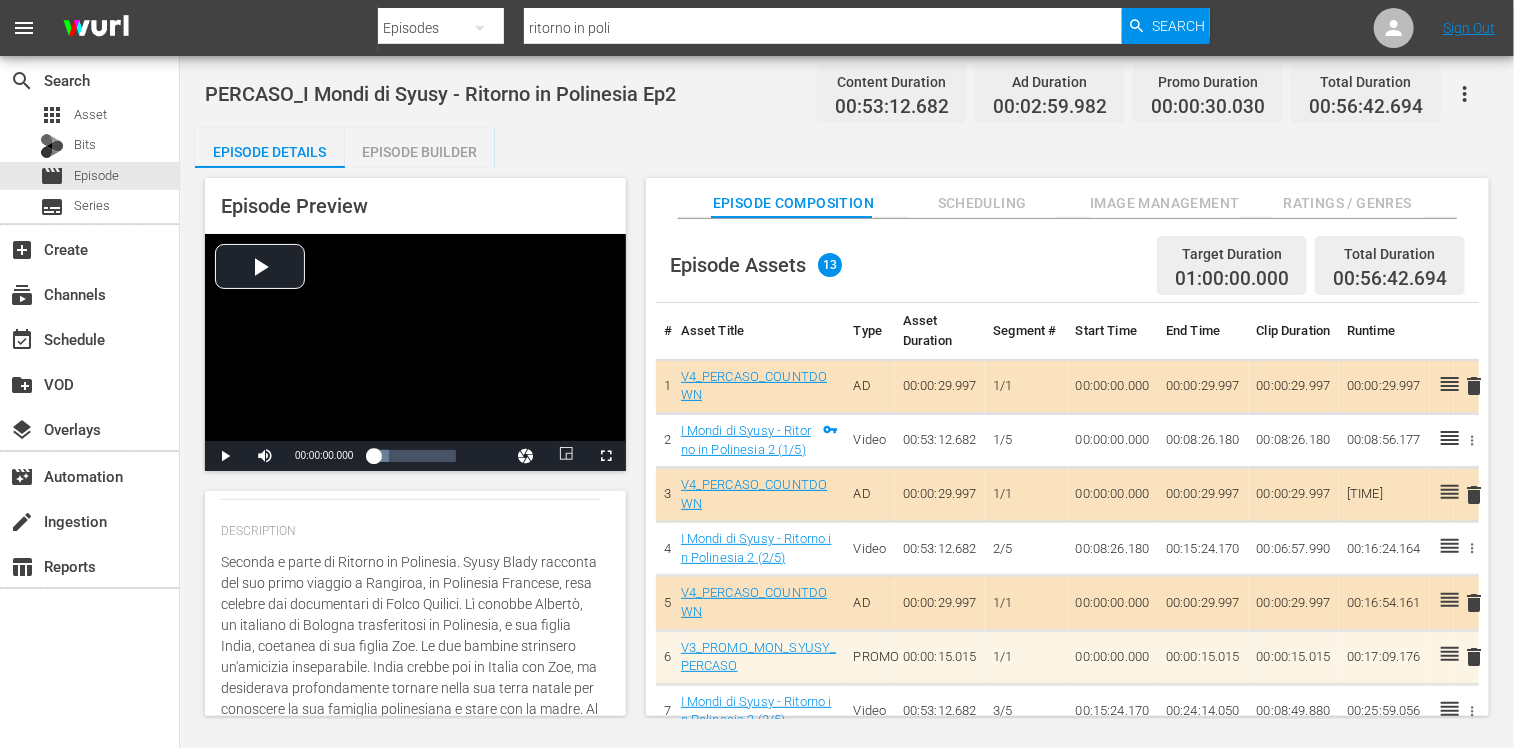 type on "Seconda e  parte di Ritorno in Polinesia.Syusy Blady racconta del suo primo viaggio a Rangiroa, in Polinesia Francese, resa celebre dai documentari di Folco Quilici. Lì conobbe Albertò, un italiano di Bologna trasferitosi in Polinesia, e sua figlia India, coetanea di sua figlia Zoe. Le due bambine strinsero un'amicizia inseparabile. India crebbe poi in Italia con Zoe, ma desiderava profondamente tornare nella sua terra natale per conoscere la sua famiglia polinesiana e stare con la madre. Al compimento dei diciotto anni, realizzò questo desiderio e Syusy Blady e Zoe la accompagnarono nel suo viaggio di ritorno. Questa è la storia di India e della sua esplorazione delle proprie radici." 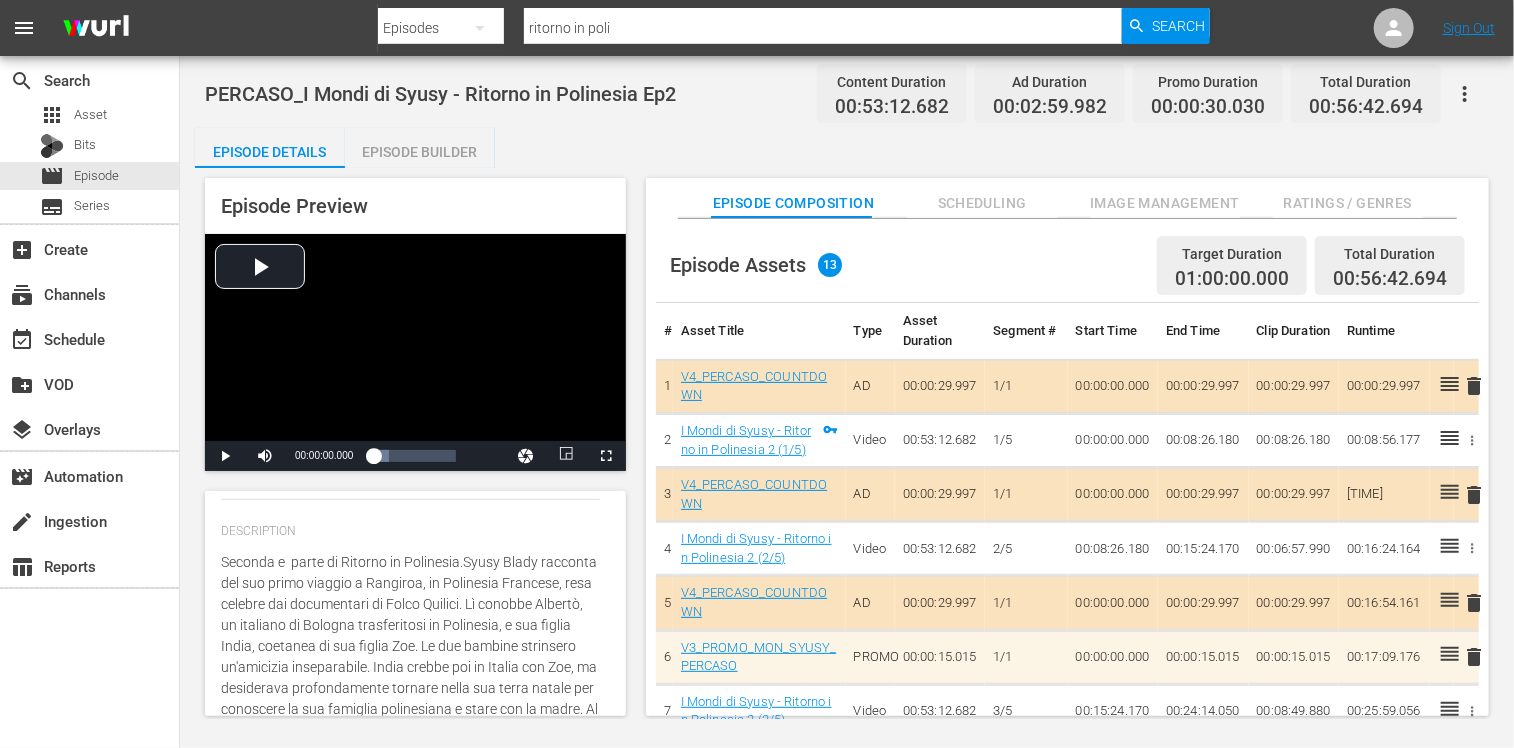 type on "Seconda e u parte di Ritorno in Polinesia.Syusy Blady racconta del suo primo viaggio a Rangiroa, in Polinesia Francese, resa celebre dai documentari di Folco Quilici. Lì conobbe Albertò, un italiano di Bologna trasferitosi in Polinesia, e sua figlia India, coetanea di sua figlia Zoe. Le due bambine strinsero un'amicizia inseparabile. India crebbe poi in Italia con Zoe, ma desiderava profondamente tornare nella sua terra natale per conoscere la sua famiglia polinesiana e stare con la madre. Al compimento dei diciotto anni, realizzò questo desiderio e Syusy Blady e Zoe la accompagnarono nel suo viaggio di ritorno. Questa è la storia di [PERSON] e della sua esplorazione delle proprie radici." 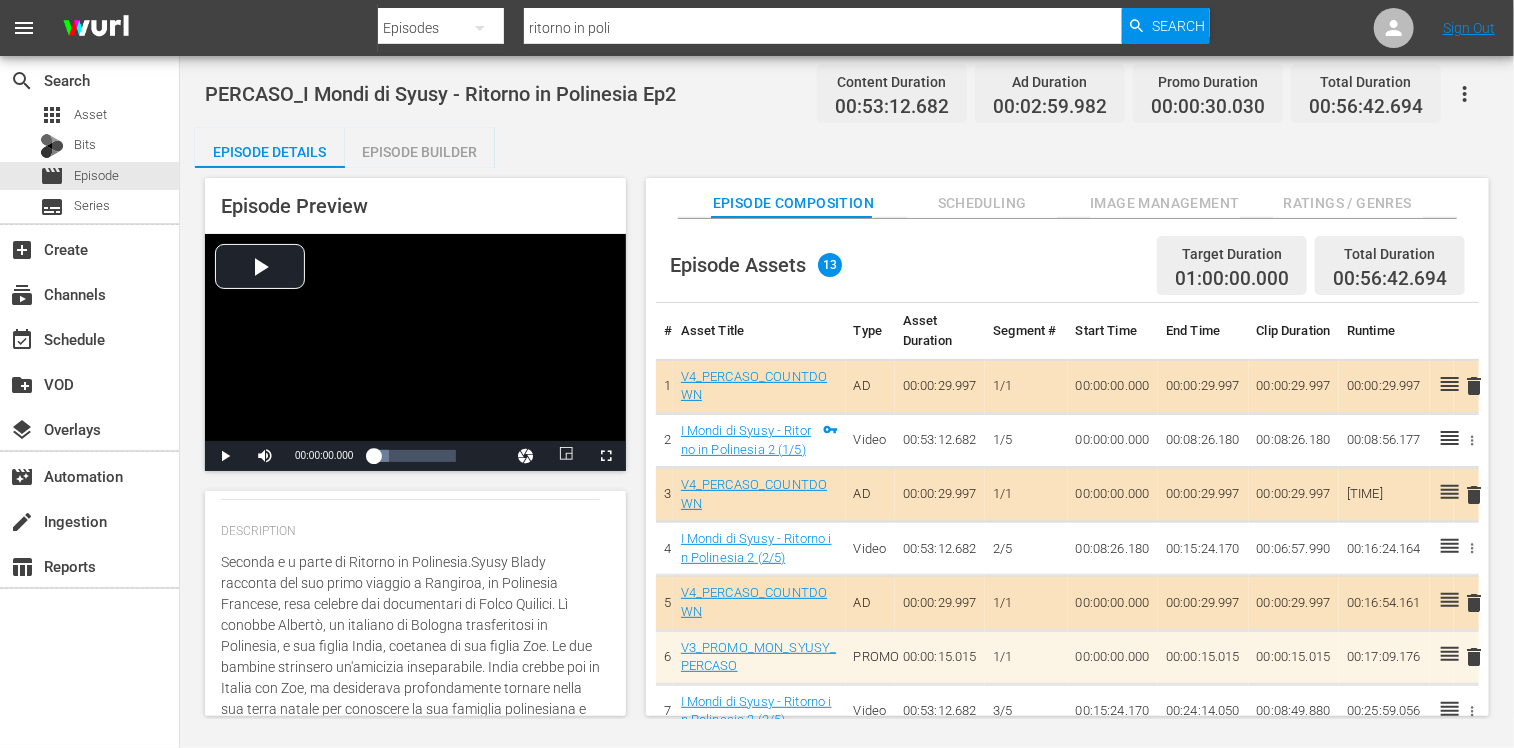 type on "Seconda e ul parte di Ritorno in Polinesia.Syusy Blady racconta del suo primo viaggio a Rangiroa, in Polinesia Francese, resa celebre dai documentari di Folco Quilici. Lì conobbe Albertò, un italiano di Bologna trasferitosi in Polinesia, e sua figlia India, coetanea di sua figlia Zoe. Le due bambine strinsero un'amicizia inseparabile. India crebbe poi in Italia con Zoe, ma desiderava profondamente tornare nella sua terra natale per conoscere la sua famiglia polinesiana e stare con la madre. Al compimento dei diciotto anni, realizzò questo desiderio e Syusy Blady e Zoe la accompagnarono nel suo viaggio di ritorno. Questa è la storia di [PERSON] e della sua esplorazione delle proprie radici." 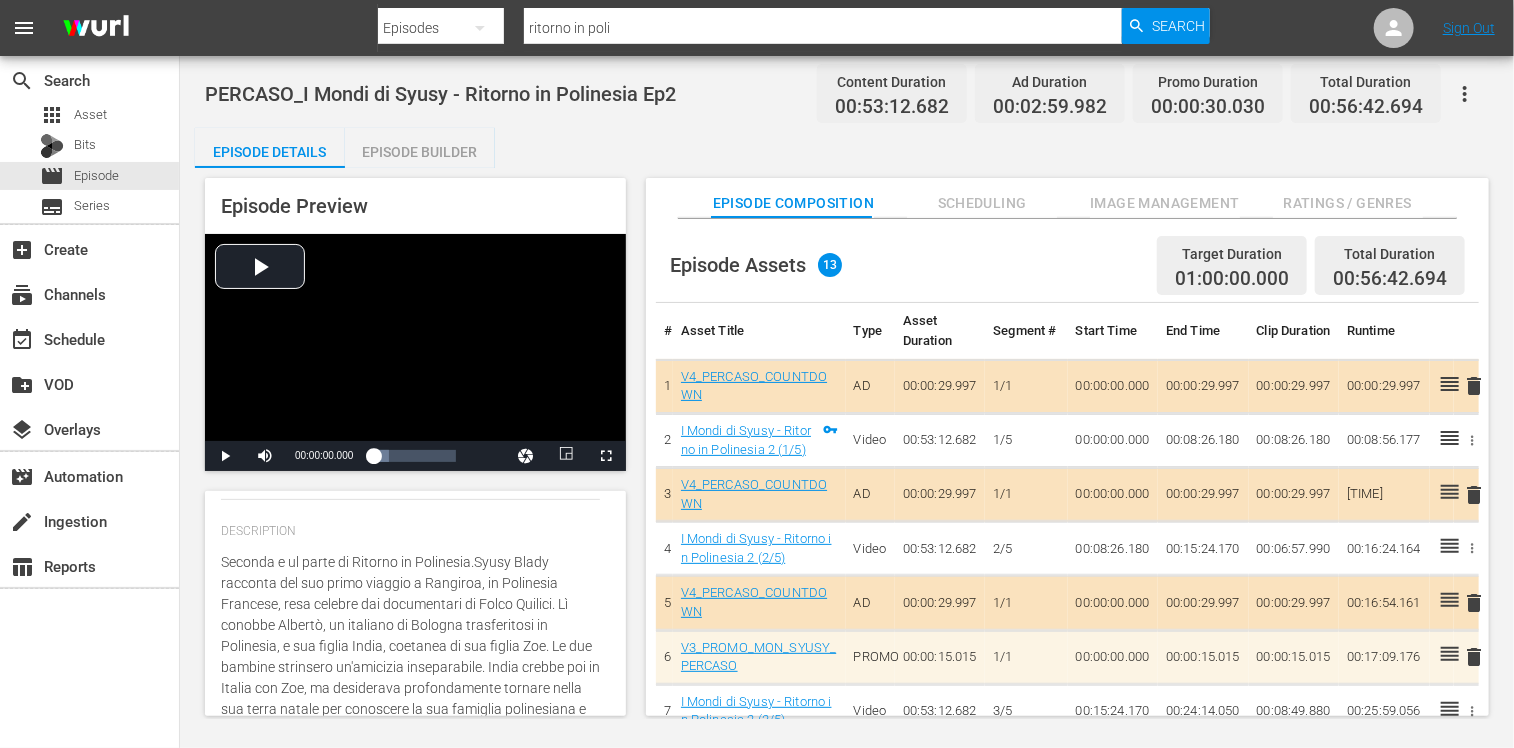 type on "Seconda e ult parte di Ritorno in Polinesia.Syusy Blady racconta del suo primo viaggio a Rangiroa, in Polinesia Francese, resa celebre dai documentari di Folco Quilici. Lì conobbe Albertò, un italiano di Bologna trasferitosi in Polinesia, e sua figlia India, coetanea di sua figlia Zoe. Le due bambine strinsero un'amicizia inseparabile. India crebbe poi in Italia con Zoe, ma desiderava profondamente tornare nella sua terra natale per conoscere la sua famiglia polinesiana e stare con la madre. Al compimento dei diciotto anni, realizzò questo desiderio e Syusy Blady e Zoe la accompagnarono nel suo viaggio di ritorno. Questa è la storia di India e della sua esplorazione delle proprie radici." 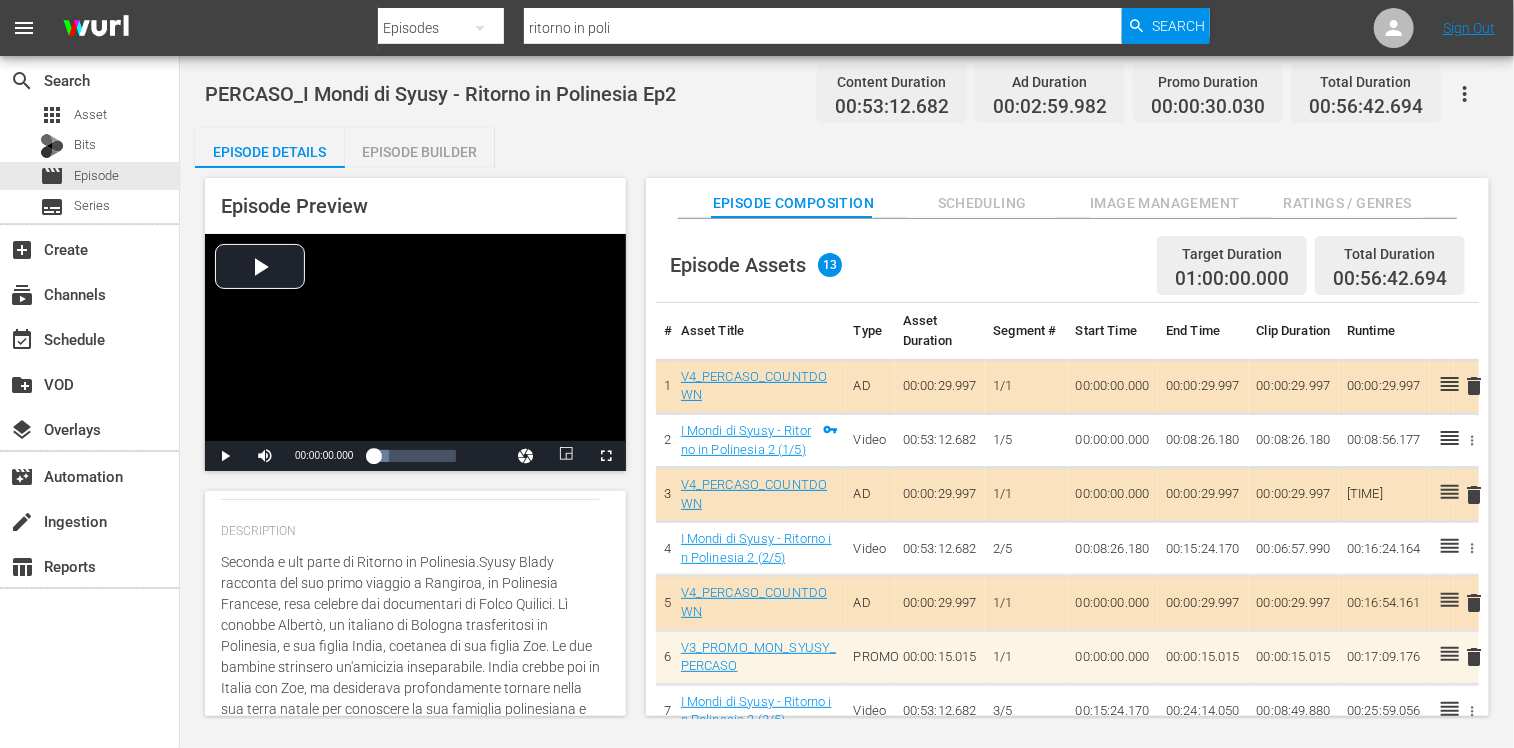 type on "Seconda e ulti parte di Ritorno in Polinesia.Syusy Blady racconta del suo primo viaggio a Rangiroa, in Polinesia Francese, resa celebre dai documentari di Folco Quilici. Lì conobbe Albertò, un italiano di Bologna trasferitosi in Polinesia, e sua figlia India, coetanea di sua figlia Zoe. Le due bambine strinsero un'amicizia inseparabile. India crebbe poi in Italia con Zoe, ma desiderava profondamente tornare nella sua terra natale per conoscere la sua famiglia polinesiana e stare con la madre. Al compimento dei diciotto anni, realizzò questo desiderio e Syusy Blady e Zoe la accompagnarono nel suo viaggio di ritorno. Questa è la storia di [PERSON] e della sua esplorazione delle proprie radici." 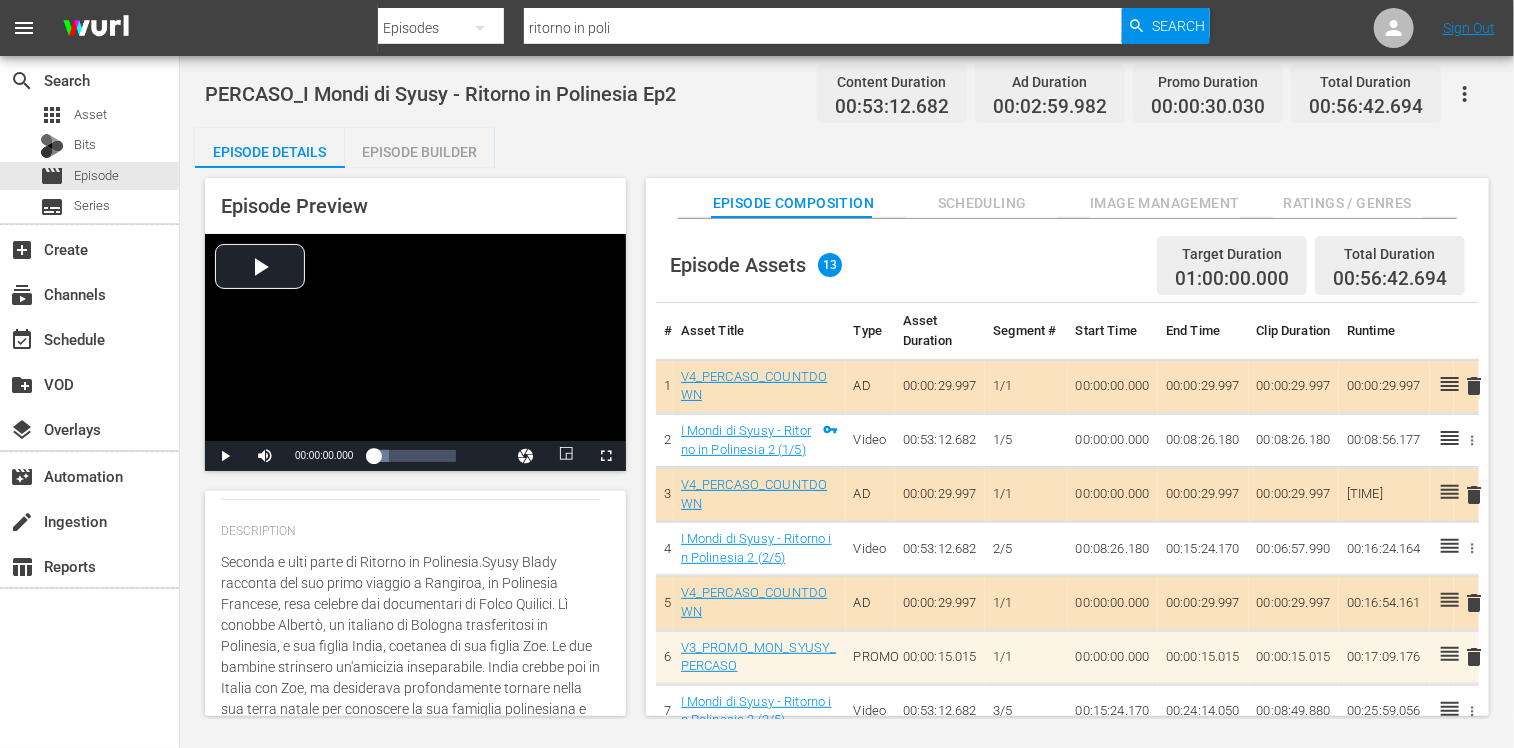 type on "Seconda e ultim parte di Ritorno in Polinesia.Syusy Blady racconta del suo primo viaggio a Rangiroa, in Polinesia Francese, resa celebre dai documentari di Folco Quilici. Lì conobbe Albertò, un italiano di Bologna trasferitosi in Polinesia, e sua figlia India, coetanea di sua figlia Zoe. Le due bambine strinsero un'amicizia inseparabile. India crebbe poi in Italia con Zoe, ma desiderava profondamente tornare nella sua terra natale per conoscere la sua famiglia polinesiana e stare con la madre. Al compimento dei diciotto anni, realizzò questo desiderio e Syusy Blady e Zoe la accompagnarono nel suo viaggio di ritorno. Questa è la storia di India e della sua esplorazione delle proprie radici." 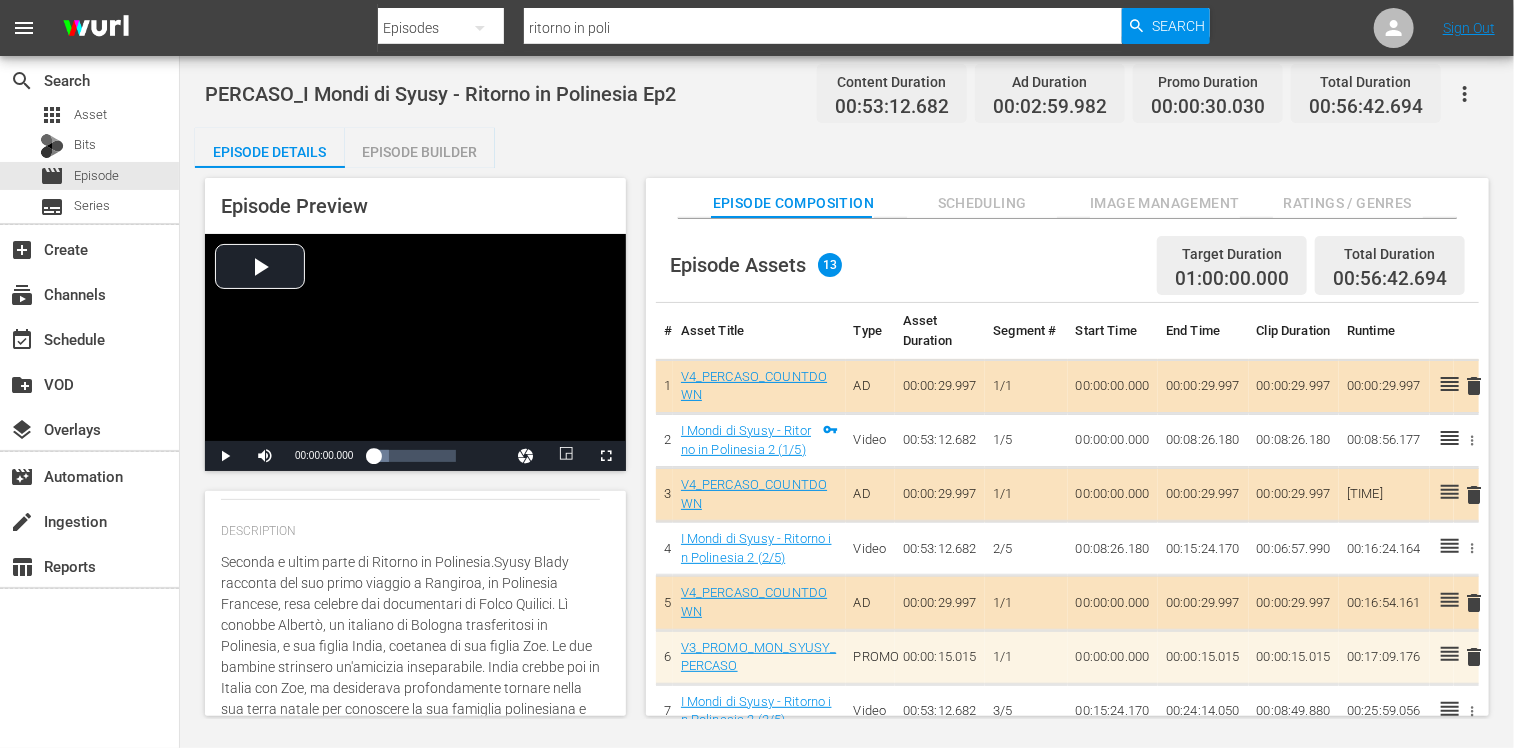 type on "Seconda e ultima parte di Ritorno in Polinesia.Syusy Blady racconta del suo primo viaggio a Rangiroa, in Polinesia Francese, resa celebre dai documentari di Folco Quilici. Lì conobbe Albertò, un italiano di Bologna trasferitosi in Polinesia, e sua figlia India, coetanea di sua figlia Zoe. Le due bambine strinsero un'amicizia inseparabile. India crebbe poi in Italia con Zoe, ma desiderava profondamente tornare nella sua terra natale per conoscere la sua famiglia polinesiana e stare con la madre. Al compimento dei diciotto anni, realizzò questo desiderio e Syusy Blady e Zoe la accompagnarono nel suo viaggio di ritorno. Questa è la storia di India e della sua esplorazione delle proprie radici." 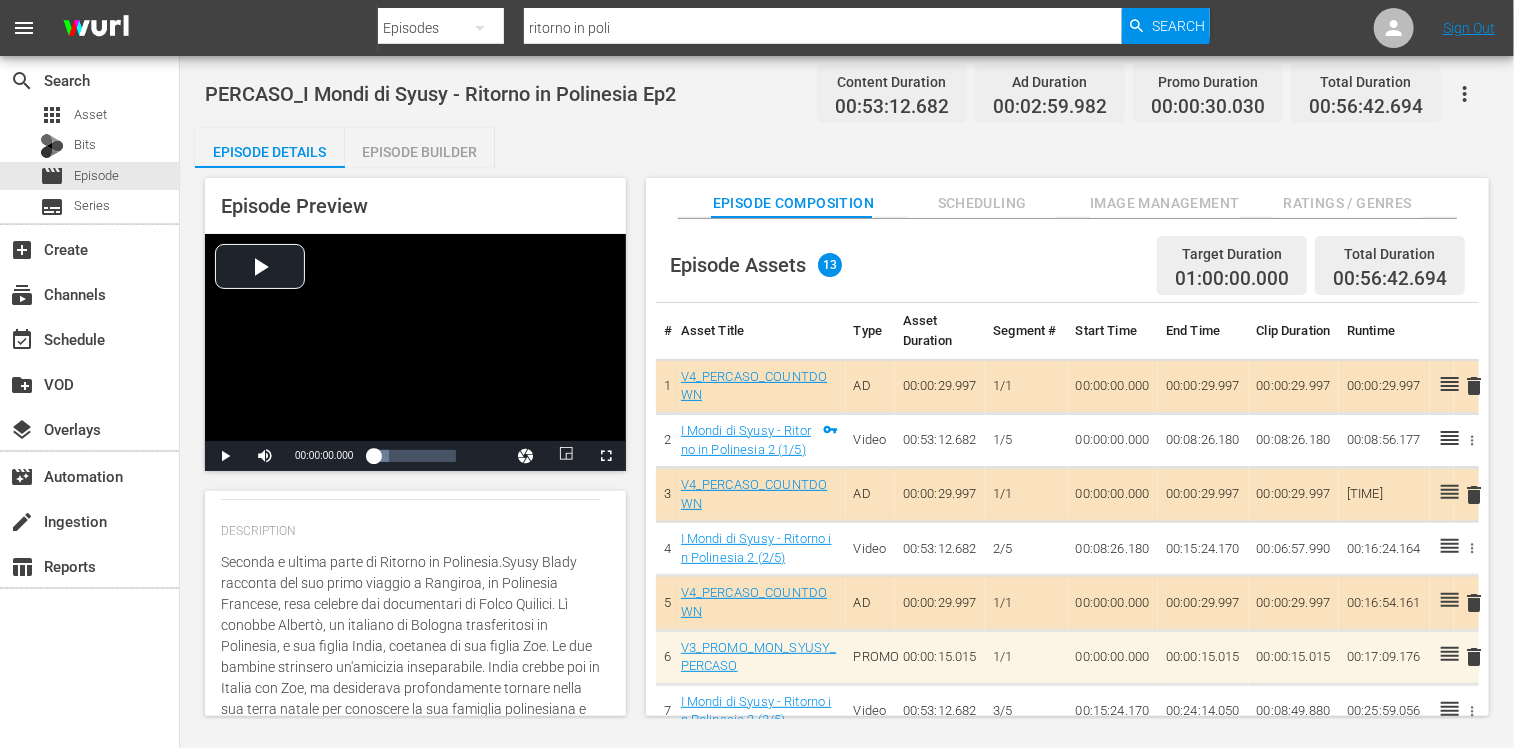 click on "Syusy Blady racconta del suo primo viaggio a Rangiroa, in Polinesia Francese, resa celebre dai documentari di Folco Quilici. Lì conobbe Albertò, un italiano di Bologna trasferitosi in Polinesia, e sua figlia India, coetanea di sua figlia Zoe. Le due bambine strinsero un'amicizia inseparabile. India crebbe poi in Italia con Zoe, ma desiderava profondamente tornare nella sua terra natale per conoscere la sua famiglia polinesiana e stare con la madre. Al compimento dei diciotto anni, realizzò questo desiderio e Syusy Blady e Zoe la accompagnarono nel suo viaggio di ritorno. Questa è la storia di India e della sua esplorazione delle proprie radici." at bounding box center [410, 678] 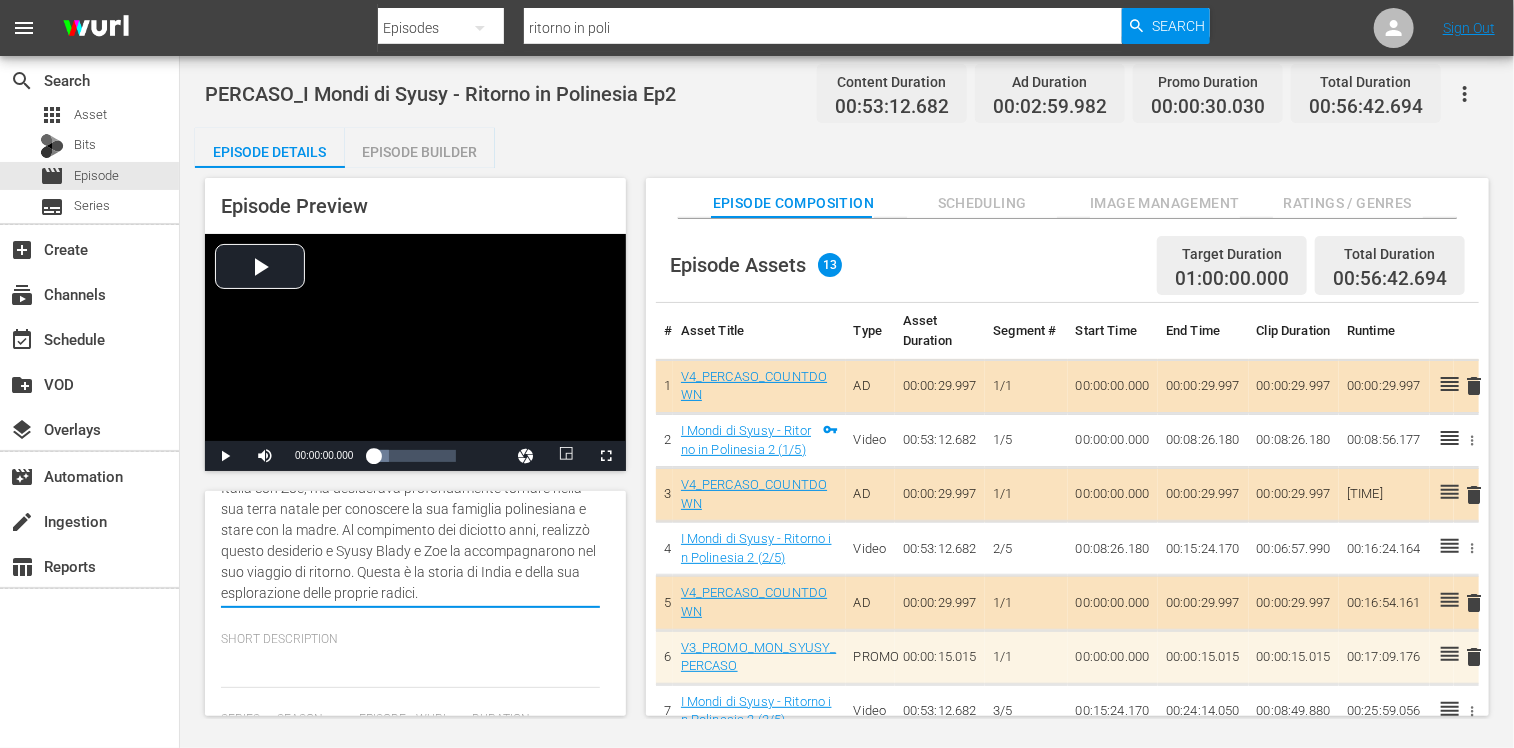 scroll, scrollTop: 0, scrollLeft: 0, axis: both 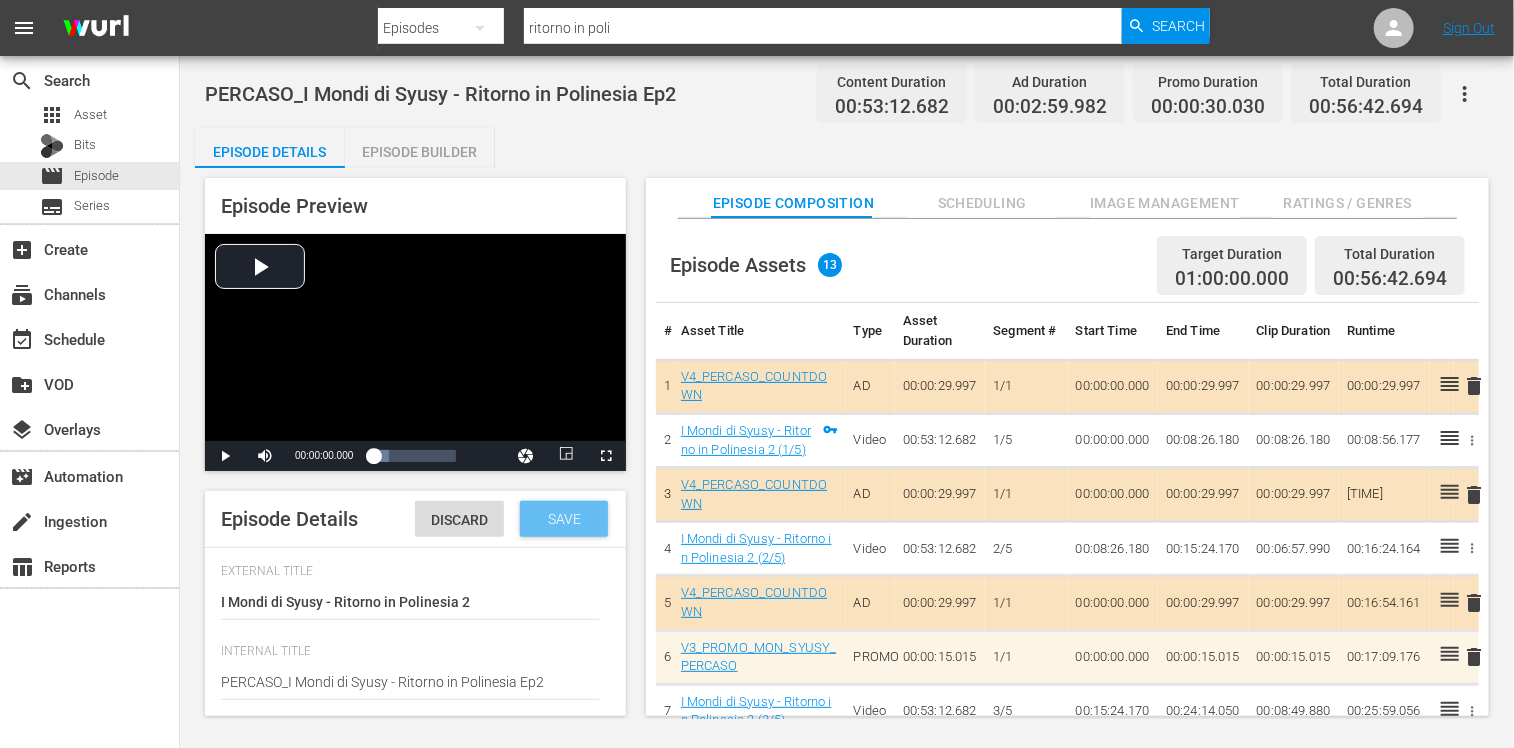 type on "Seconda e ultima parte di Ritorno in Polinesia. Syusy Blady racconta del suo primo viaggio a Rangiroa, in Polinesia Francese, resa celebre dai documentari di Folco Quilici. Lì conobbe Albertò, un italiano di Bologna trasferitosi in Polinesia, e sua figlia India, coetanea di sua figlia Zoe. Le due bambine strinsero un'amicizia inseparabile. India crebbe poi in Italia con Zoe, ma desiderava profondamente tornare nella sua terra natale per conoscere la sua famiglia polinesiana e stare con la madre. Al compimento dei diciotto anni, realizzò questo desiderio e Syusy Blady e Zoe la accompagnarono nel suo viaggio di ritorno. Questa è la storia di India e della sua esplorazione delle proprie radici." 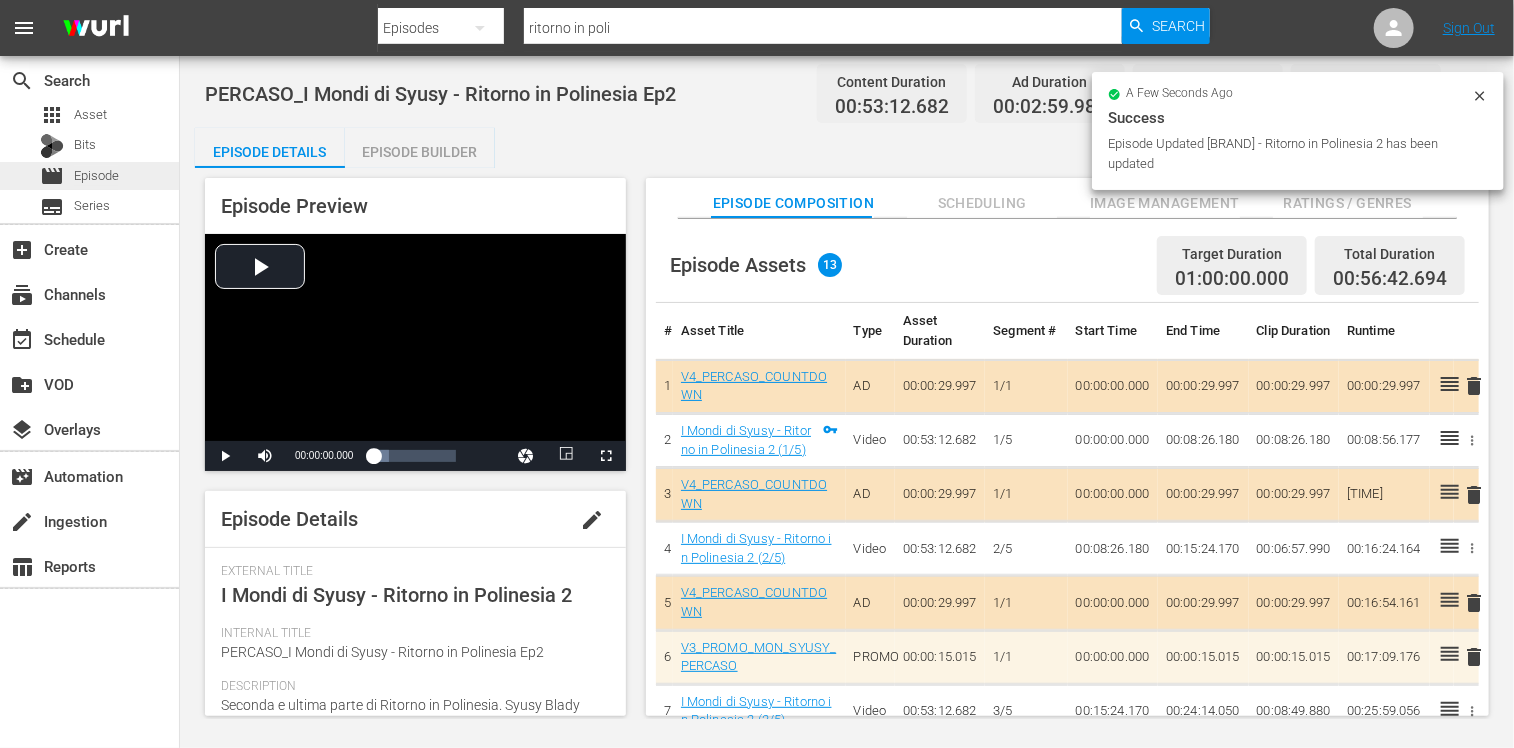 click on "Episode" at bounding box center (96, 176) 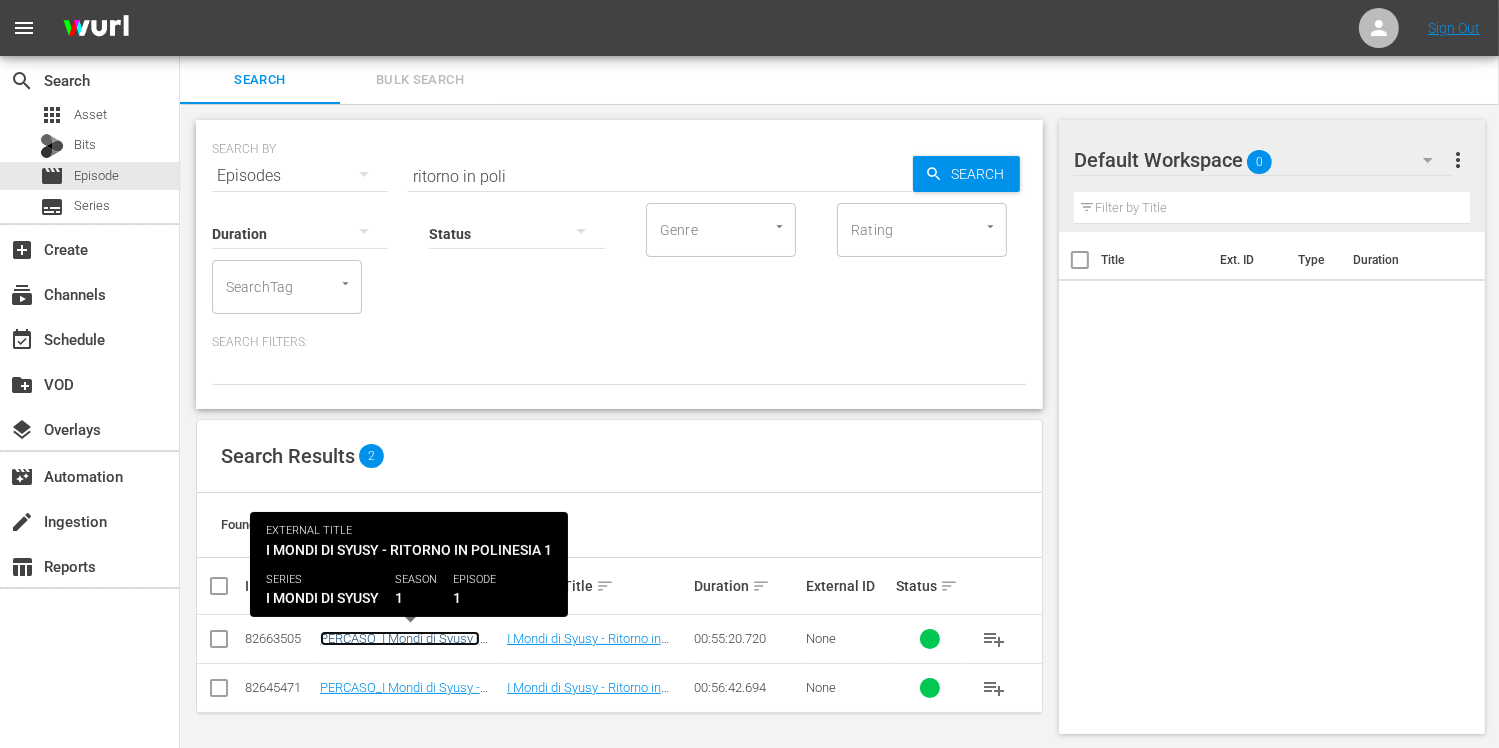 click on "PERCASO_I Mondi di Syusy - Ritorno in Polinesia Ep1" at bounding box center (400, 646) 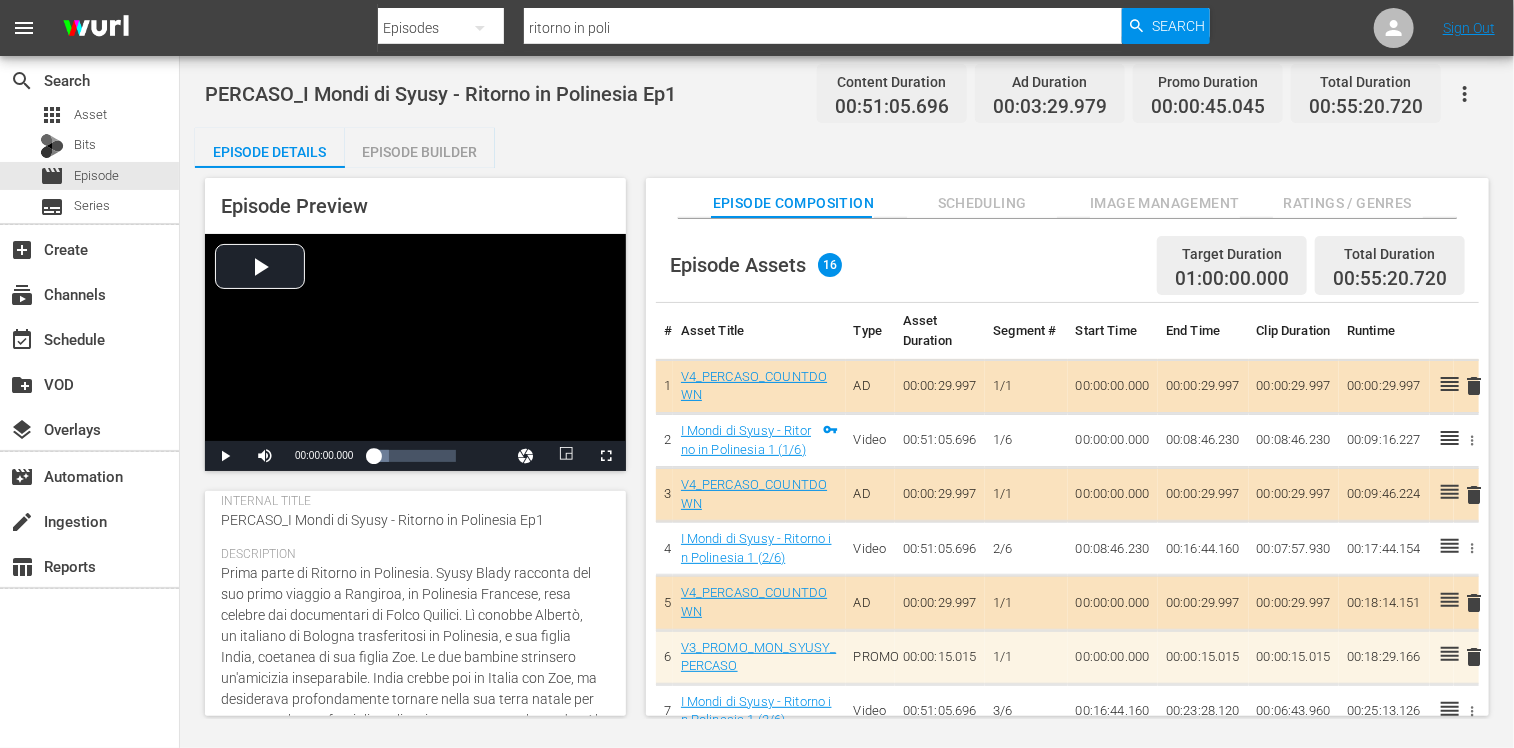 scroll, scrollTop: 100, scrollLeft: 0, axis: vertical 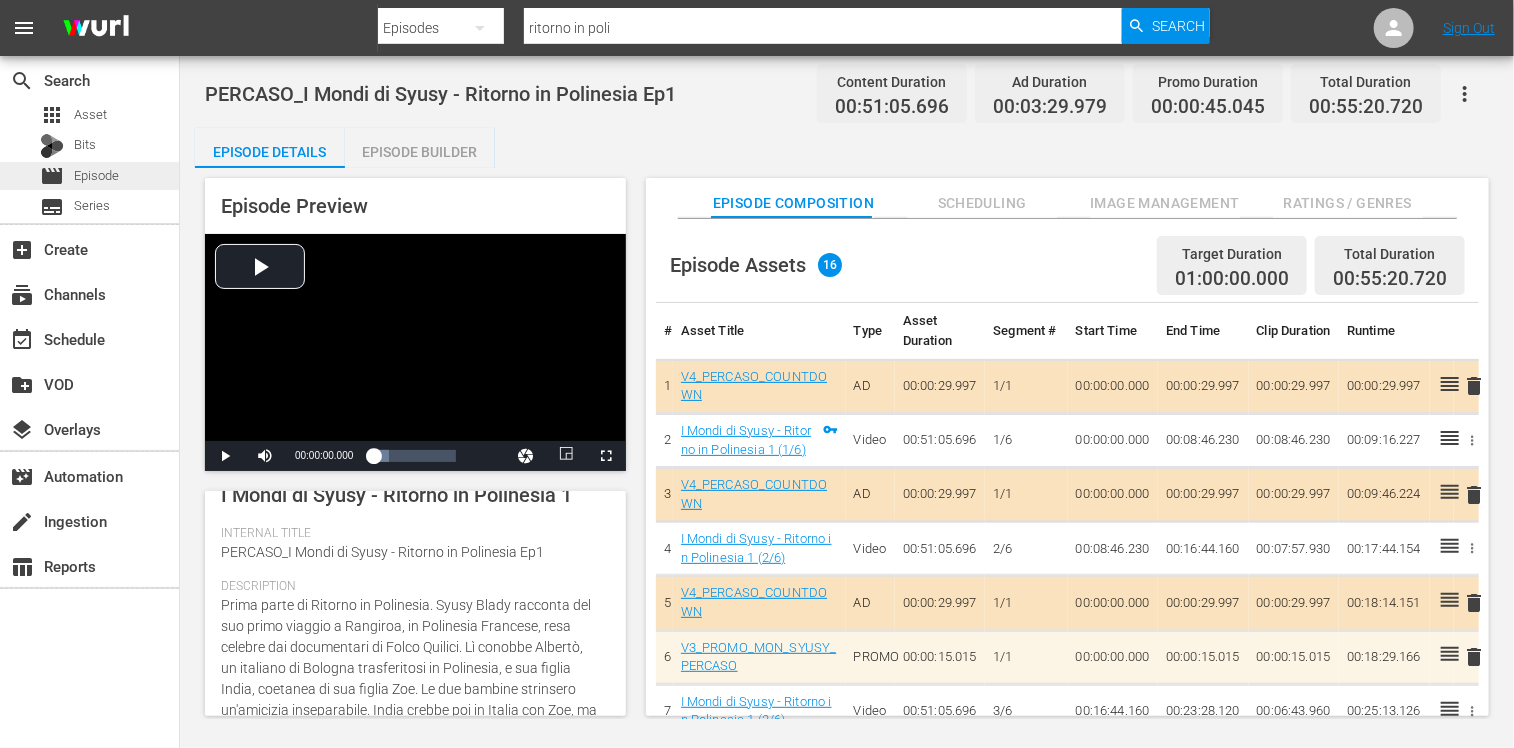 click on "Episode" at bounding box center (96, 176) 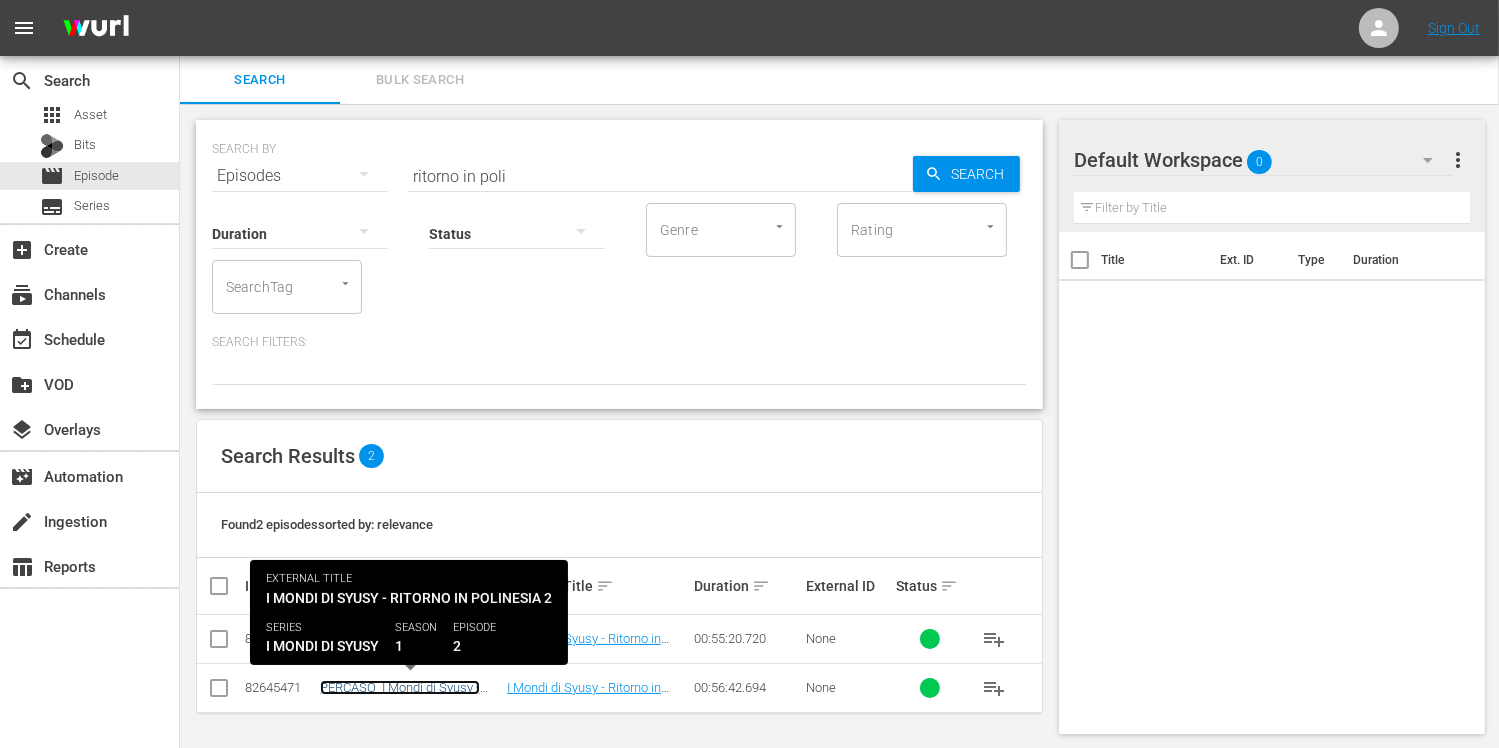 click on "PERCASO_I Mondi di Syusy - Ritorno in Polinesia Ep2" at bounding box center (400, 695) 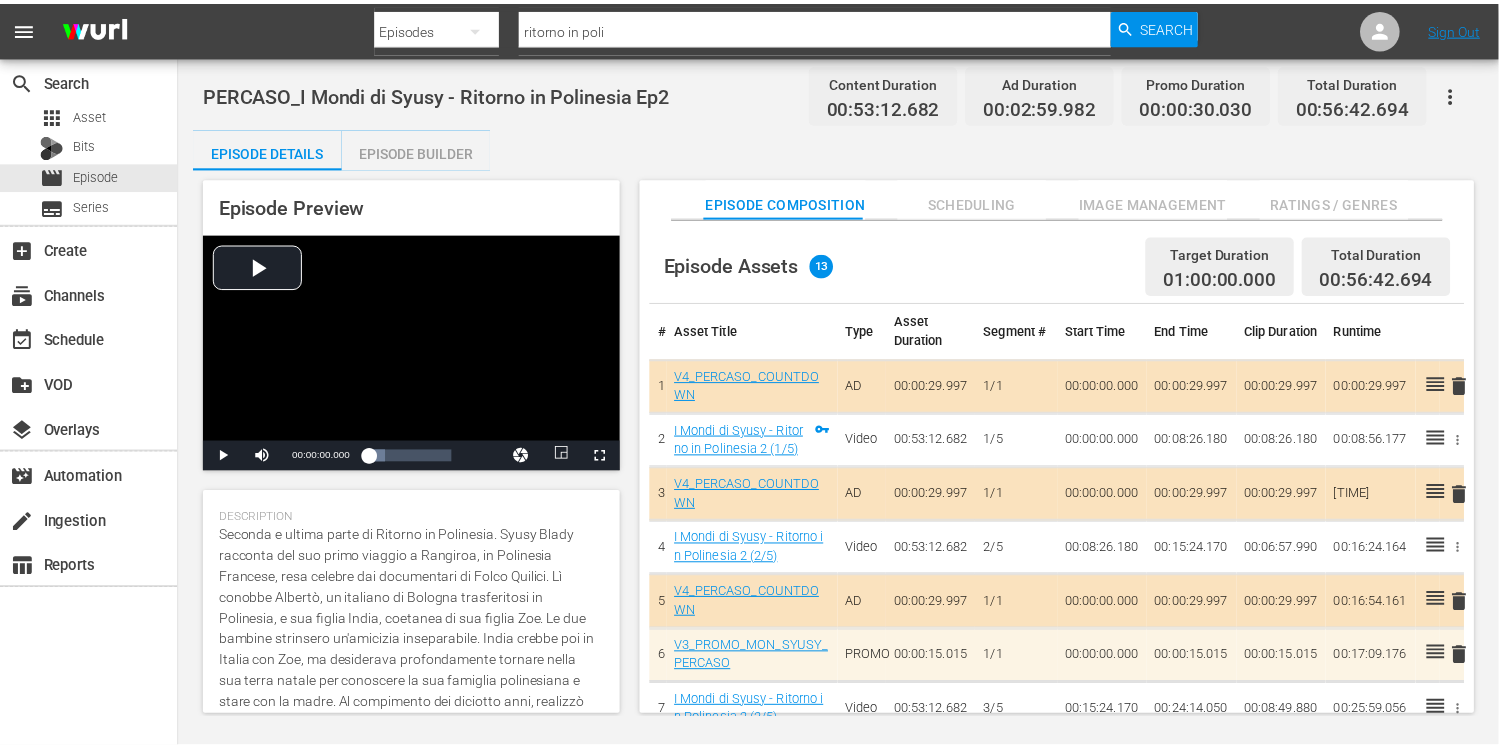 scroll, scrollTop: 200, scrollLeft: 0, axis: vertical 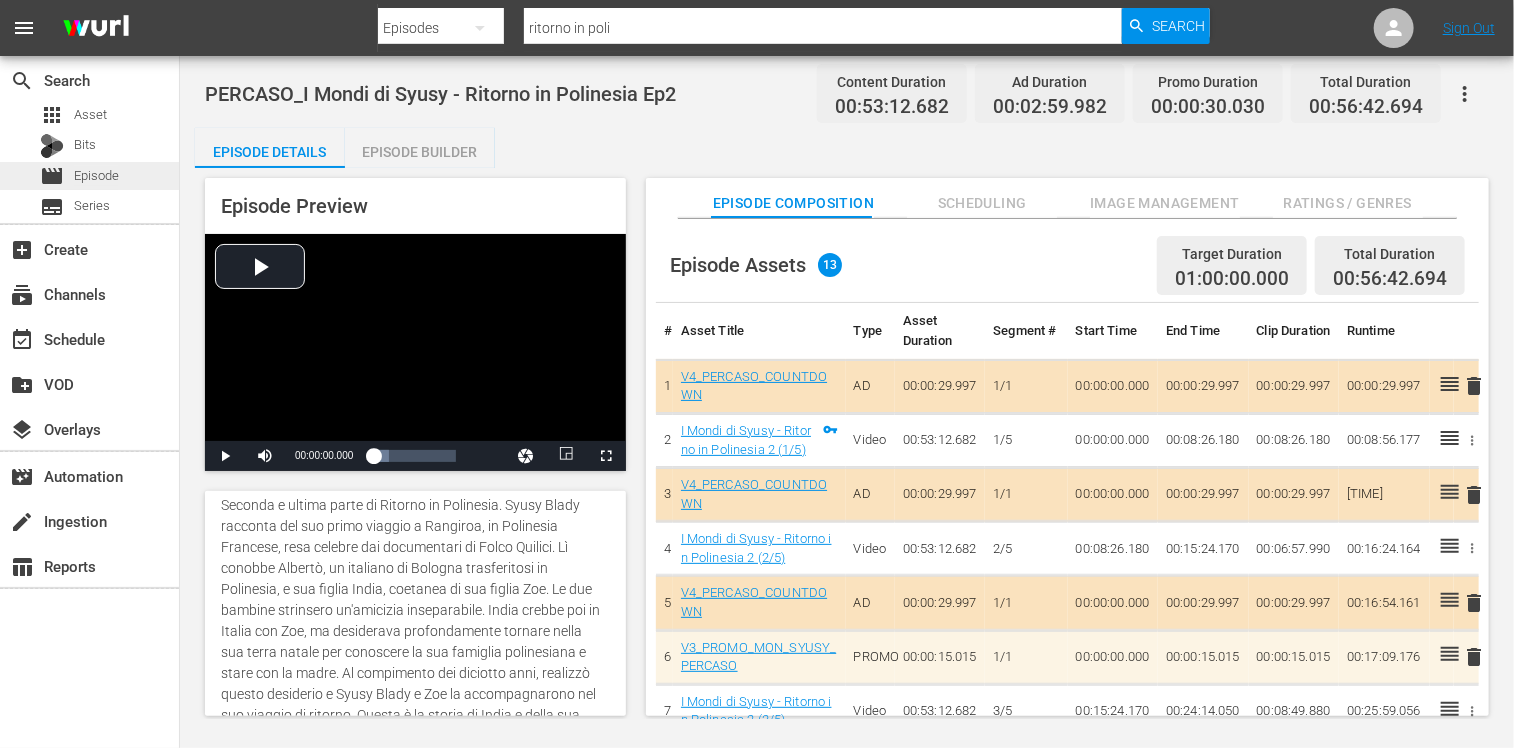 click on "Episode" at bounding box center [96, 176] 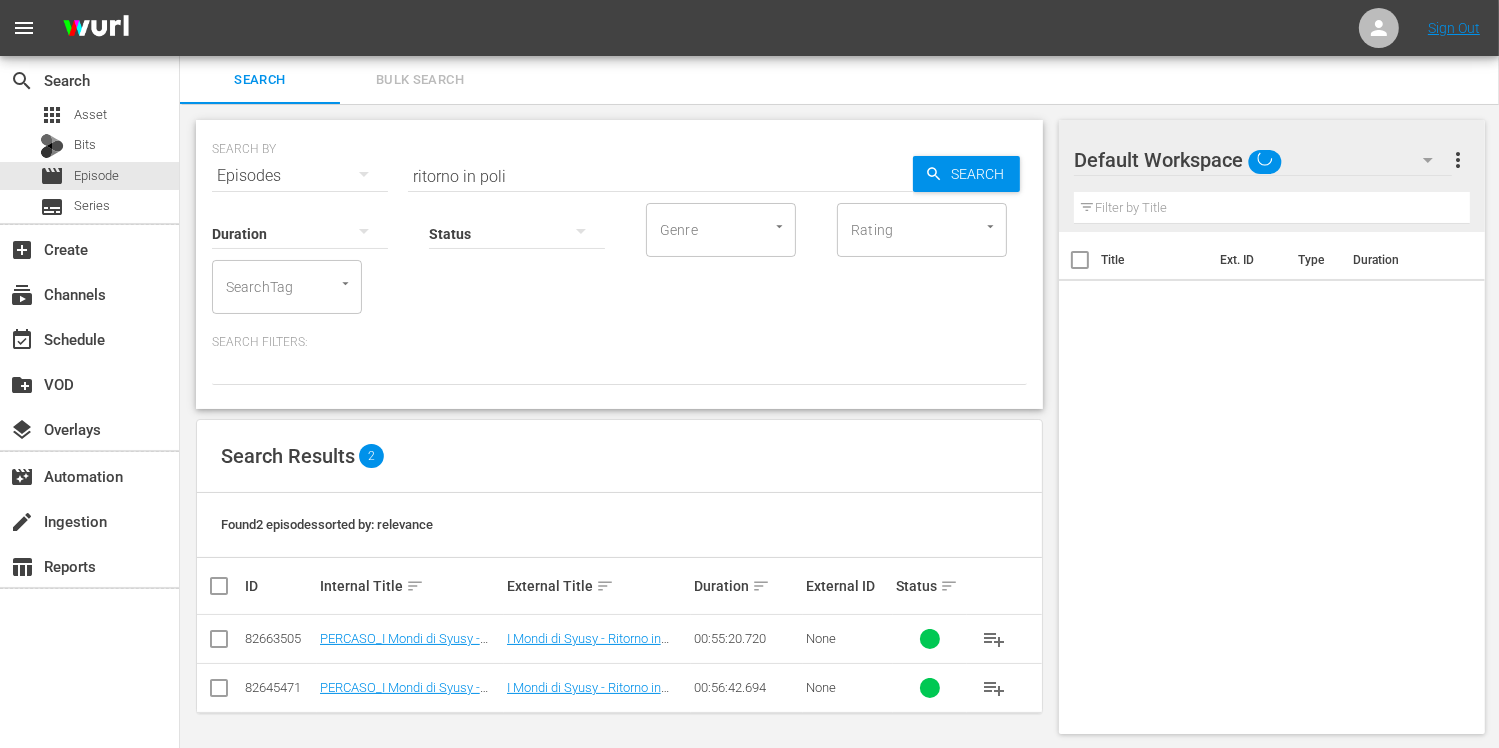 scroll, scrollTop: 2, scrollLeft: 0, axis: vertical 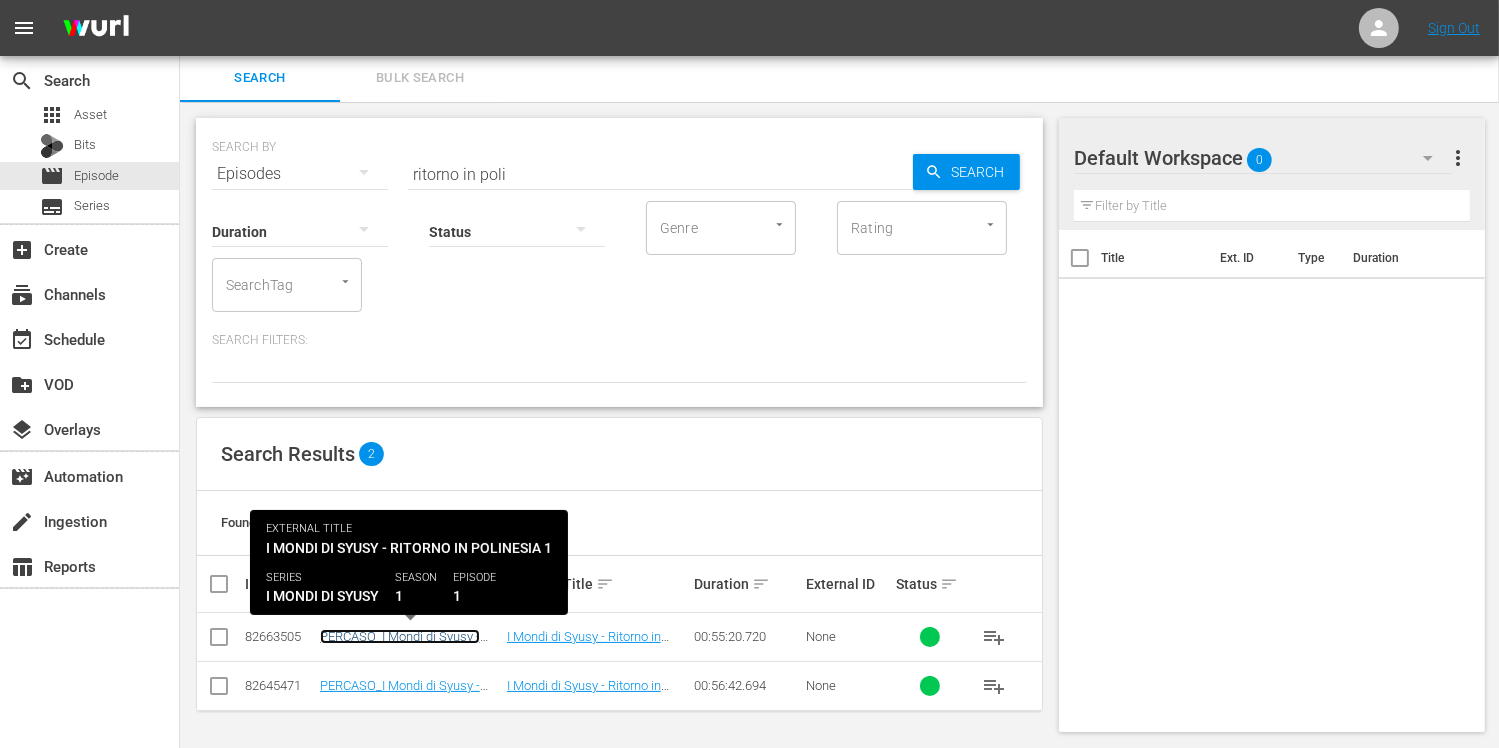 click on "PERCASO_I Mondi di Syusy - Ritorno in Polinesia Ep1" at bounding box center [400, 644] 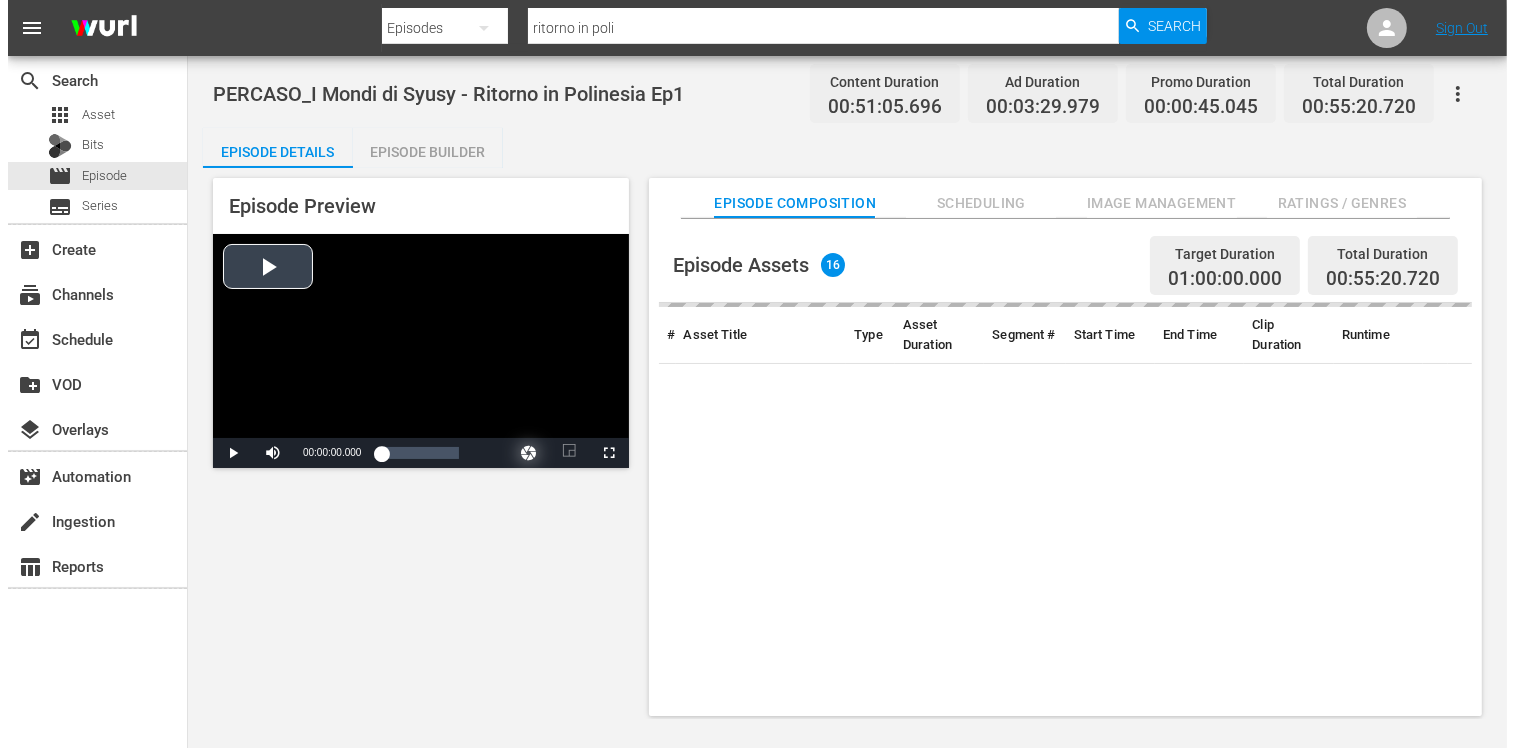 scroll, scrollTop: 0, scrollLeft: 0, axis: both 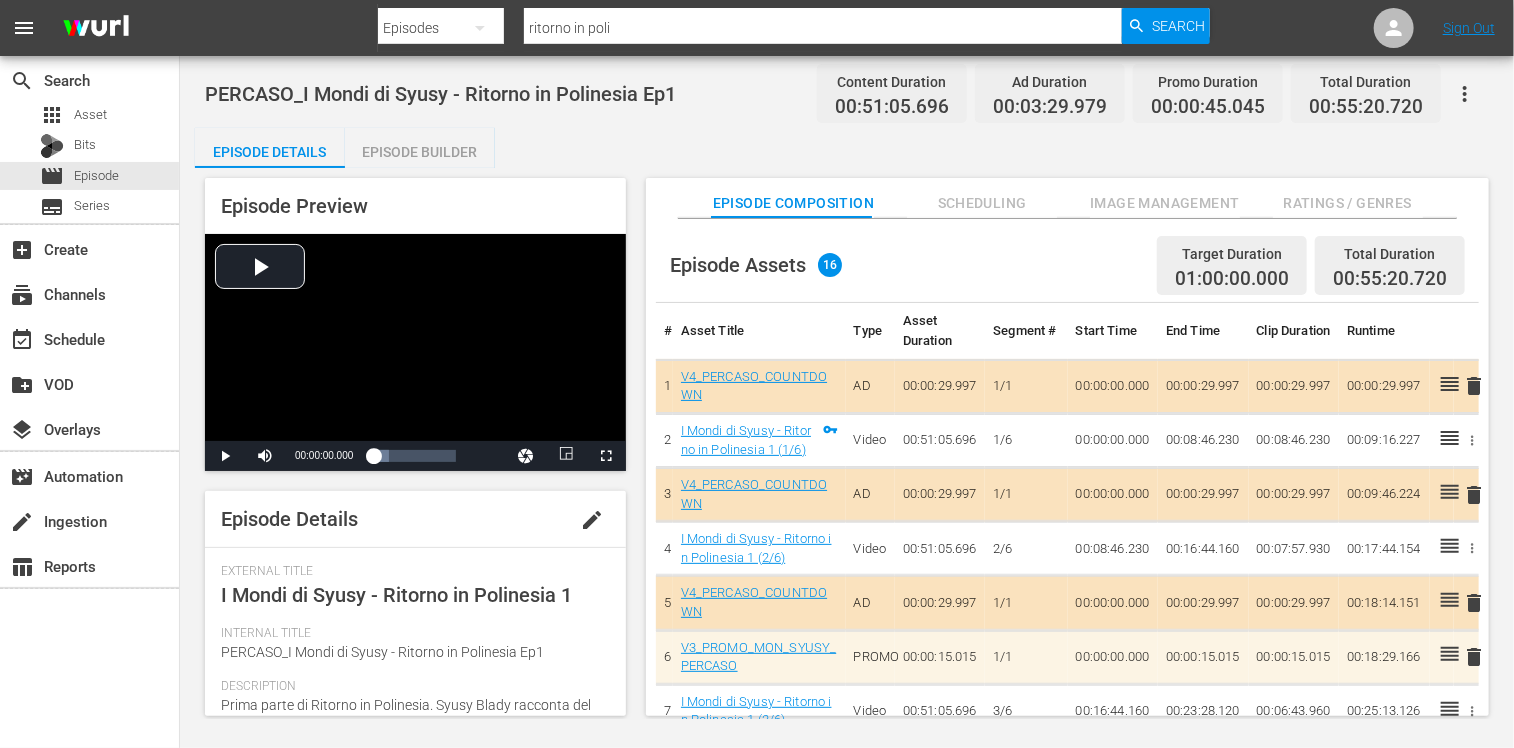 click on "edit" at bounding box center [592, 520] 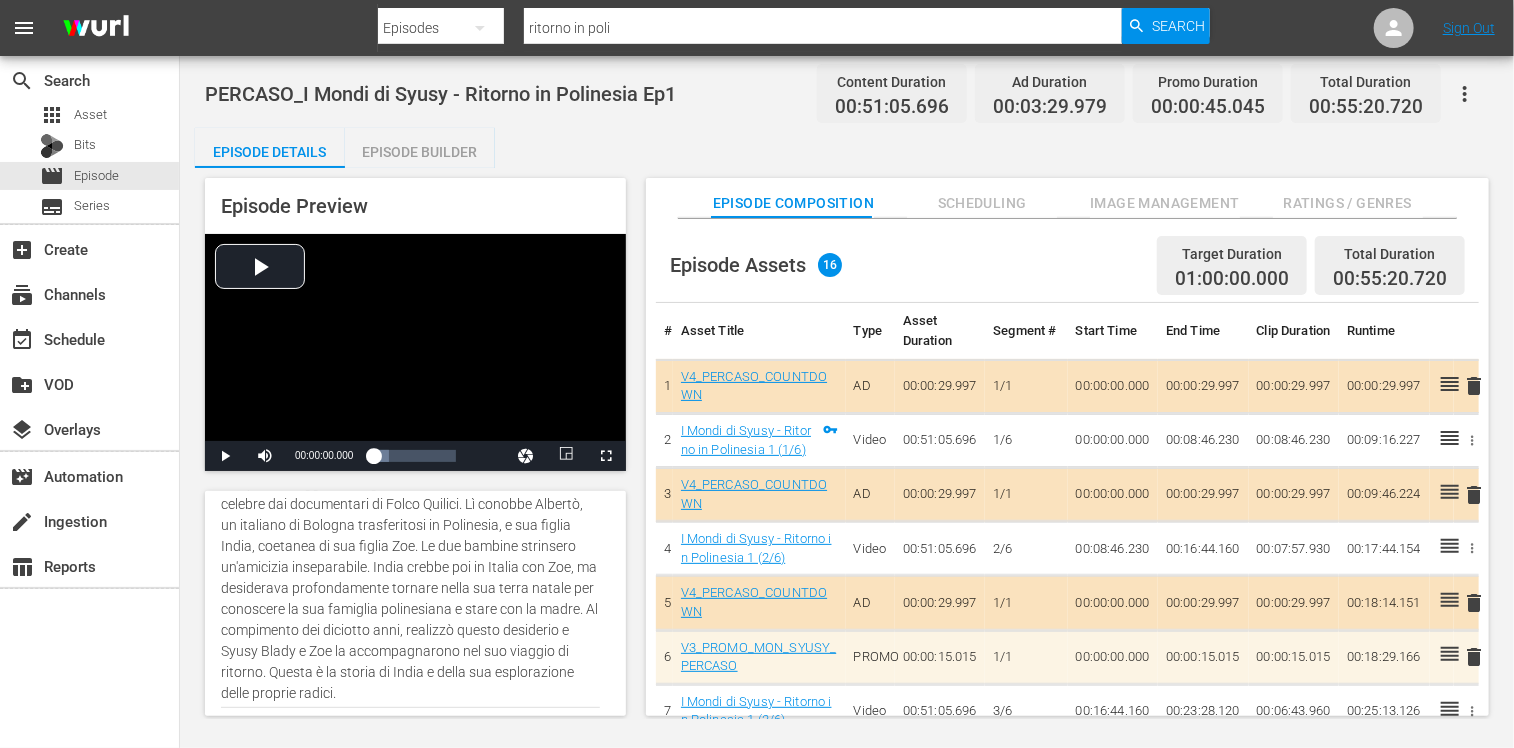 scroll, scrollTop: 300, scrollLeft: 0, axis: vertical 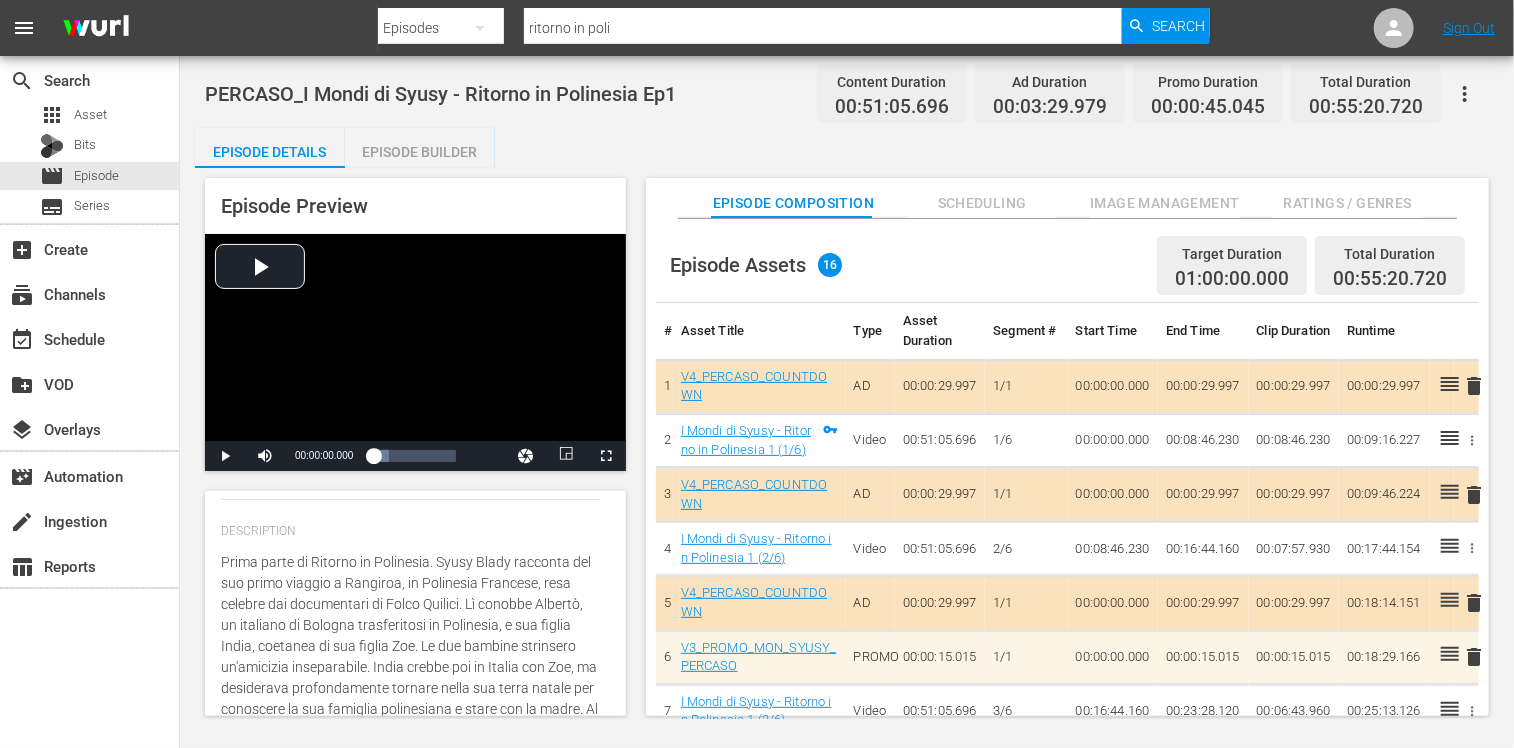 drag, startPoint x: 572, startPoint y: 693, endPoint x: 563, endPoint y: 686, distance: 11.401754 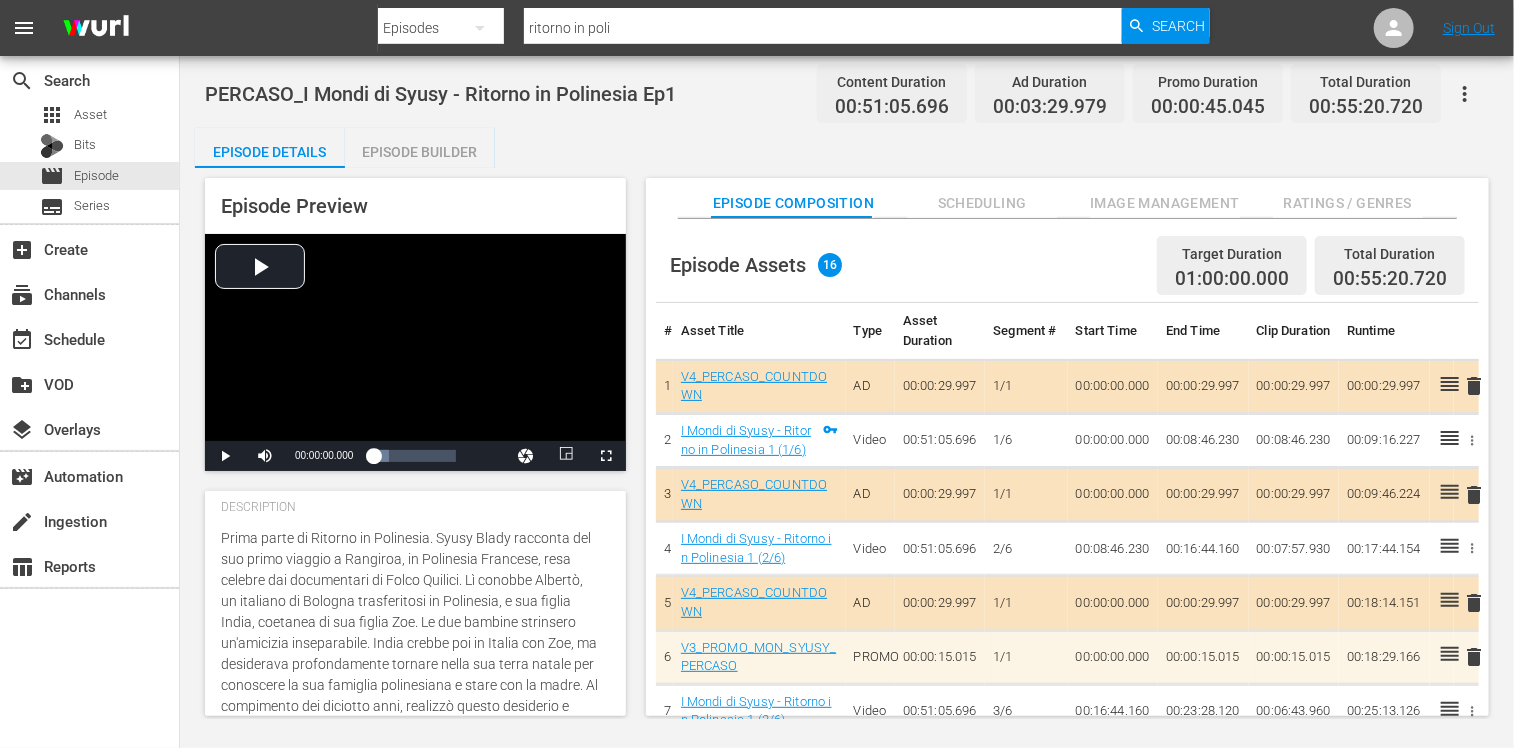 scroll, scrollTop: 200, scrollLeft: 0, axis: vertical 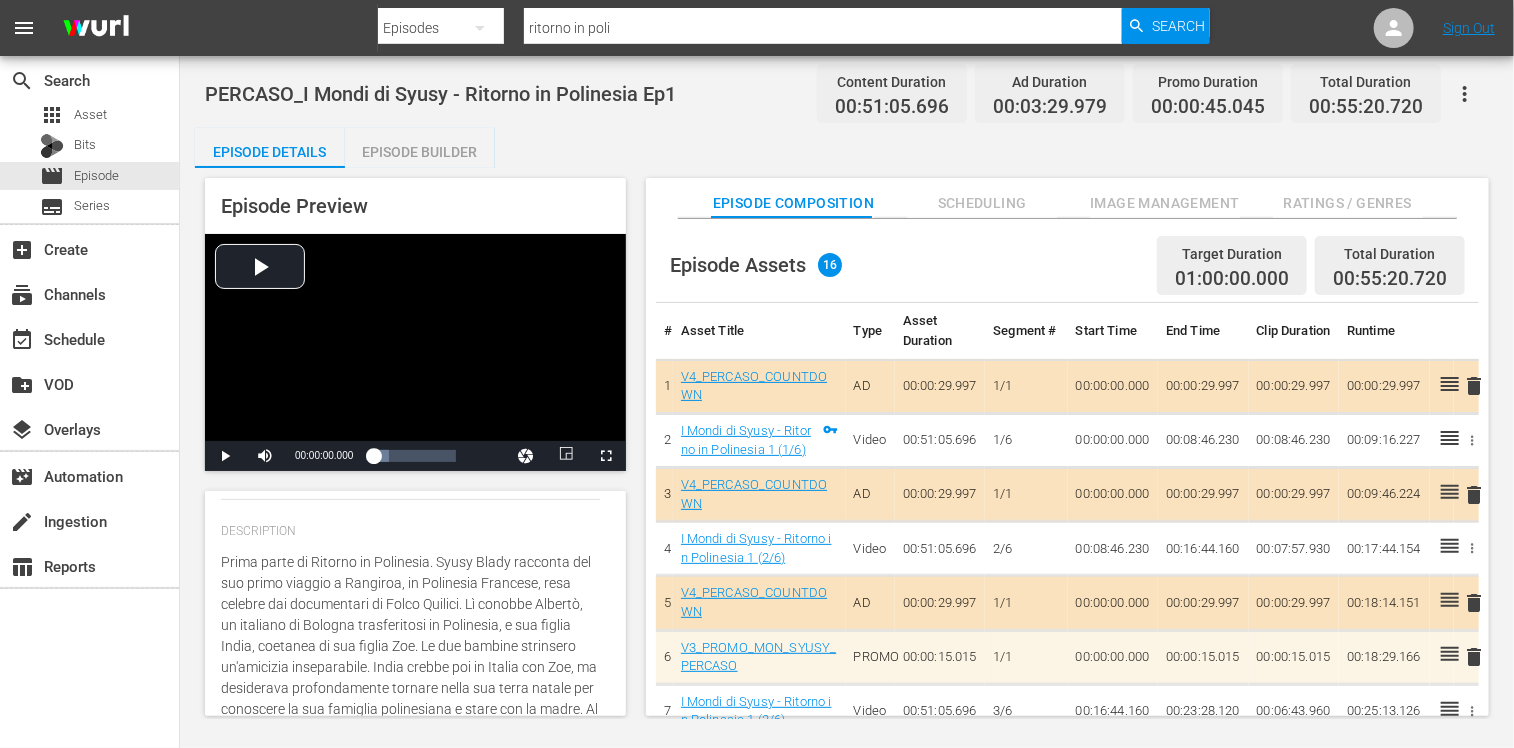 click on "Prima parte di Ritorno in Polinesia. Syusy Blady racconta del suo primo viaggio a Rangiroa, in Polinesia Francese, resa celebre dai documentari di Folco Quilici. Lì conobbe Albertò, un italiano di Bologna trasferitosi in Polinesia, e sua figlia India, coetanea di sua figlia Zoe. Le due bambine strinsero un'amicizia inseparabile. India crebbe poi in Italia con Zoe, ma desiderava profondamente tornare nella sua terra natale per conoscere la sua famiglia polinesiana e stare con la madre. Al compimento dei diciotto anni, realizzò questo desiderio e Syusy Blady e Zoe la accompagnarono nel suo viaggio di ritorno. Questa è la storia di India e della sua esplorazione delle proprie radici." at bounding box center [410, 678] 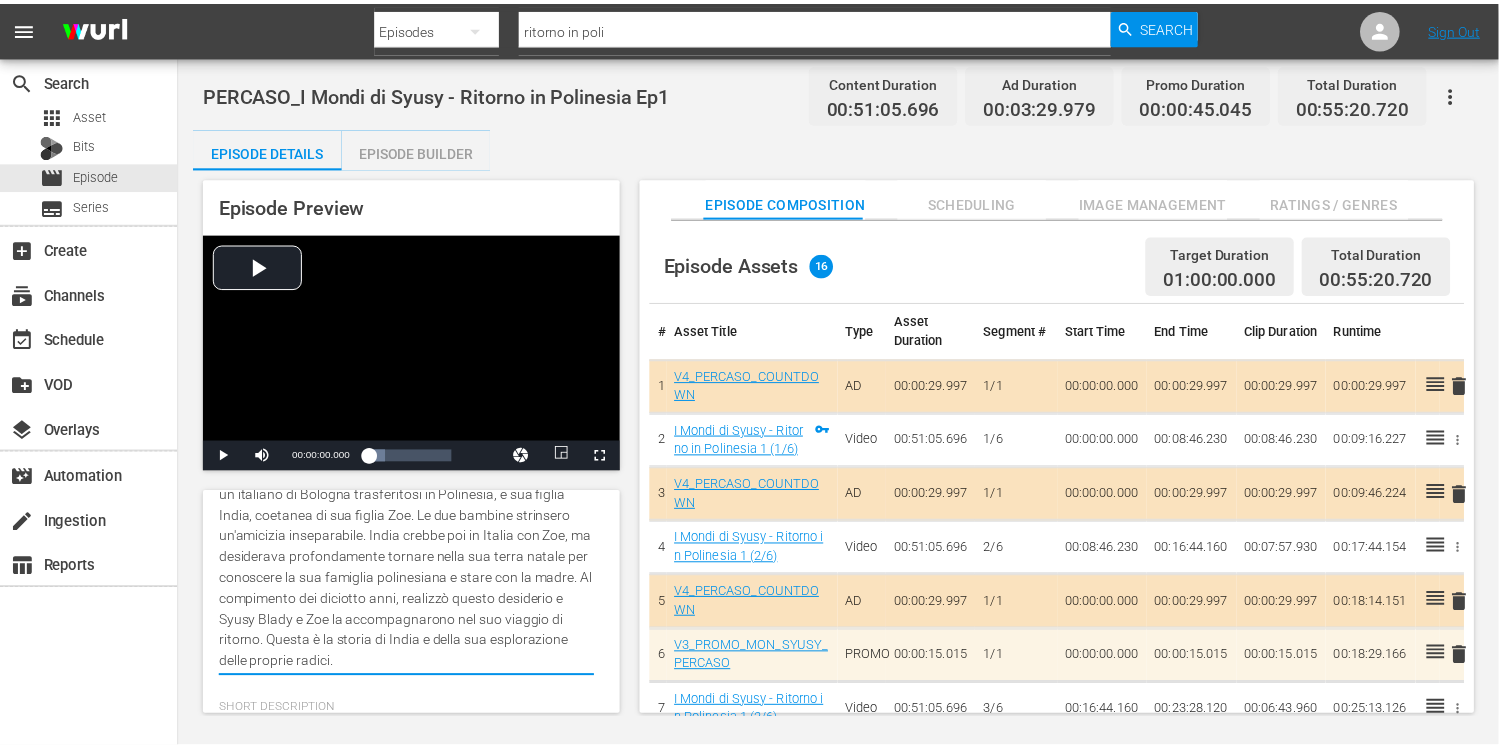 scroll, scrollTop: 300, scrollLeft: 0, axis: vertical 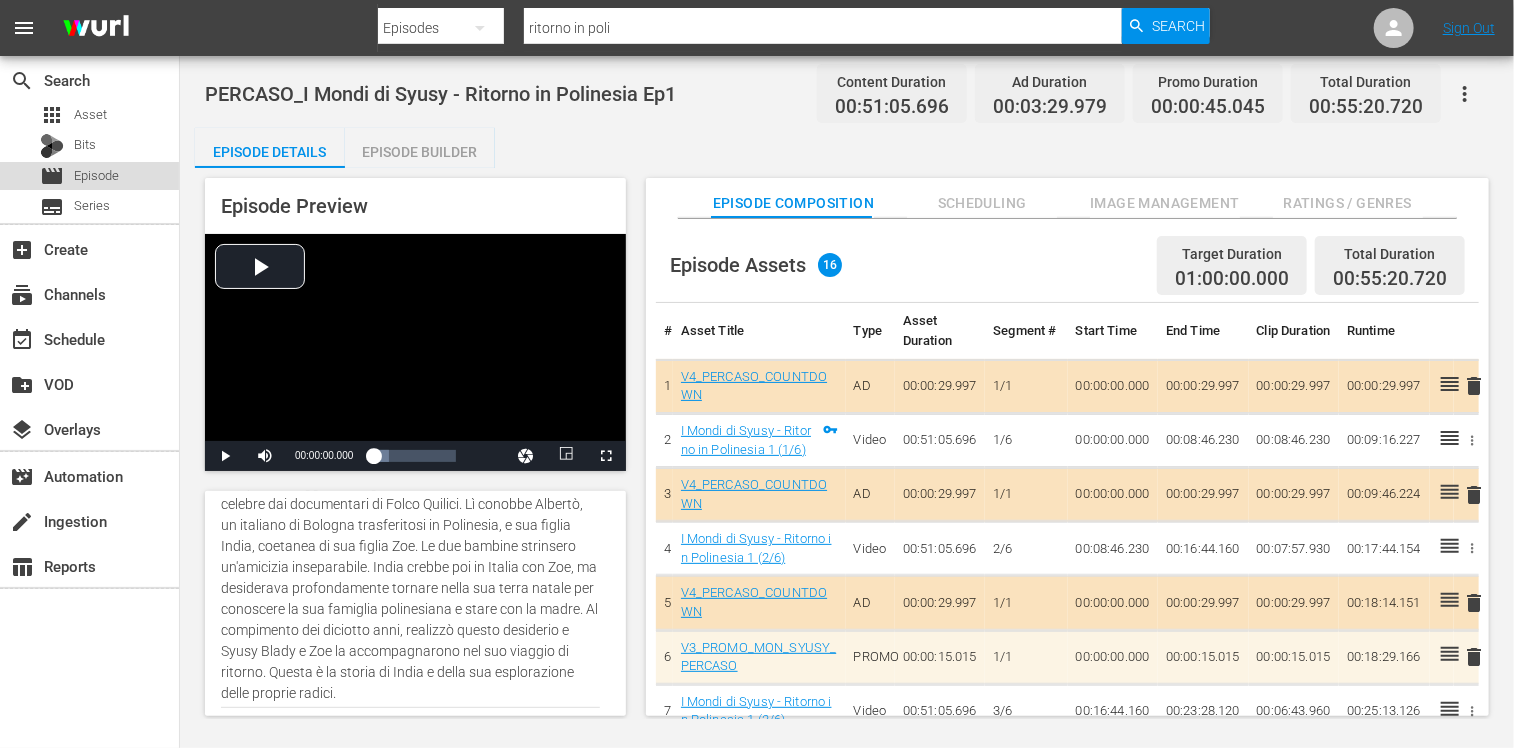 click on "movie Episode" at bounding box center (89, 176) 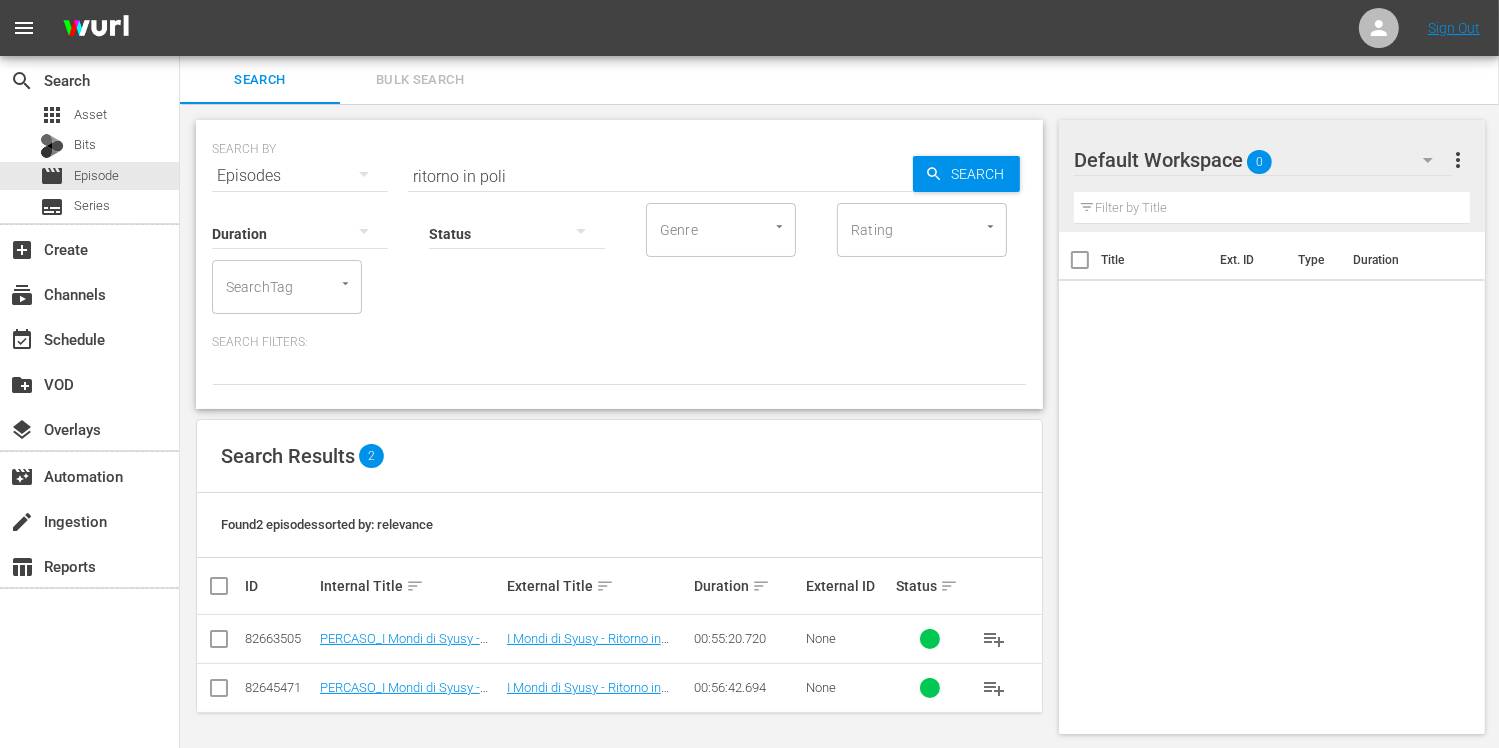 scroll, scrollTop: 2, scrollLeft: 0, axis: vertical 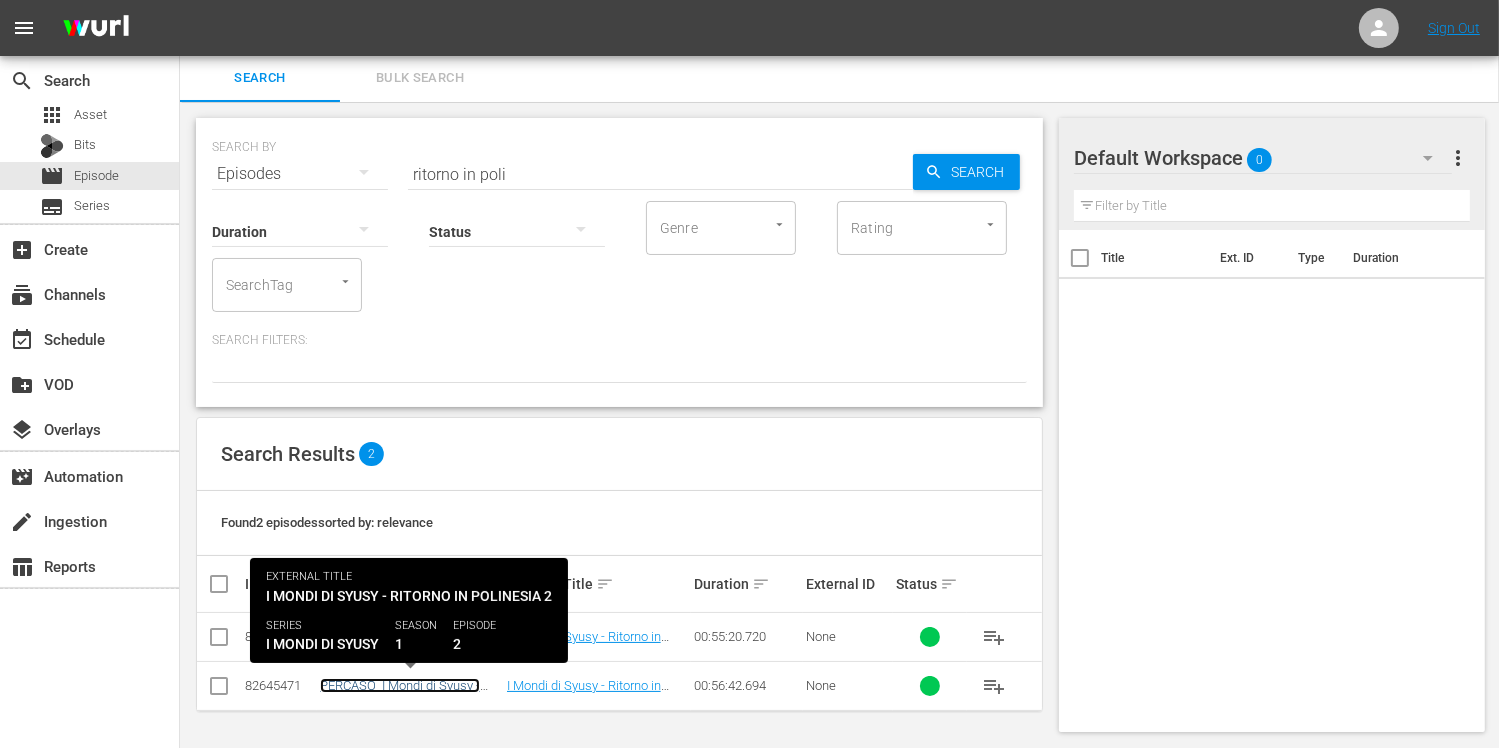 click on "PERCASO_I Mondi di Syusy - Ritorno in Polinesia Ep2" at bounding box center [400, 693] 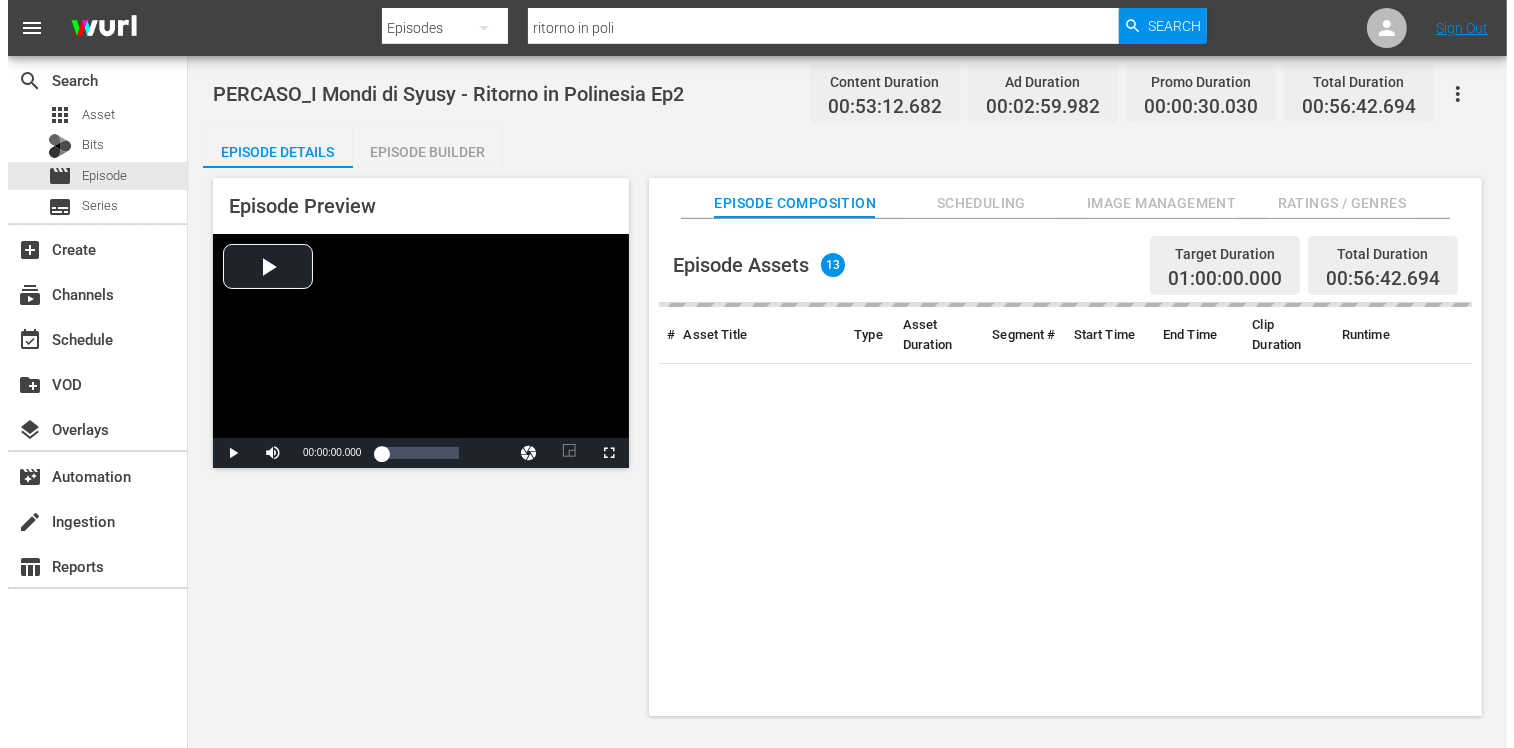 scroll, scrollTop: 0, scrollLeft: 0, axis: both 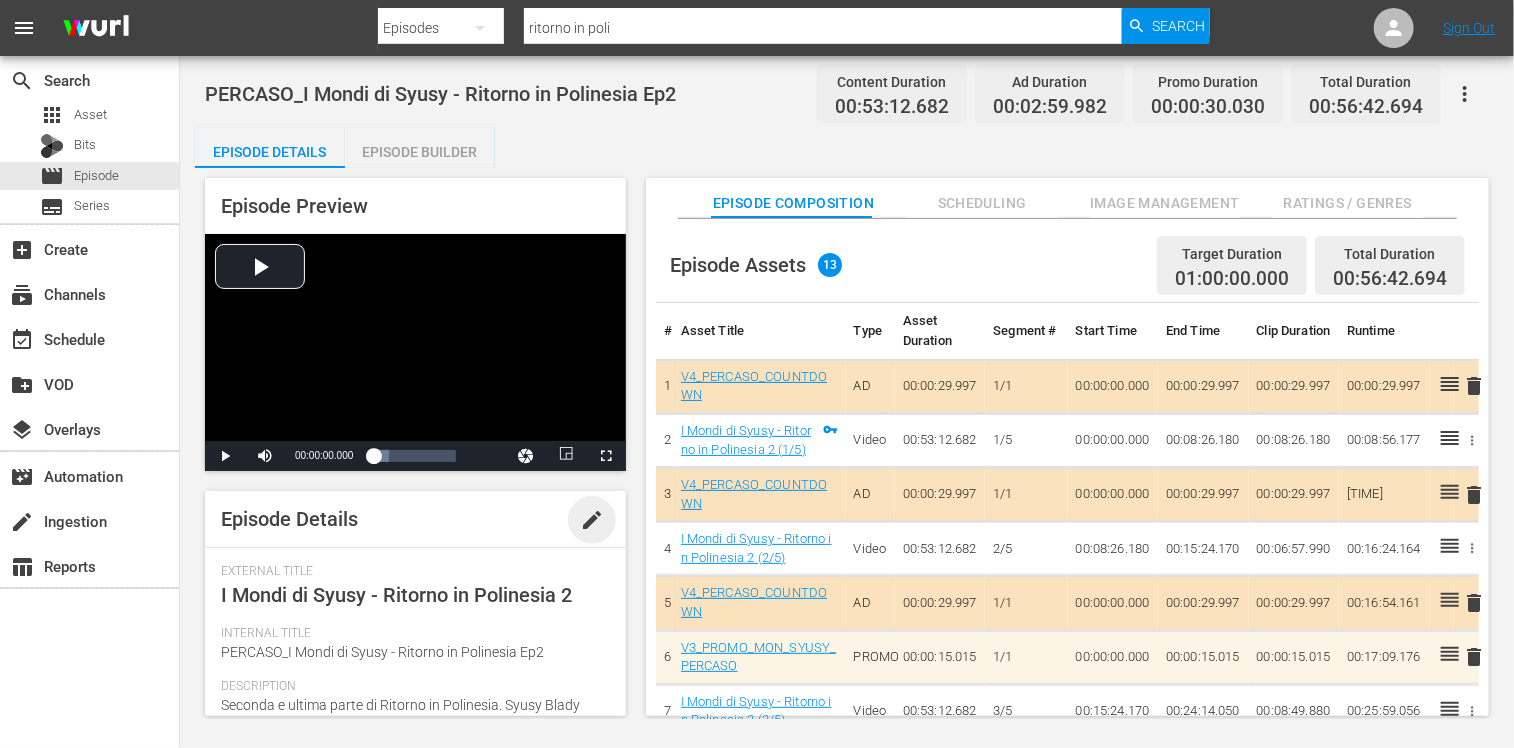 click on "edit" at bounding box center (592, 520) 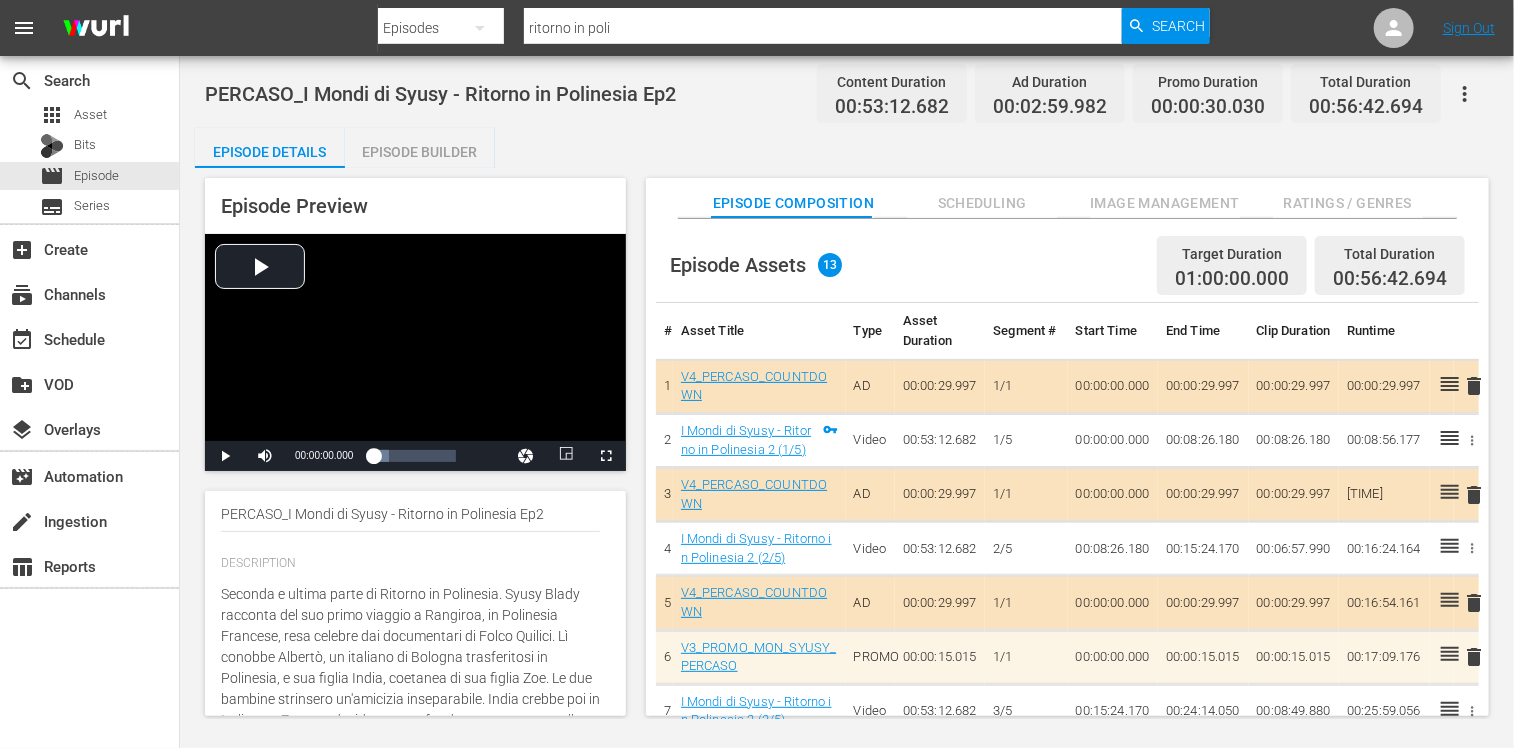 scroll, scrollTop: 200, scrollLeft: 0, axis: vertical 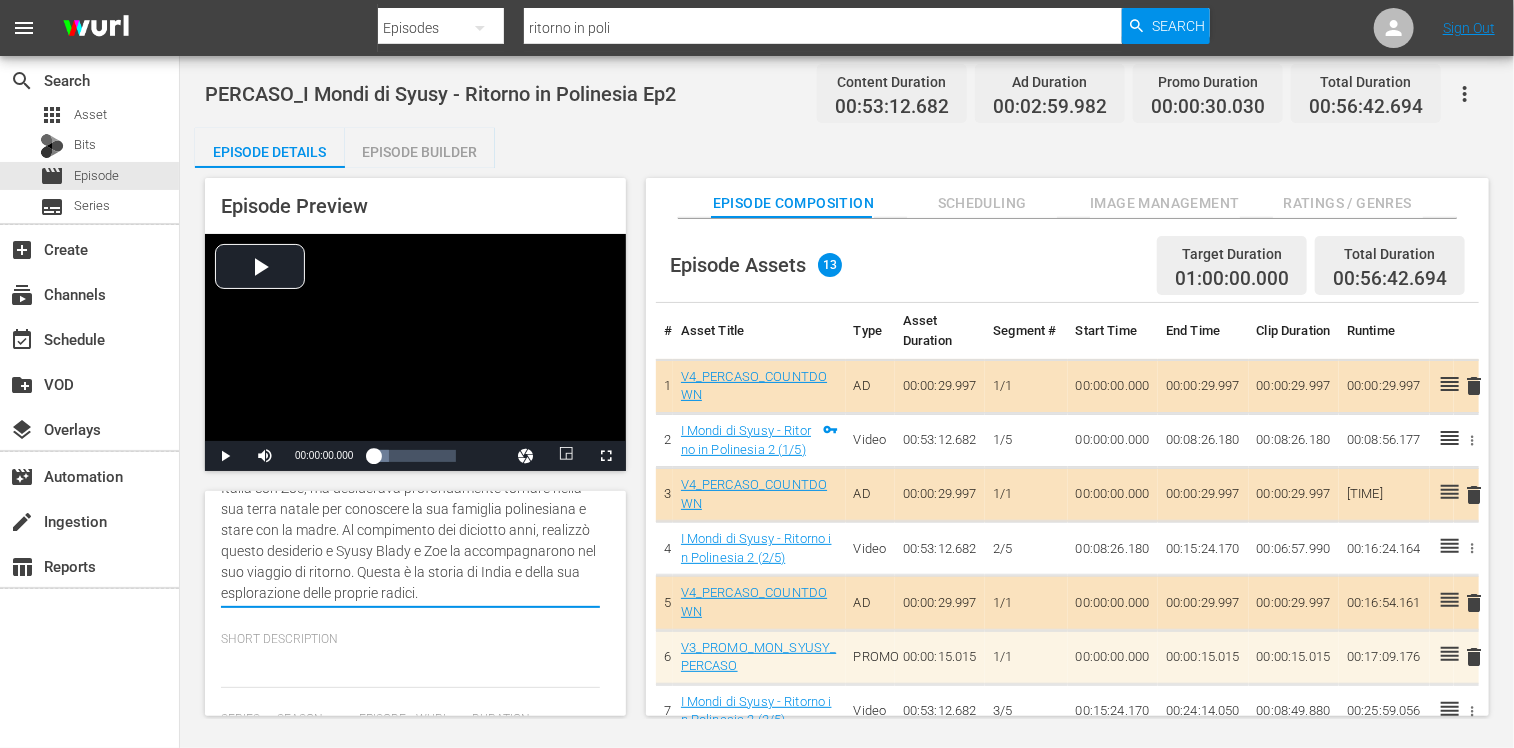 drag, startPoint x: 518, startPoint y: 567, endPoint x: 604, endPoint y: 671, distance: 134.95184 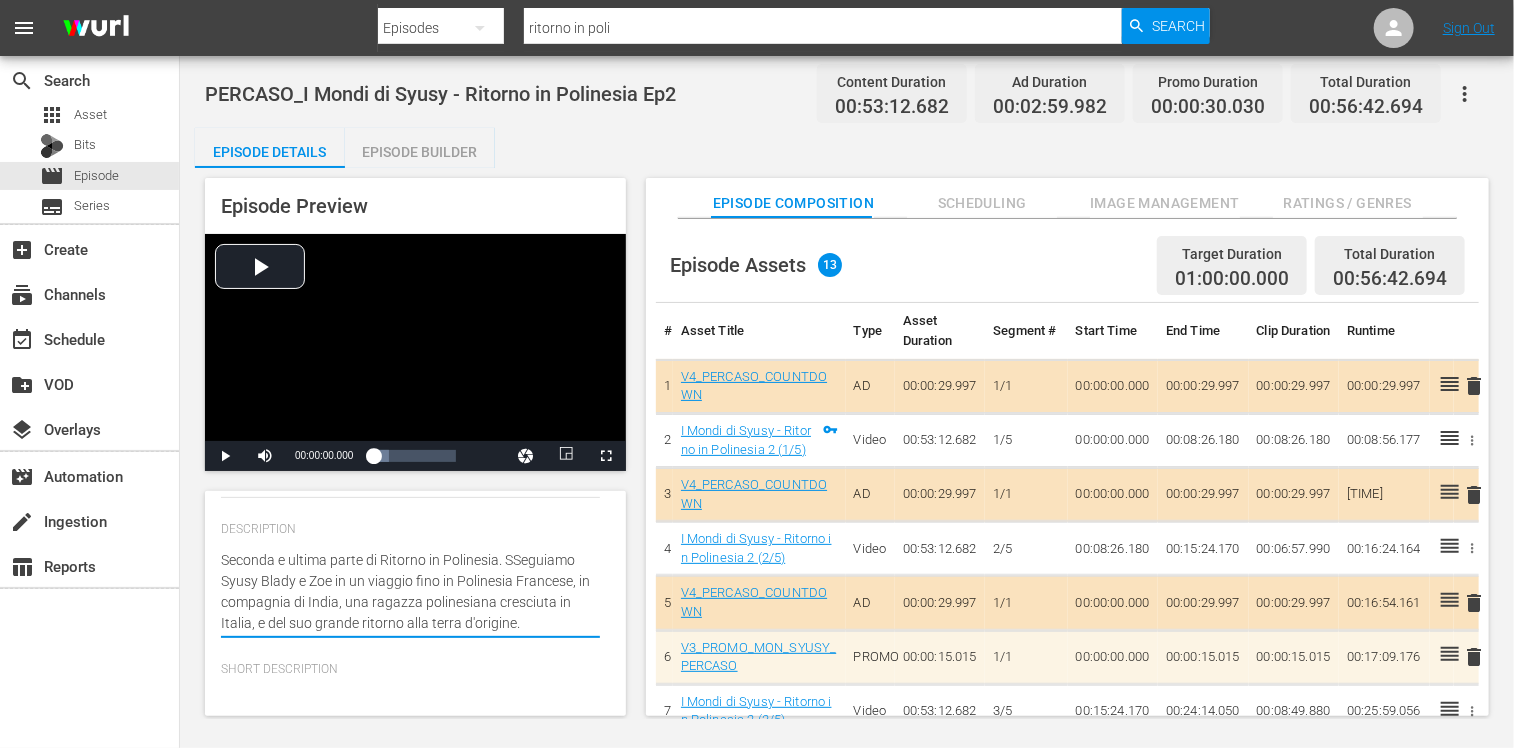 scroll, scrollTop: 224, scrollLeft: 0, axis: vertical 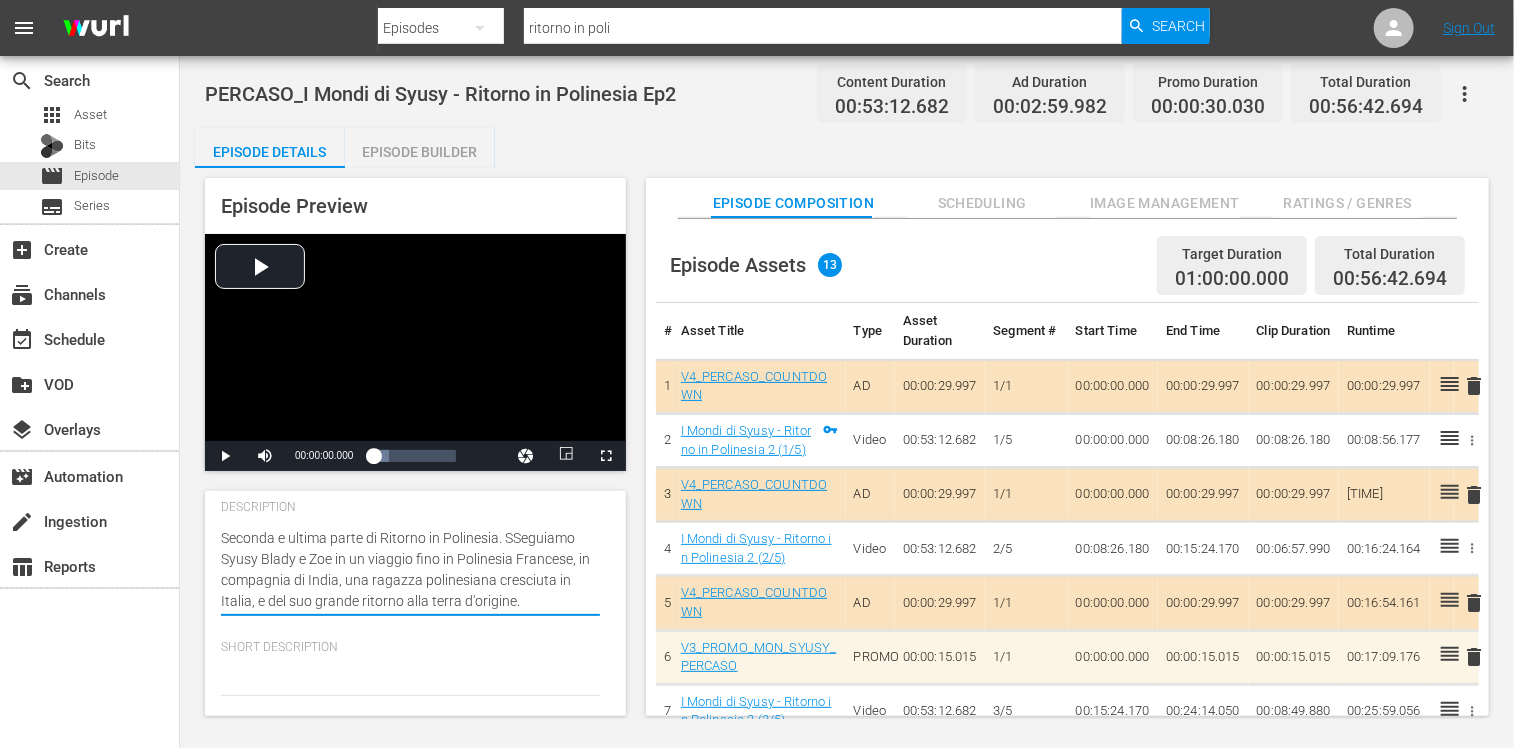 drag, startPoint x: 507, startPoint y: 536, endPoint x: 564, endPoint y: 607, distance: 91.04944 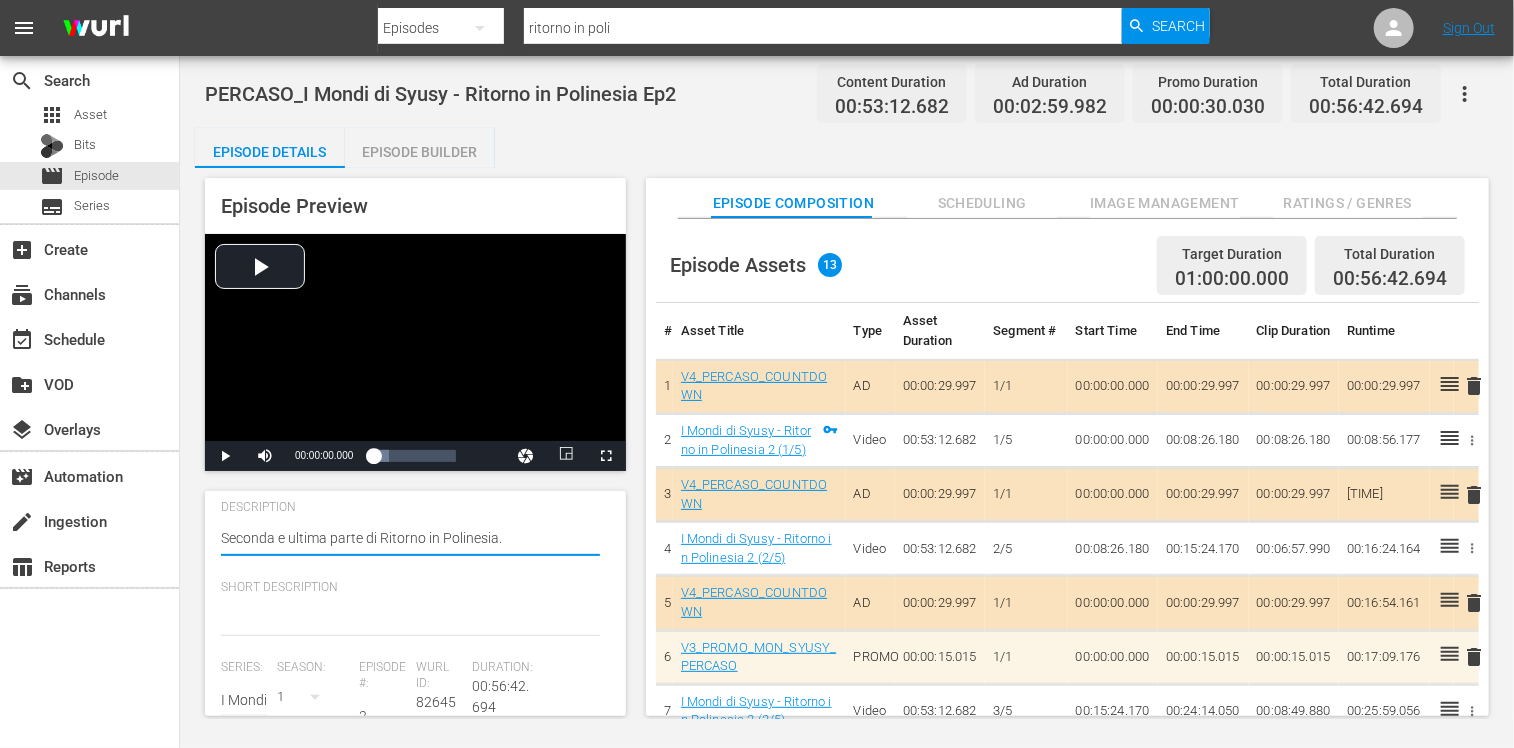 type on "Seconda e ultima parte di Ritorno in Polinesia." 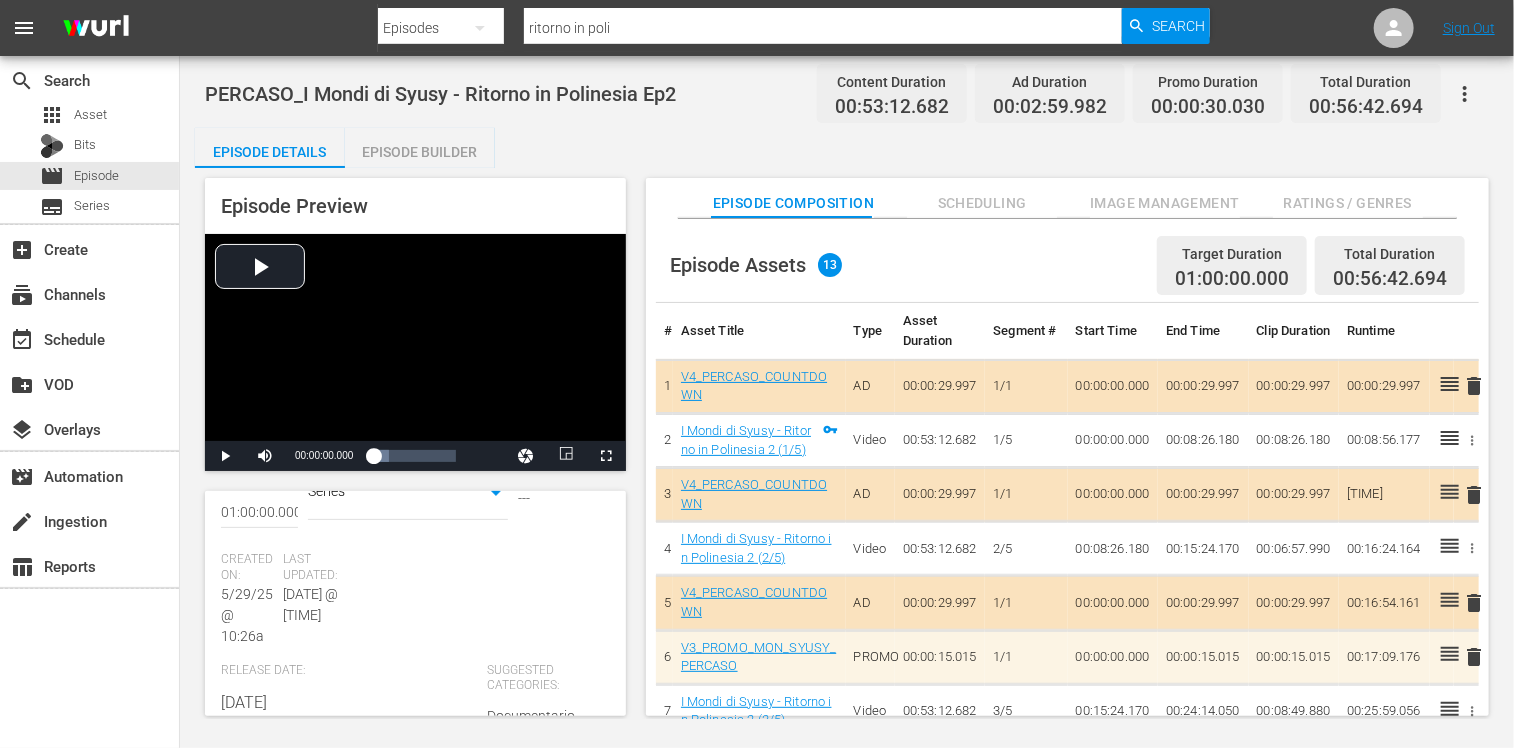 scroll, scrollTop: 124, scrollLeft: 0, axis: vertical 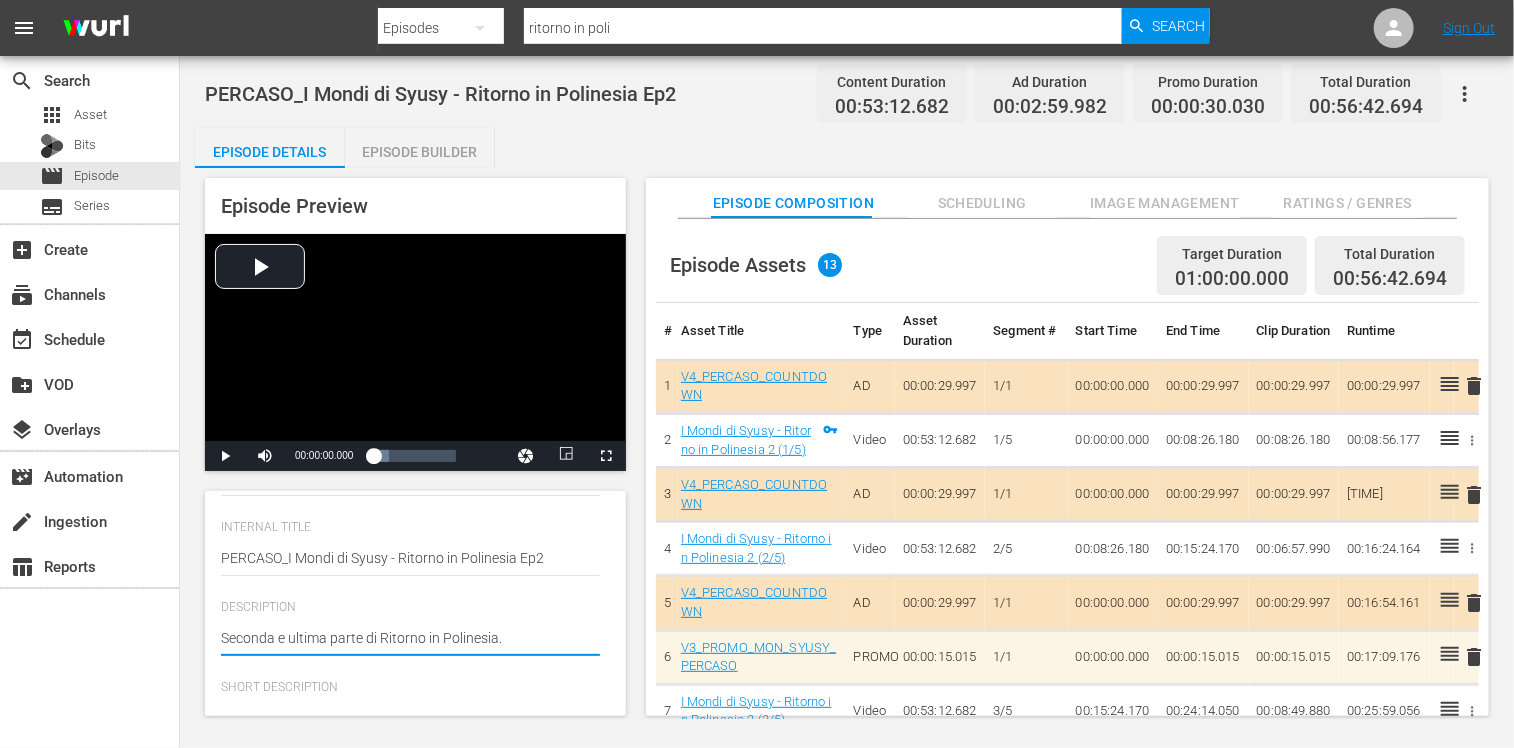 type on "Seconda e ultima parte di Ritorno in Polinesia. P" 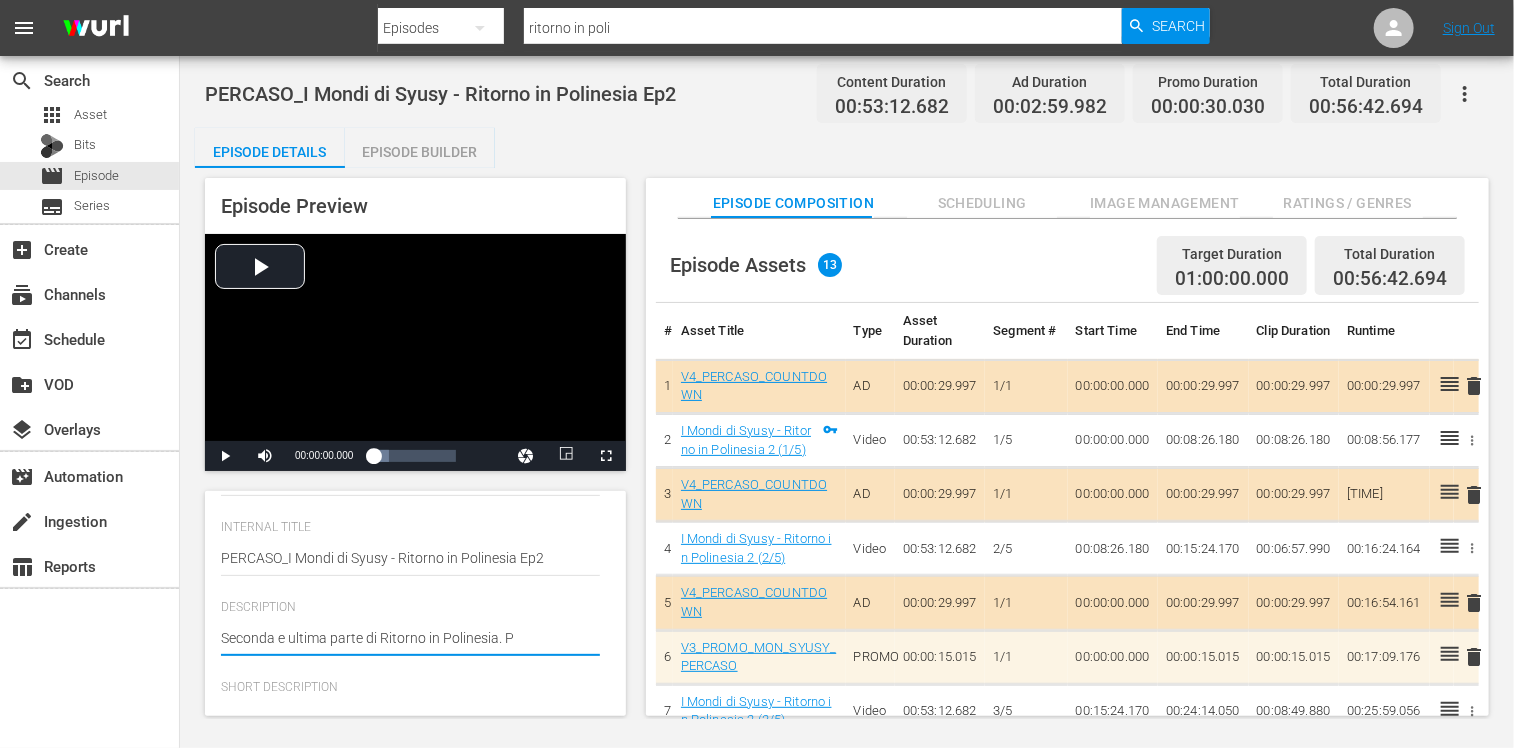 type on "Seconda e ultima parte di Ritorno in Polinesia. Pr" 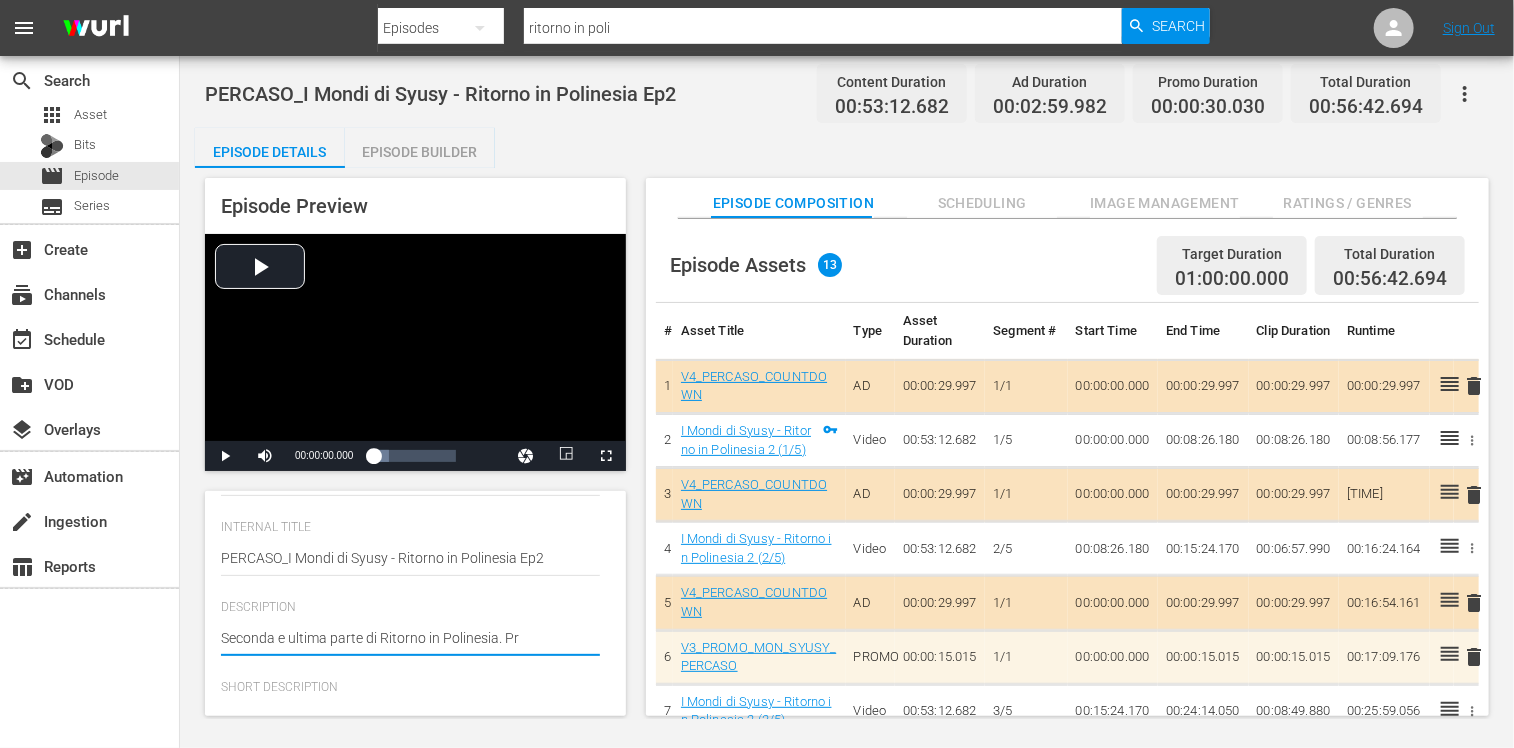 type on "Seconda e ultima parte di Ritorno in Polinesia. Pro" 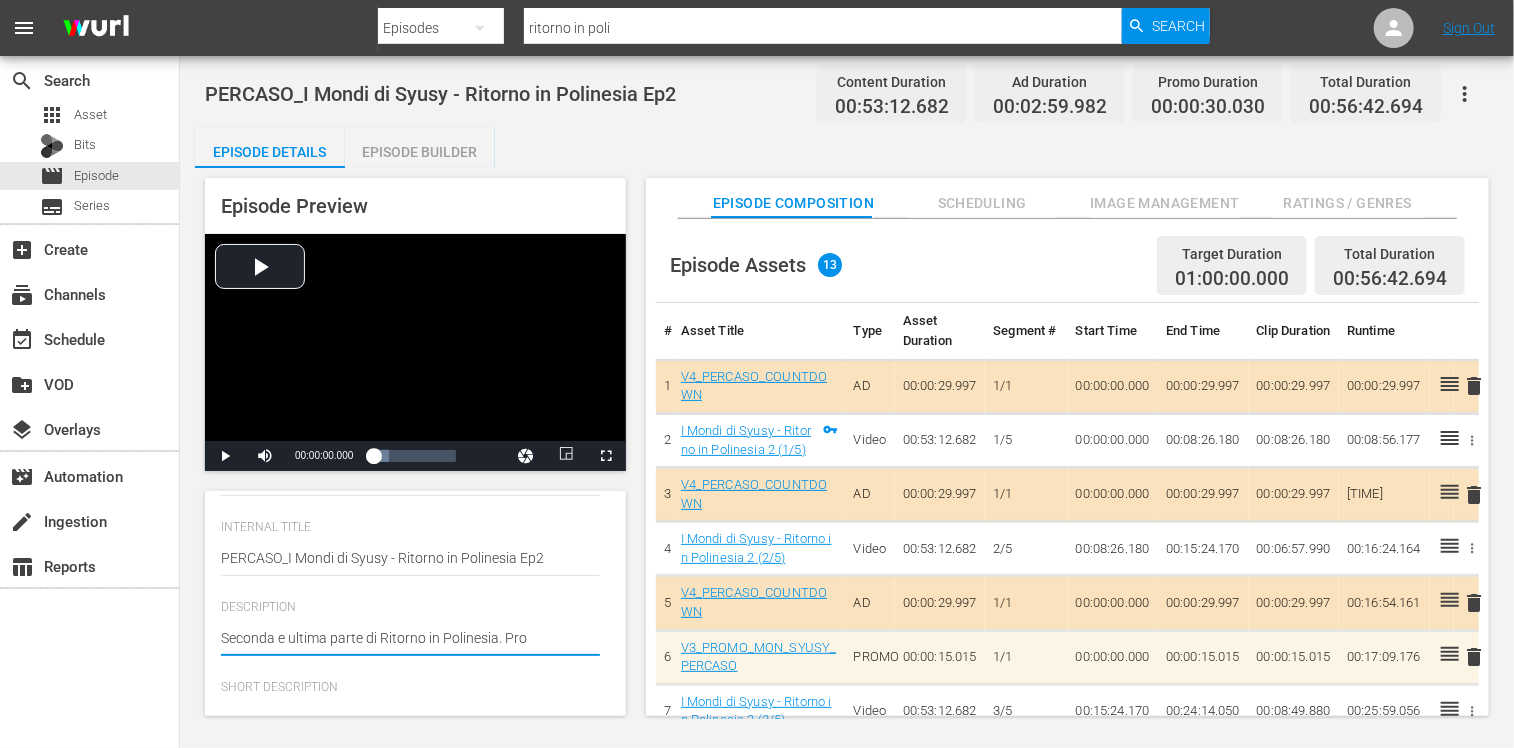 type on "Seconda e ultima parte di Ritorno in Polinesia. Pros" 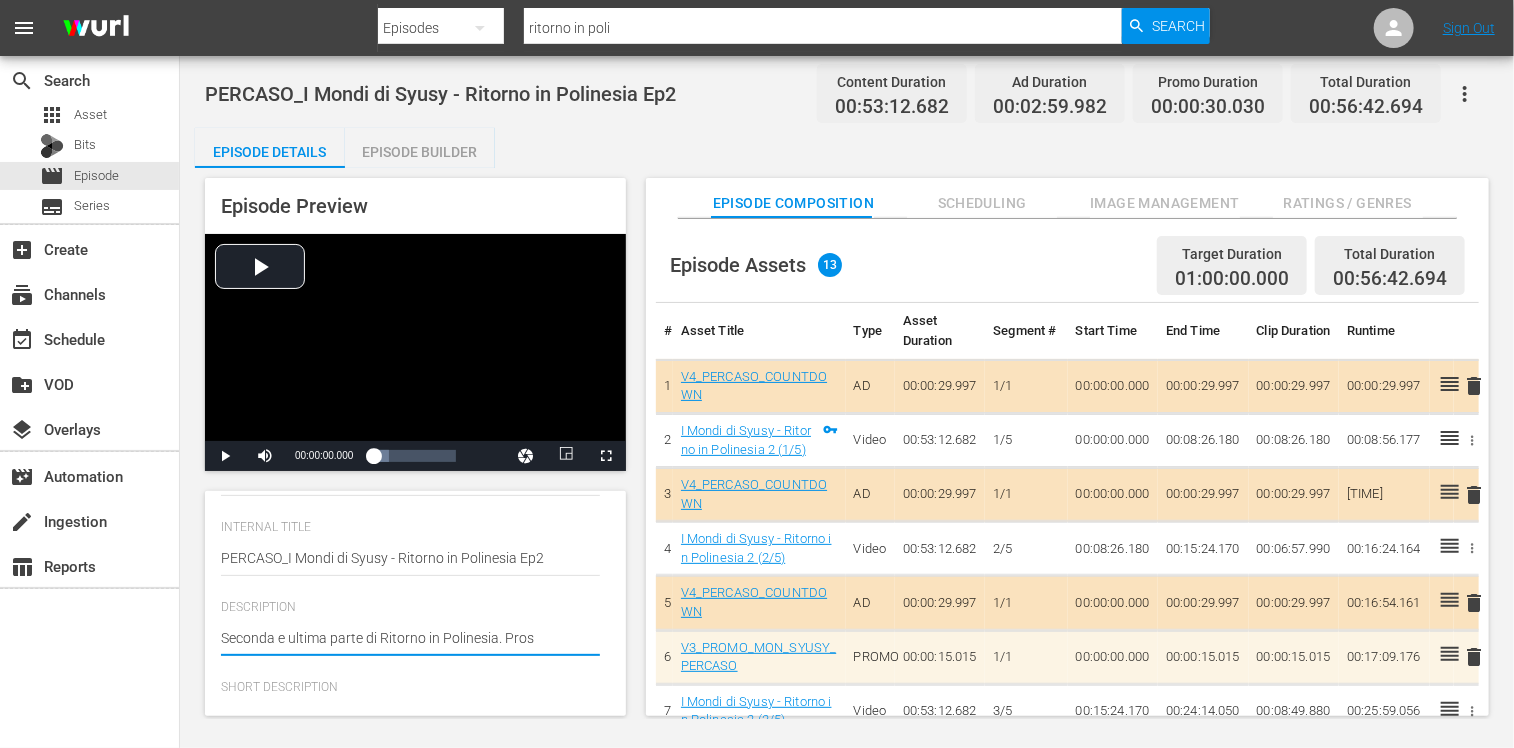 type on "Seconda e ultima parte di Ritorno in Polinesia. Prose" 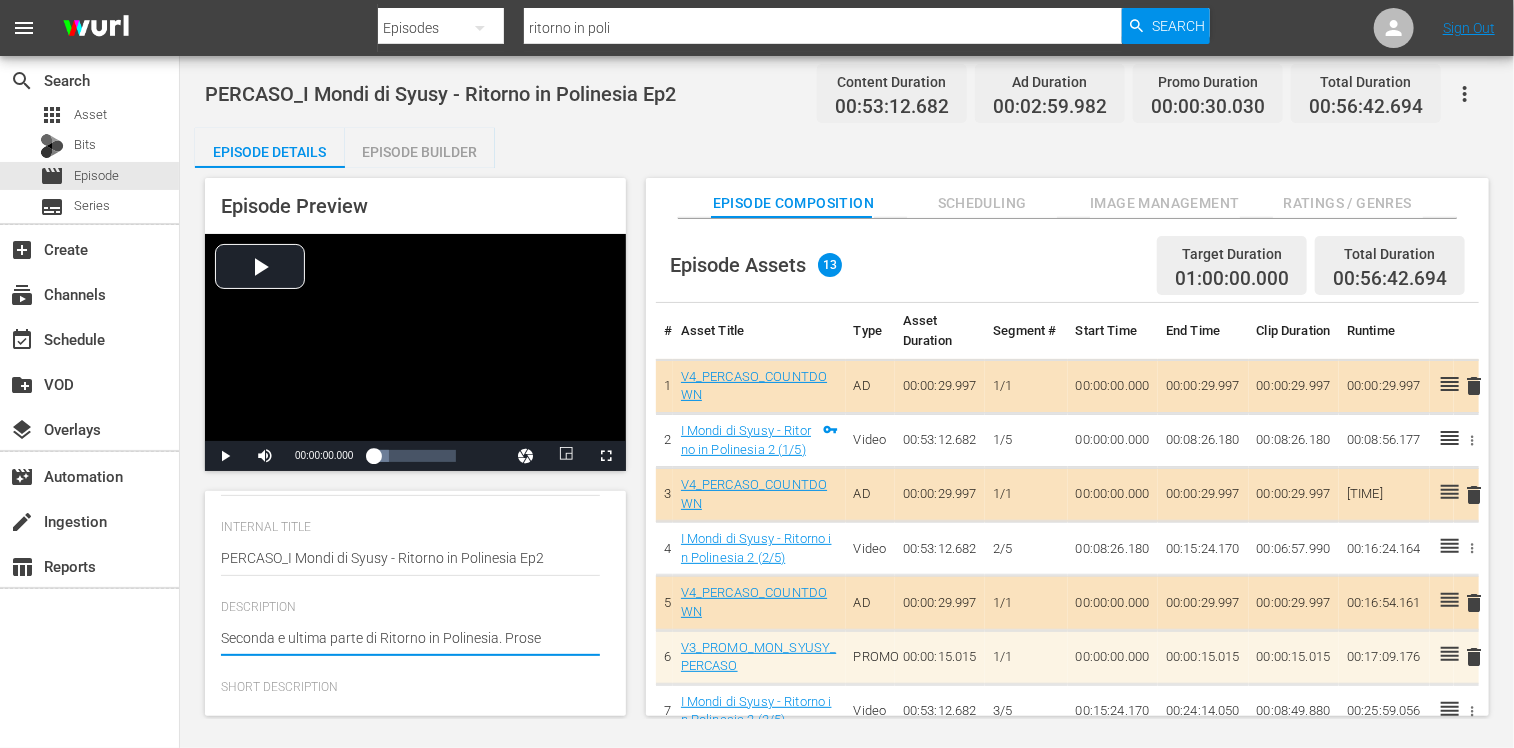 type on "Seconda e ultima parte di Ritorno in Polinesia. Proseg" 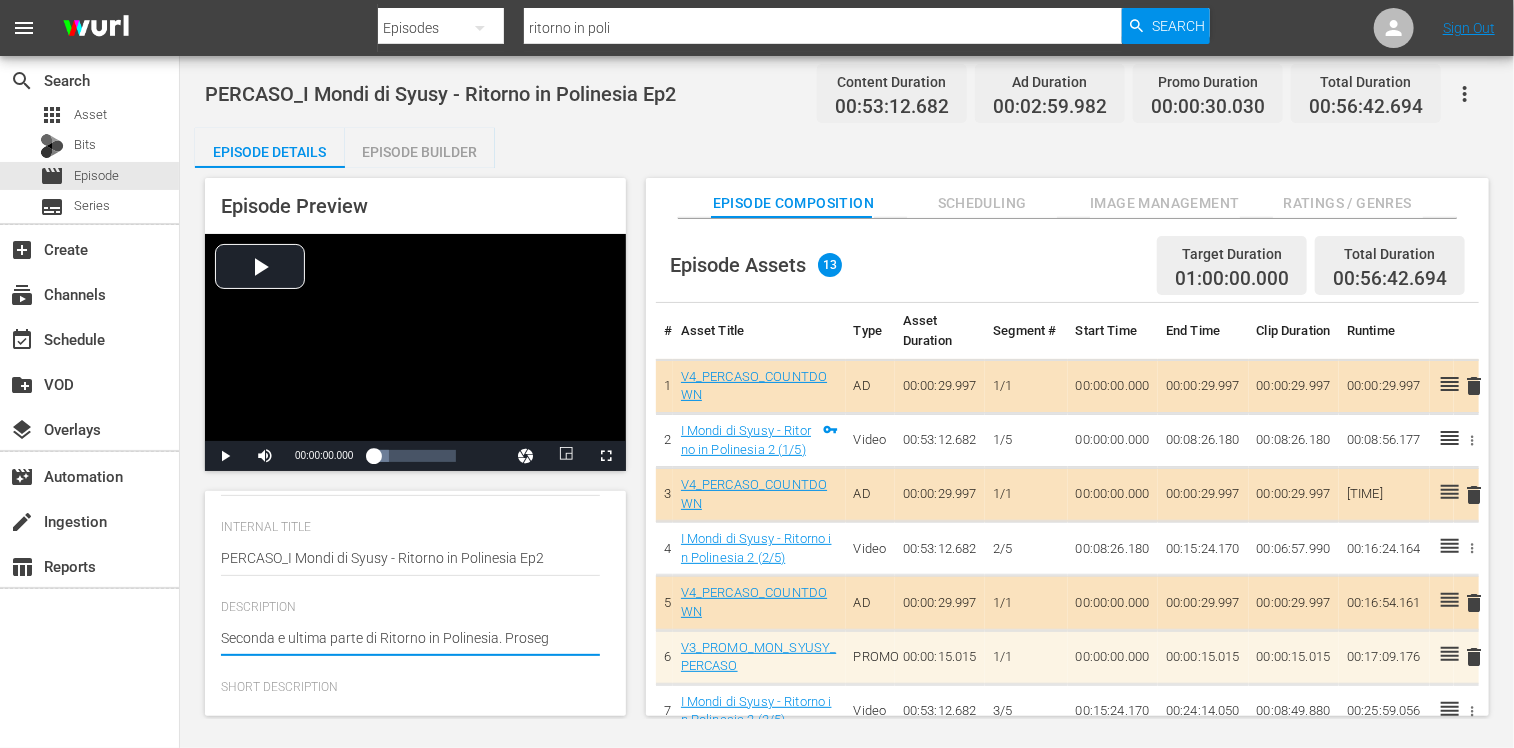 type on "Seconda e ultima parte di Ritorno in Polinesia. Prosegu" 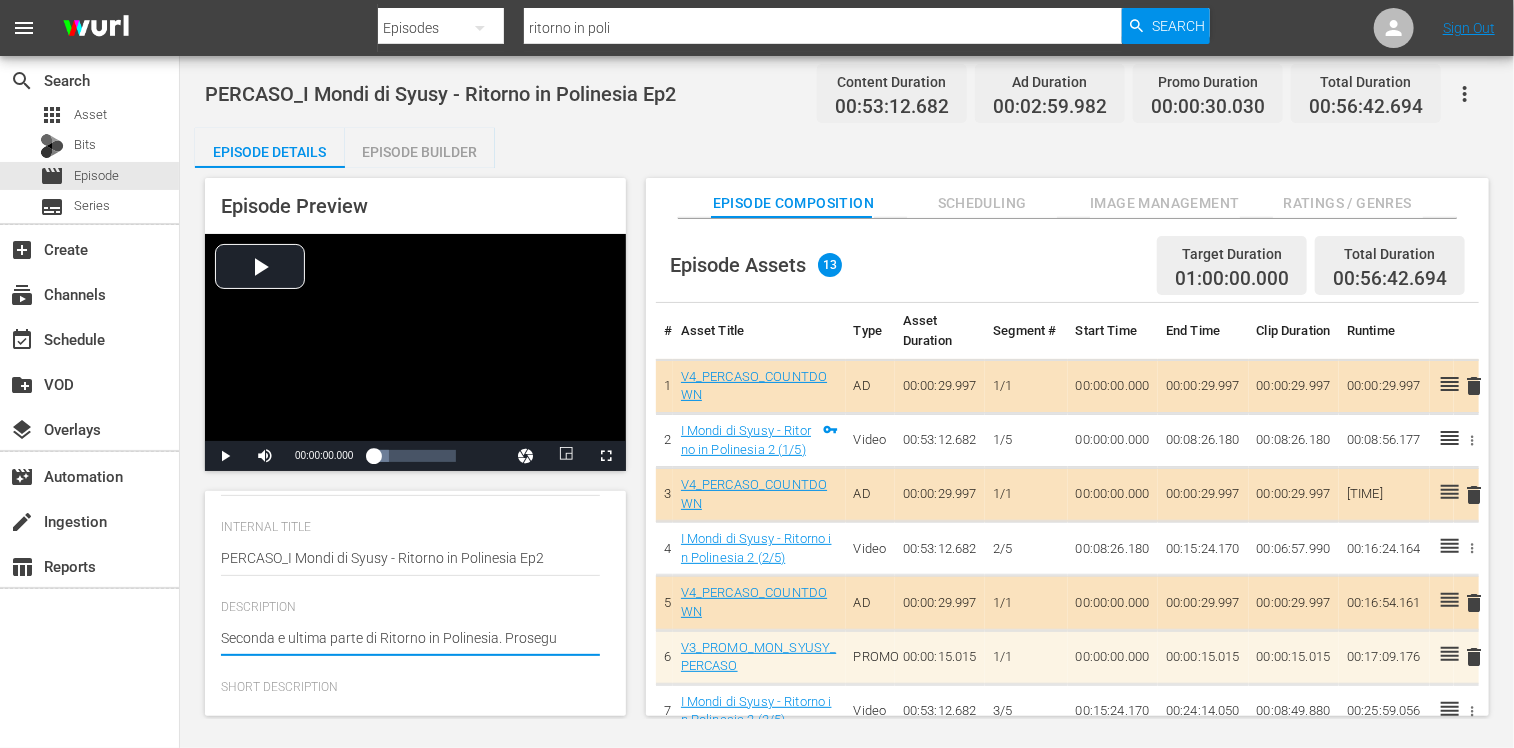 type on "Seconda e ultima parte di Ritorno in Polinesia. Prosegue" 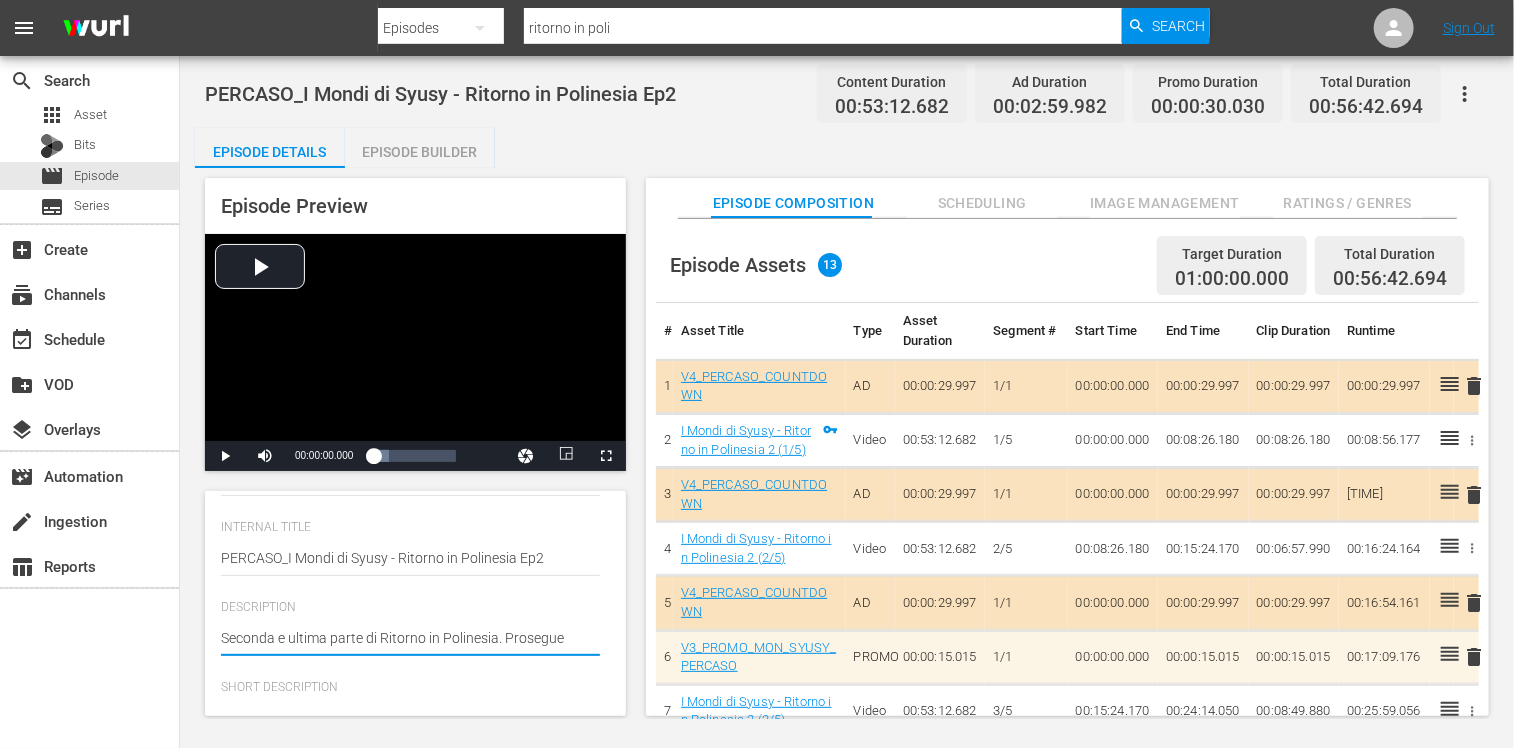 type on "Seconda e ultima parte di Ritorno in Polinesia. Prosegue" 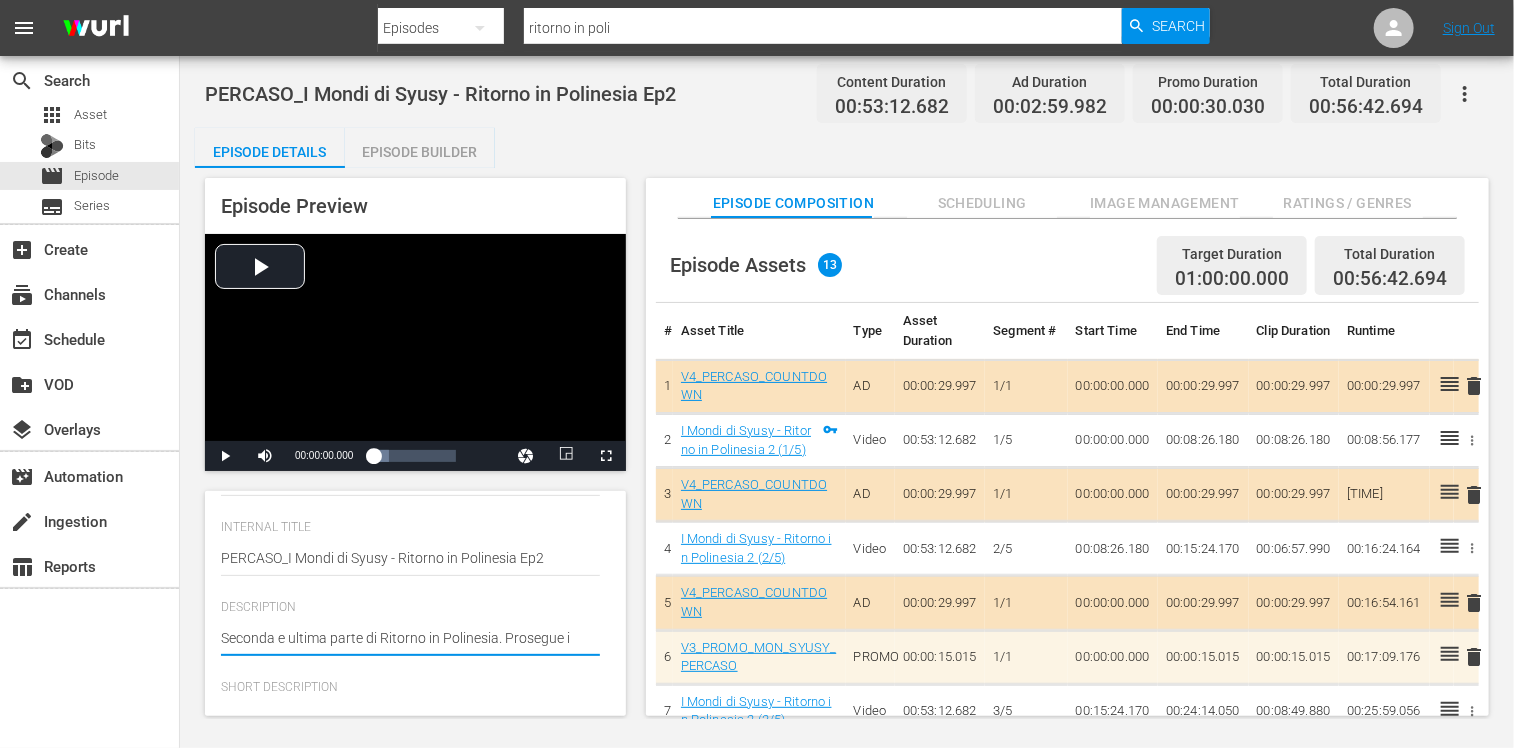 type on "Seconda e ultima parte di Ritorno in Polinesia. Prosegue il" 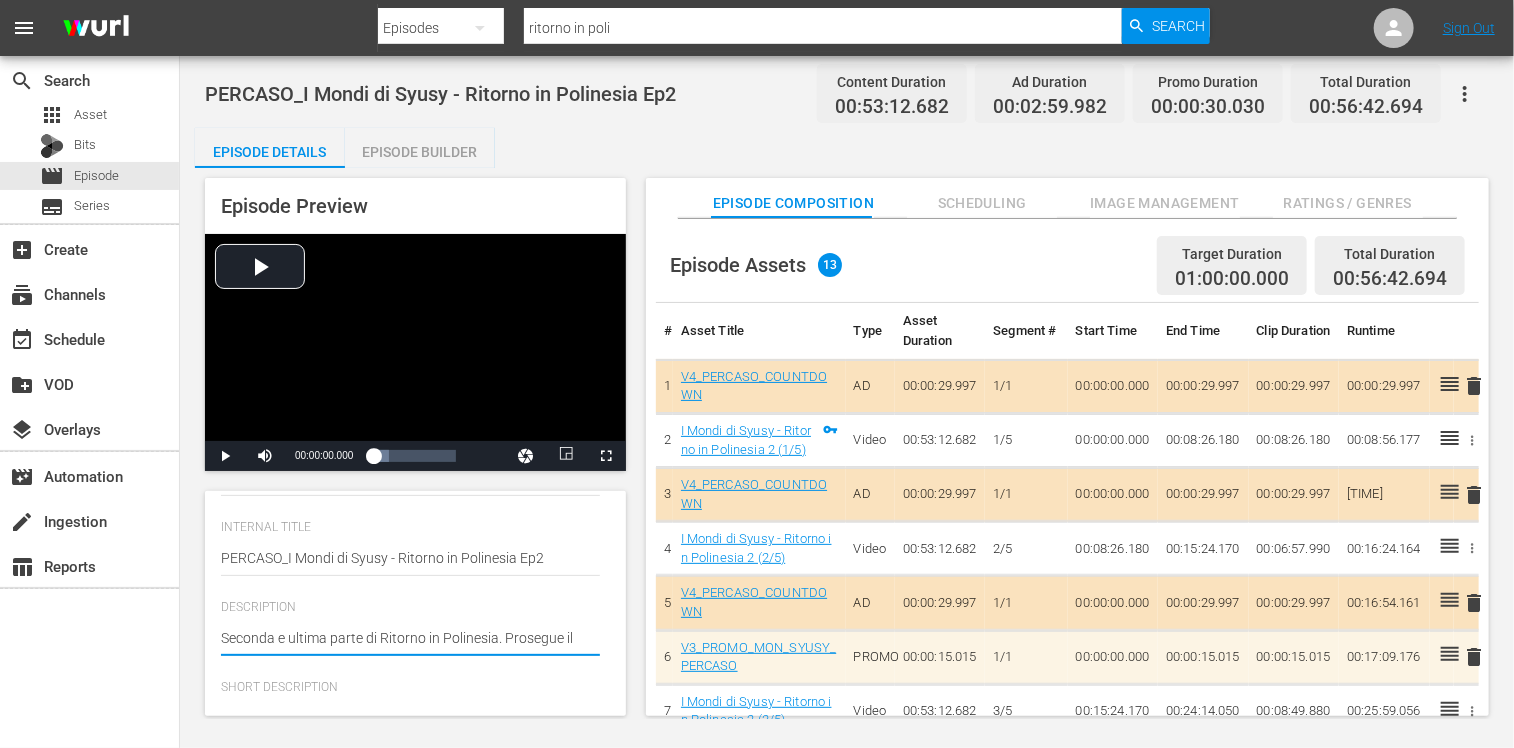 type on "Seconda e ultima parte di Ritorno in Polinesia. Prosegue il" 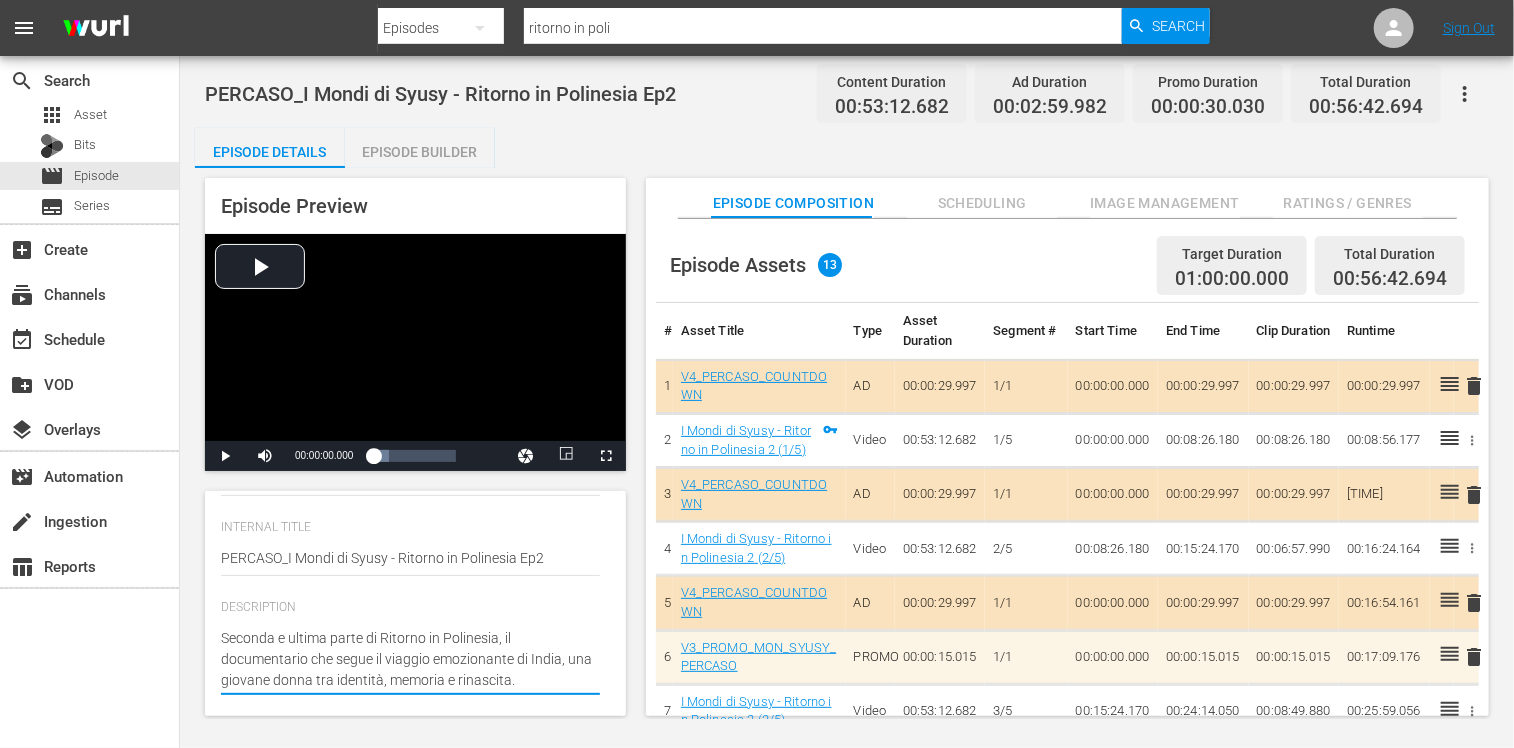 click on "Seconda e ultima parte di Ritorno in Polinesia. Syusy Blady racconta del suo primo viaggio a Rangiroa, in Polinesia Francese, resa celebre dai documentari di Folco Quilici. Lì conobbe Albertò, un italiano di Bologna trasferitosi in Polinesia, e sua figlia India, coetanea di sua figlia Zoe. Le due bambine strinsero un'amicizia inseparabile. India crebbe poi in Italia con Zoe, ma desiderava profondamente tornare nella sua terra natale per conoscere la sua famiglia polinesiana e stare con la madre. Al compimento dei diciotto anni, realizzò questo desiderio e Syusy Blady e Zoe la accompagnarono nel suo viaggio di ritorno. Questa è la storia di India e della sua esplorazione delle proprie radici." at bounding box center [410, 659] 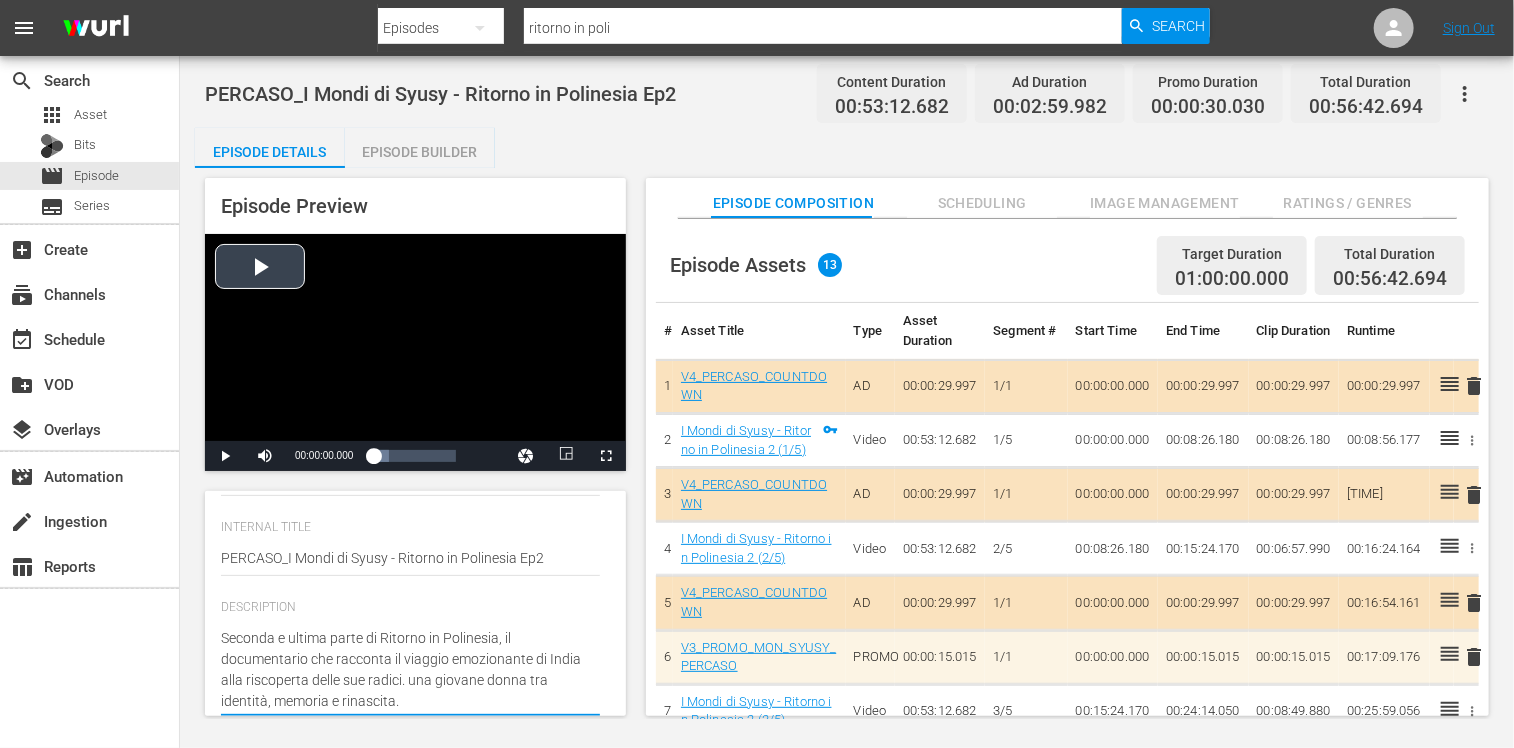 scroll, scrollTop: 324, scrollLeft: 0, axis: vertical 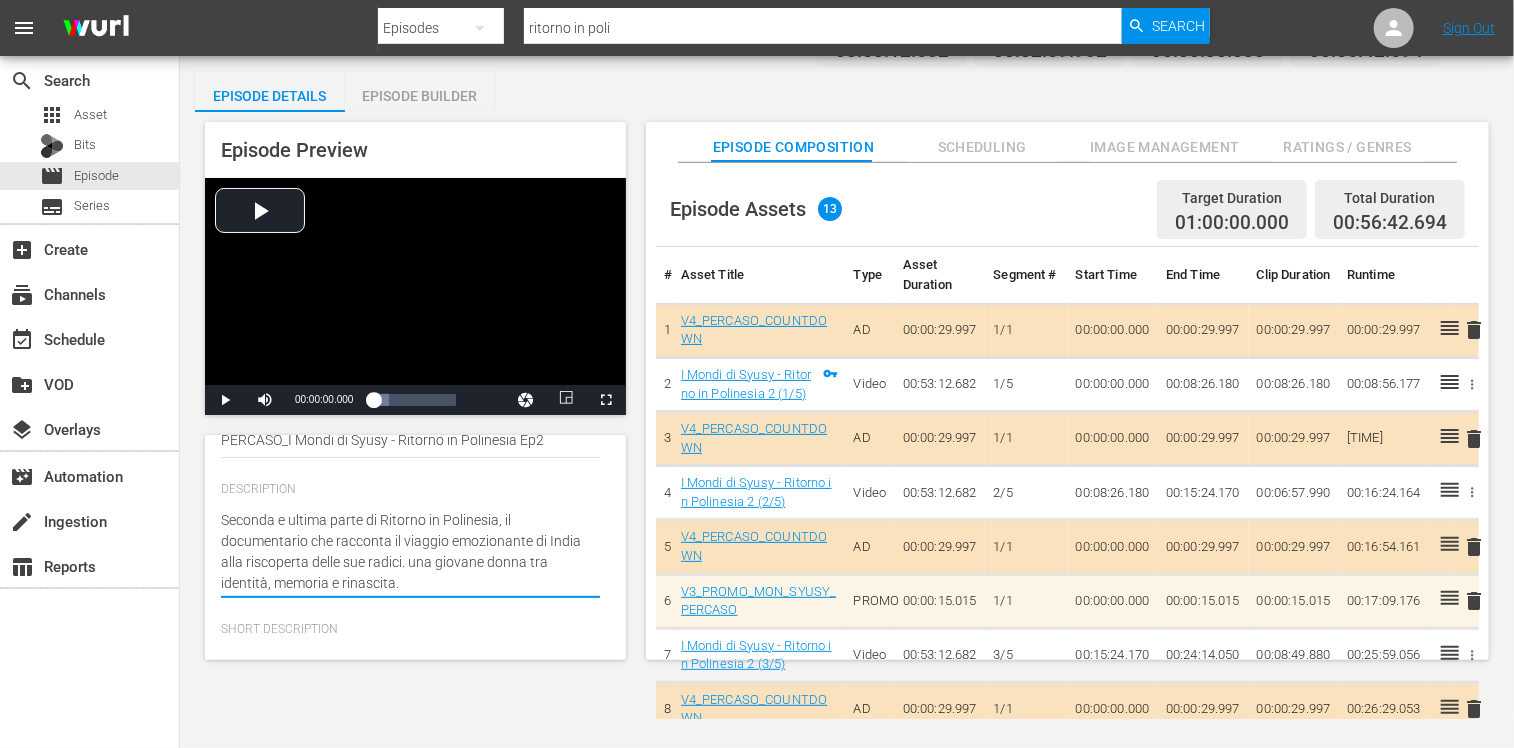 drag, startPoint x: 547, startPoint y: 555, endPoint x: 411, endPoint y: 561, distance: 136.1323 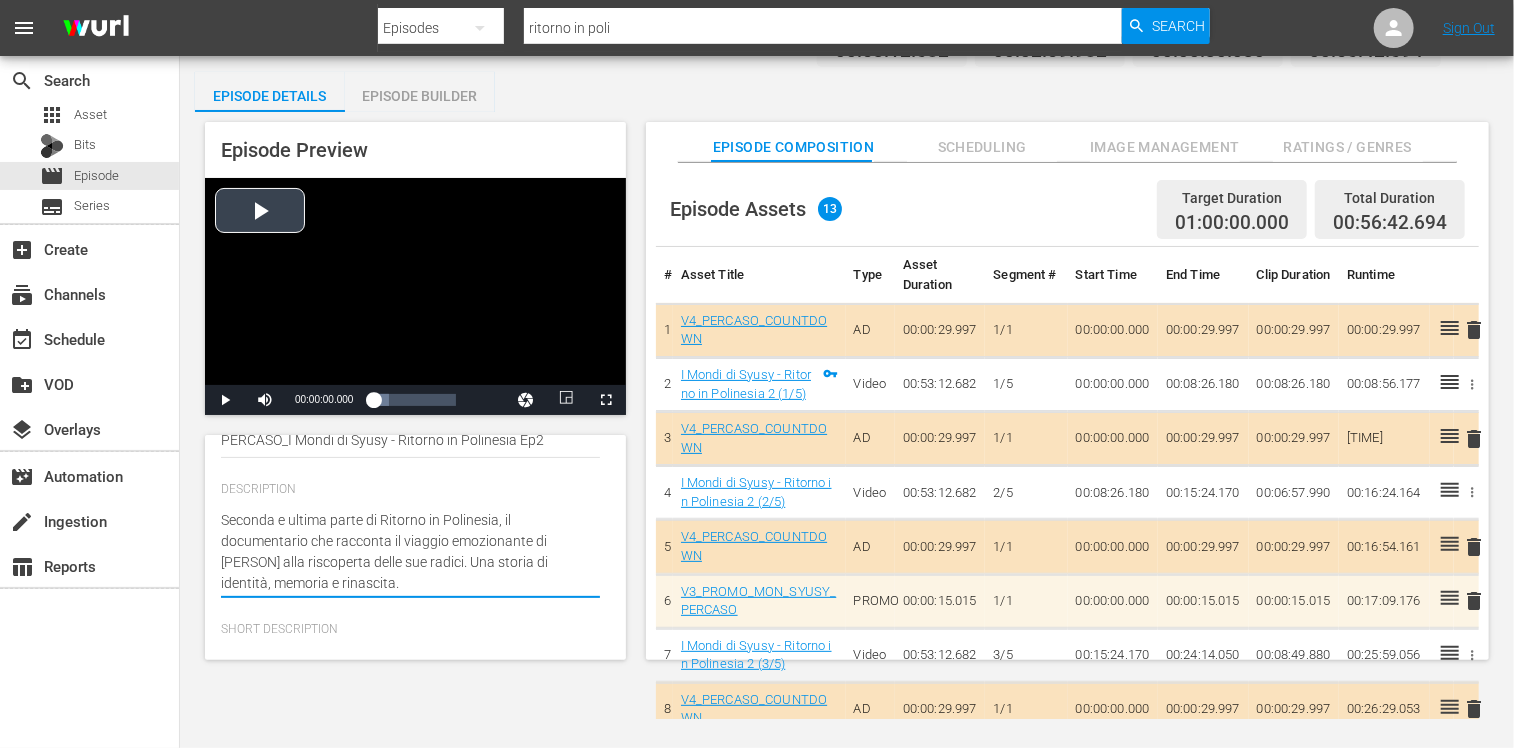 click at bounding box center [415, 281] 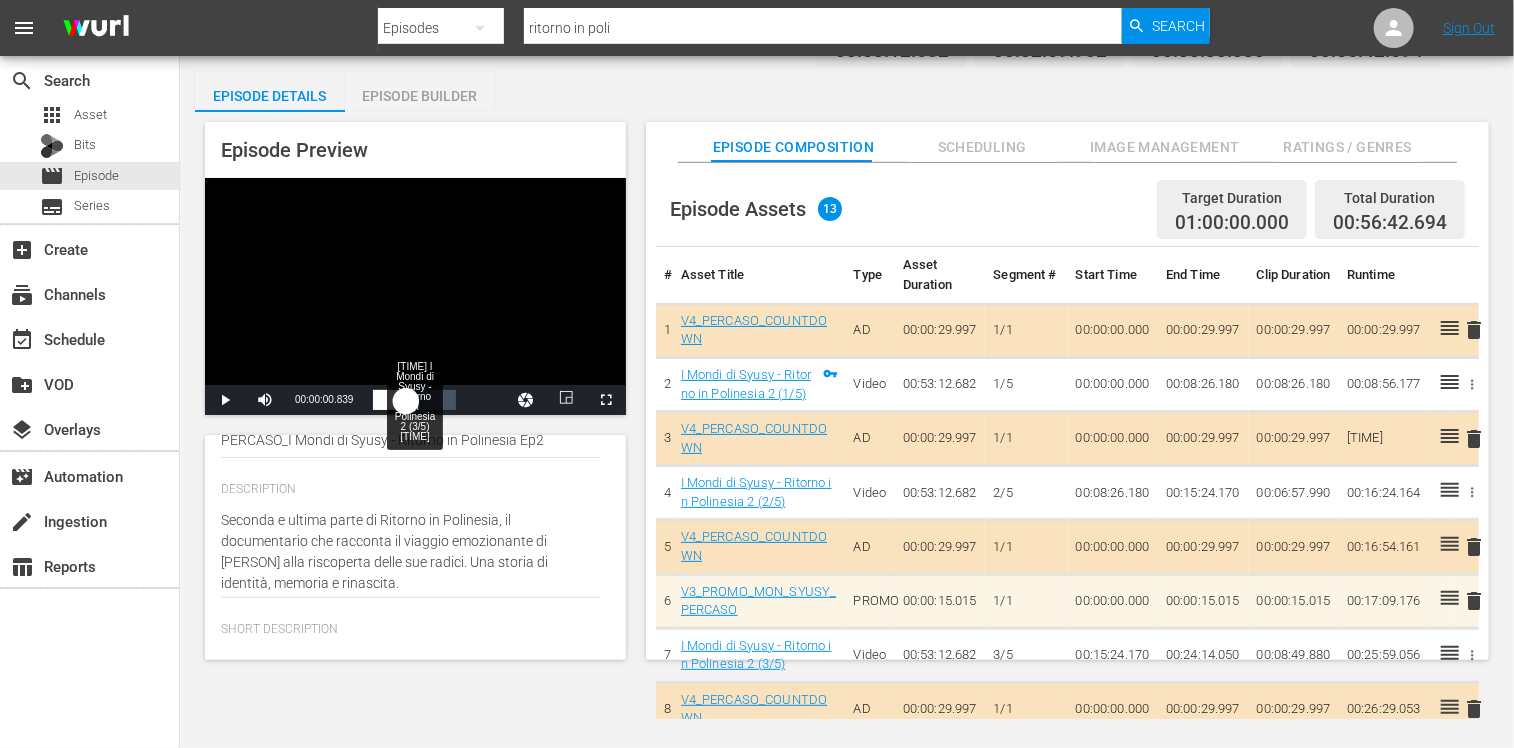 click on "Loaded :  19.42% 00:21:51.882
I Mondi di Syusy - Ritorno in Polinesia 2 (3/5) 00:00:00.916" at bounding box center [414, 400] 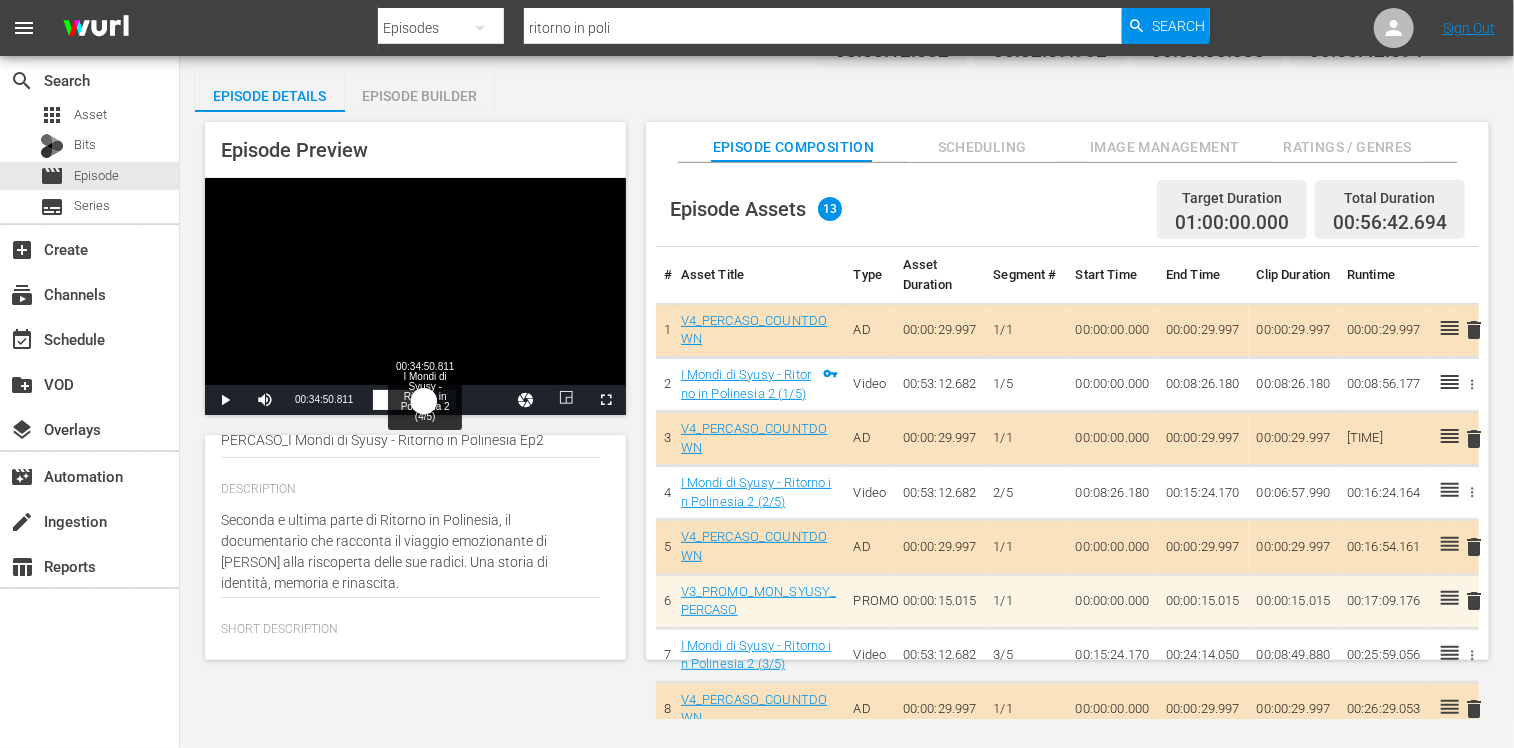 click on "Loaded : 39.69% 00:34:50.811
I Mondi di Syusy - Ritorno in Polinesia 2 (4/5) 00:20:50.570" at bounding box center (414, 400) 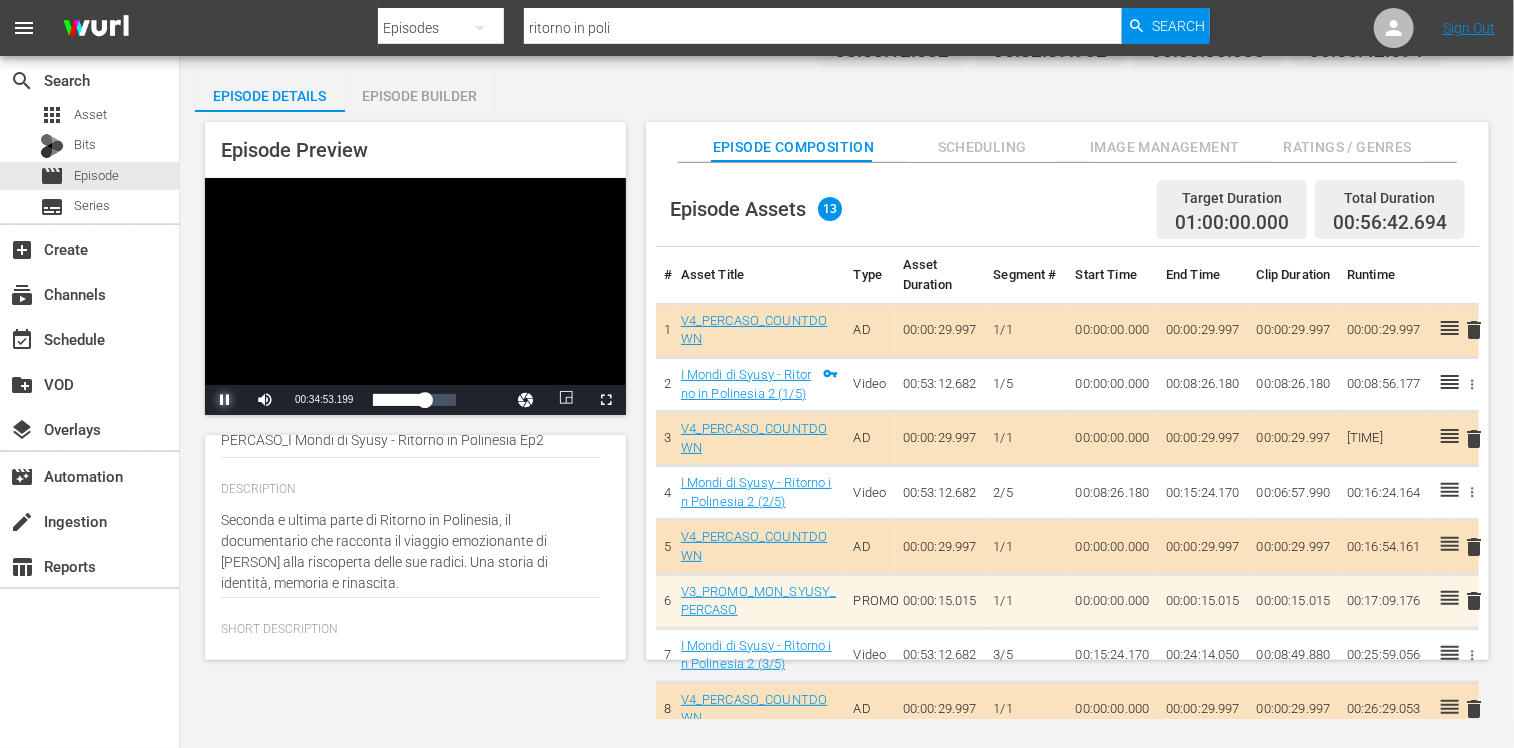 click at bounding box center [225, 400] 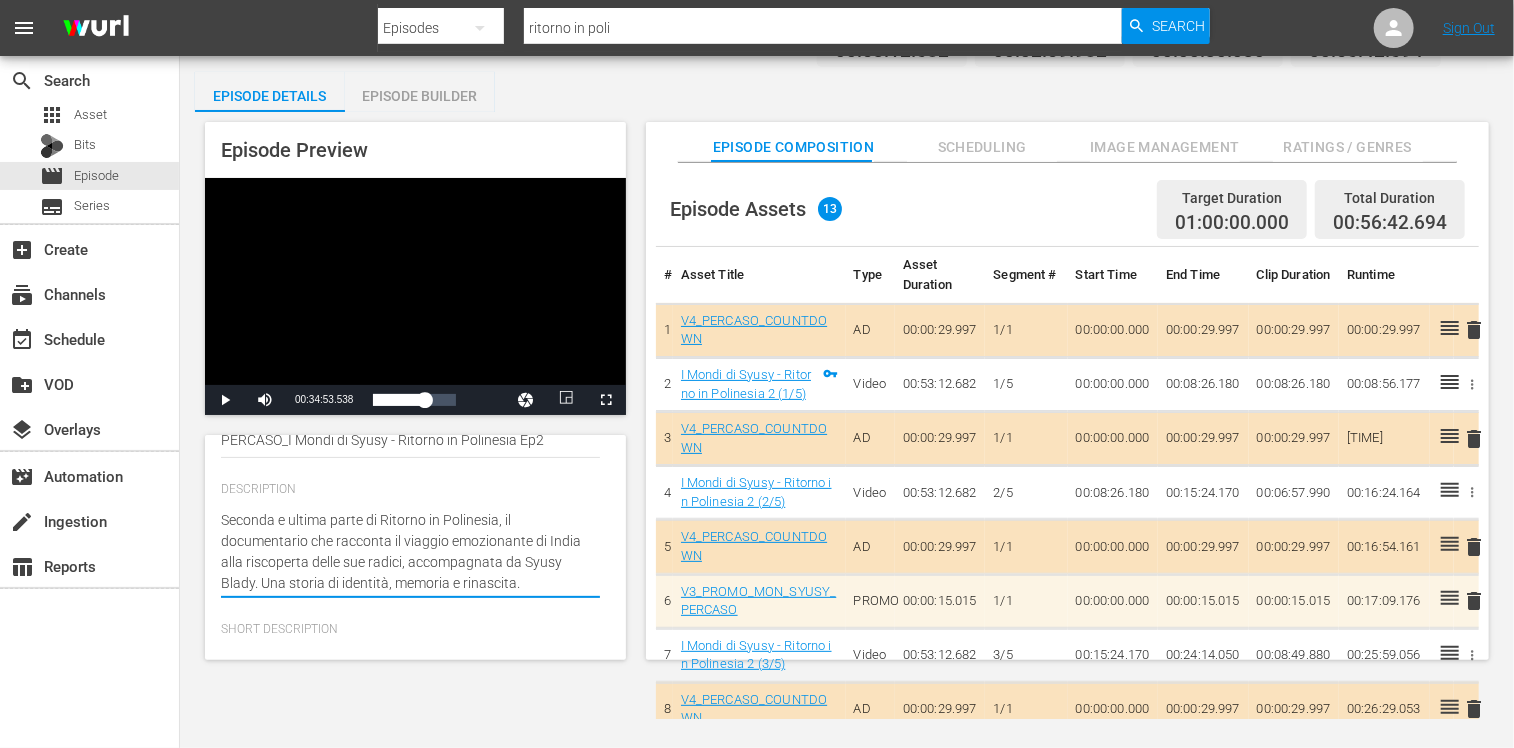 drag, startPoint x: 389, startPoint y: 539, endPoint x: 330, endPoint y: 539, distance: 59 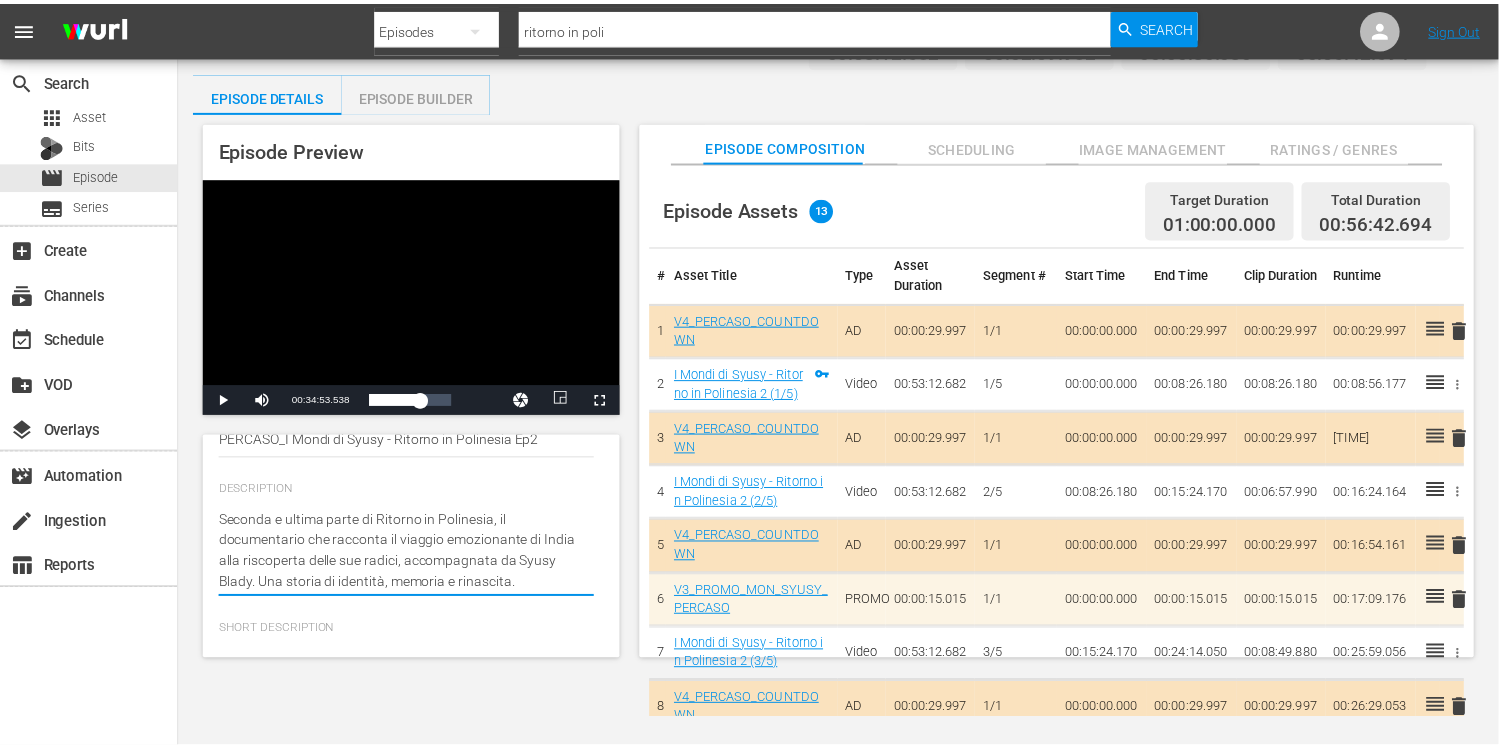 scroll, scrollTop: 0, scrollLeft: 0, axis: both 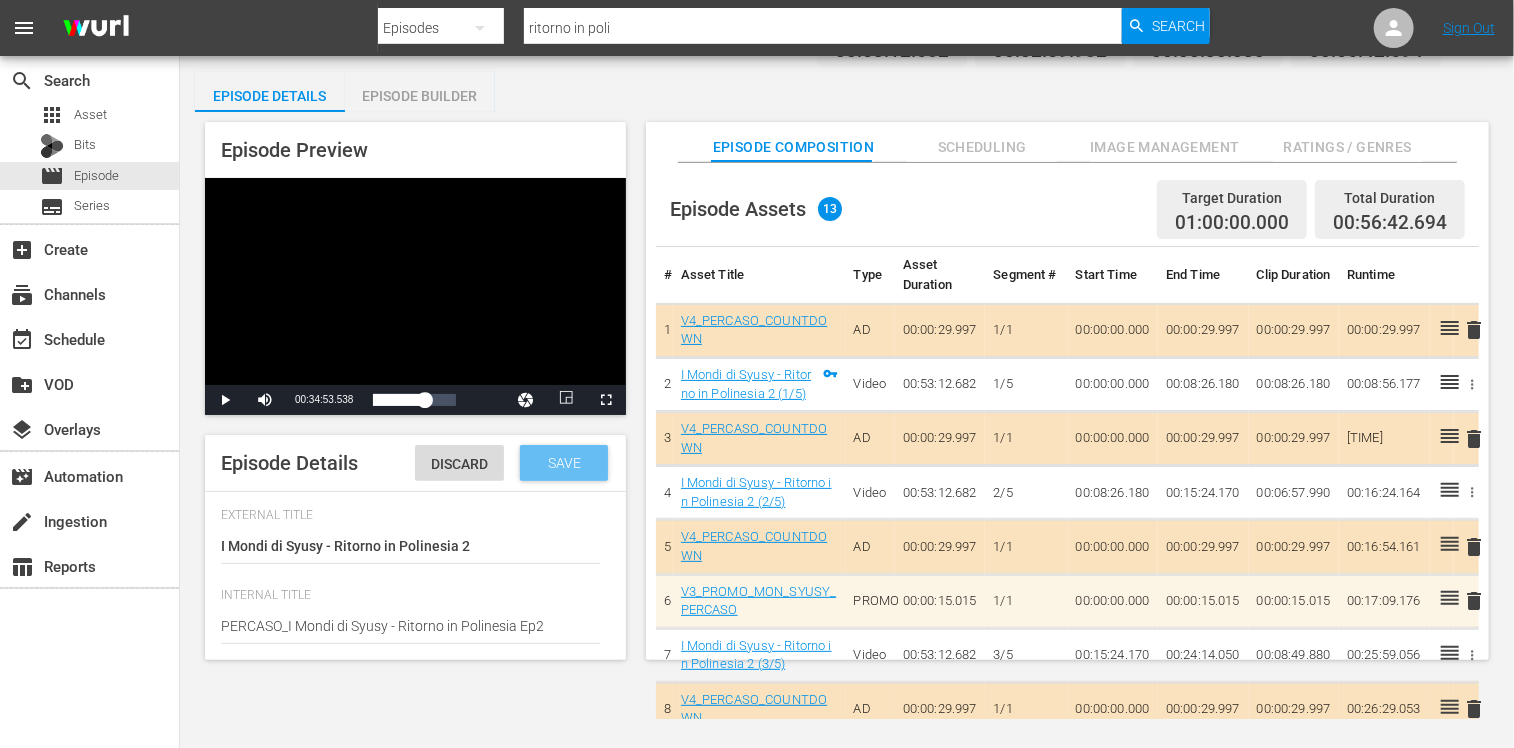 click on "Save" at bounding box center [564, 463] 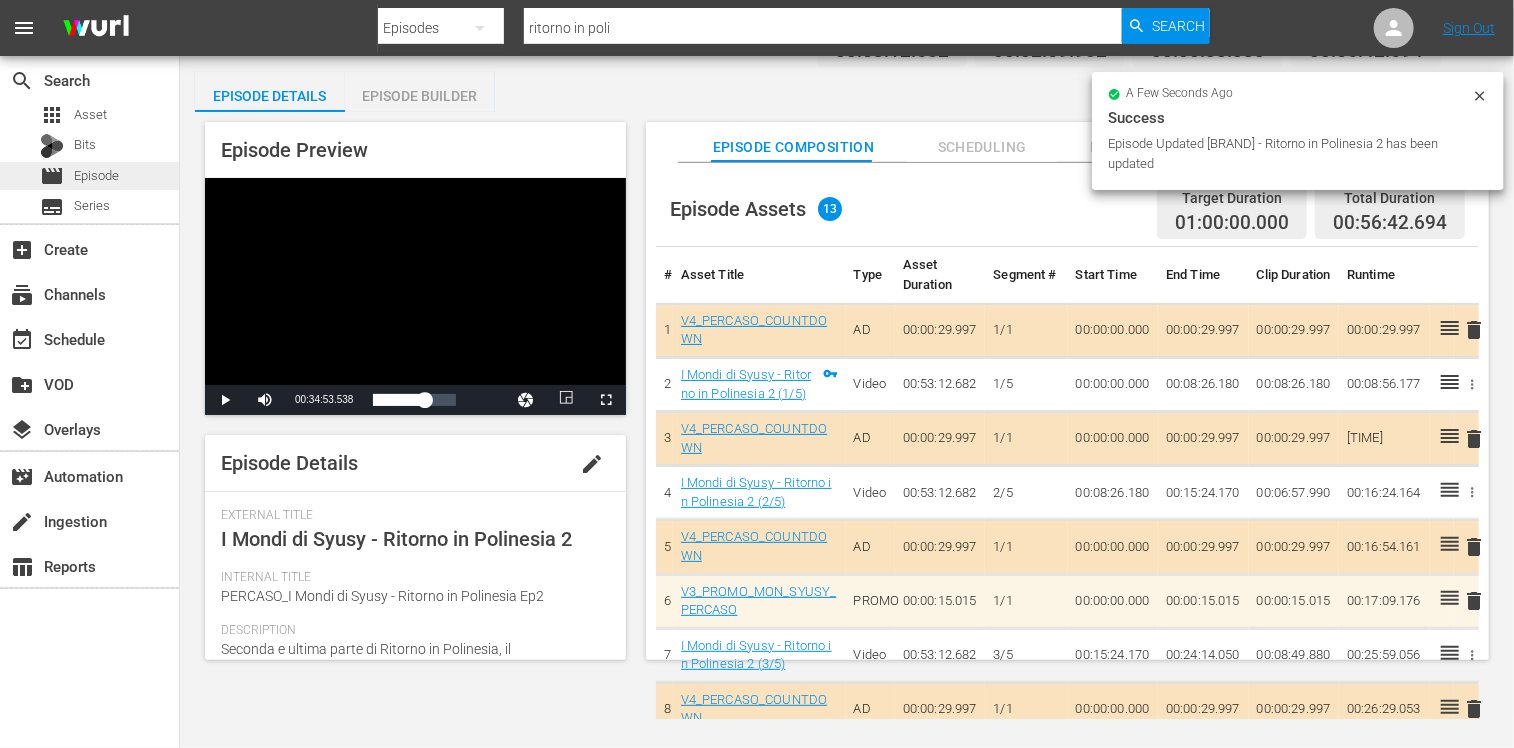 click on "Episode" at bounding box center [96, 176] 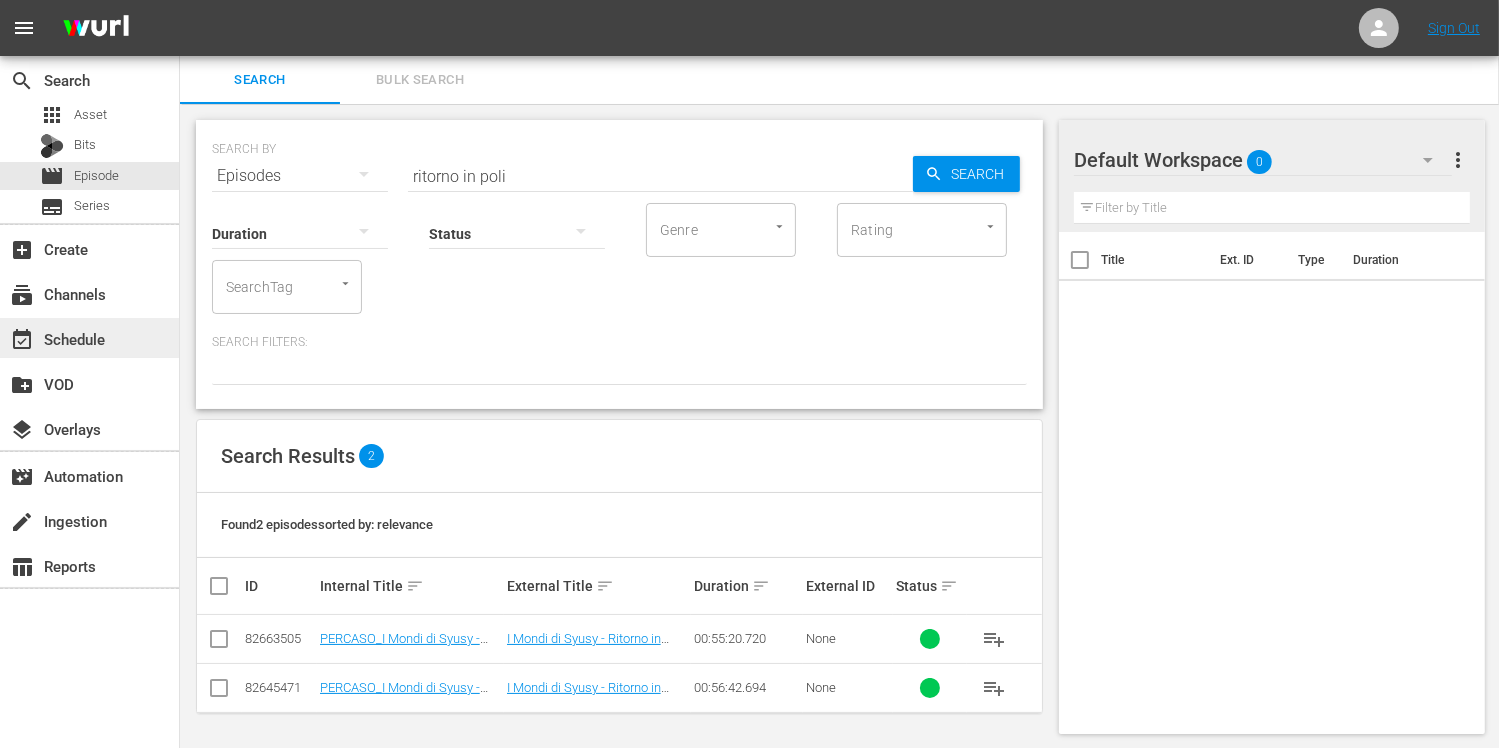 click on "event_available   Schedule" at bounding box center [89, 338] 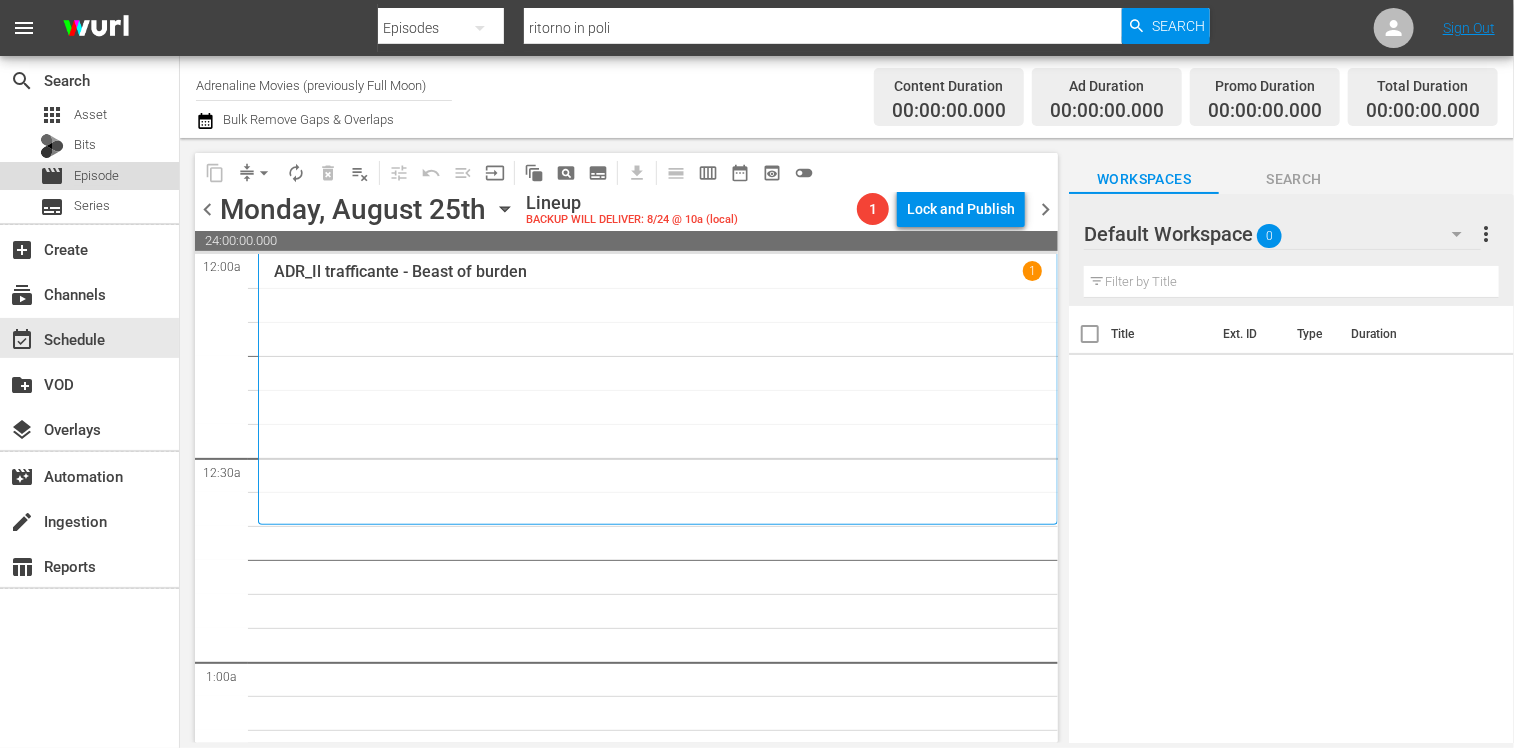 click on "Episode" at bounding box center [96, 176] 